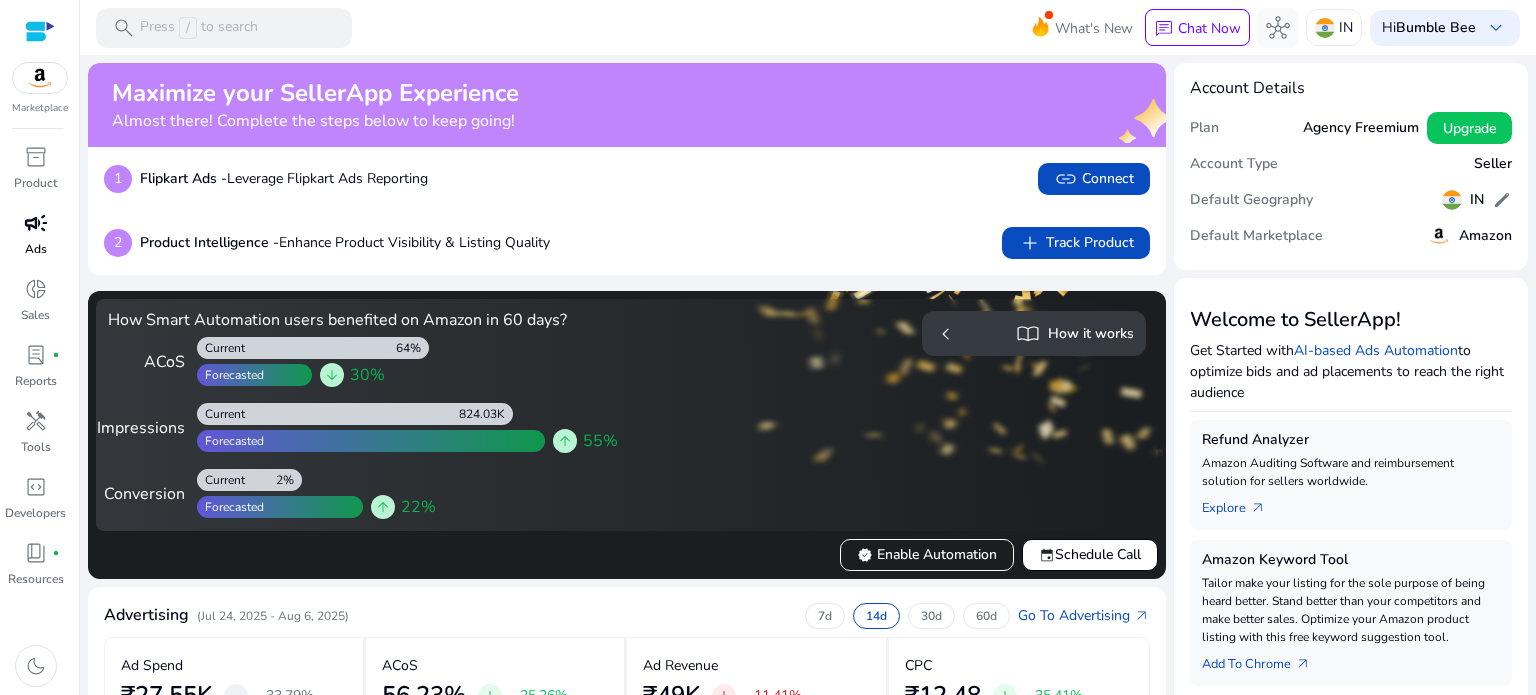 scroll, scrollTop: 0, scrollLeft: 0, axis: both 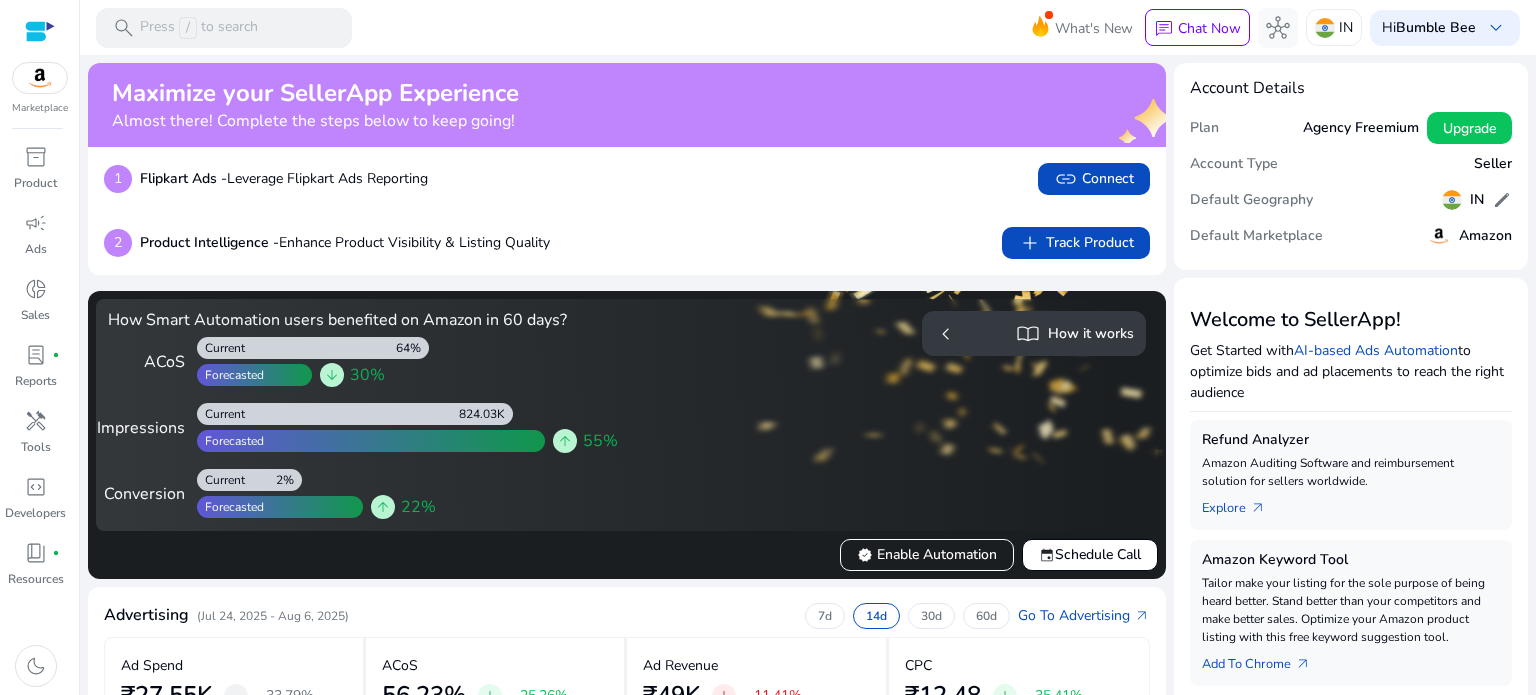 click at bounding box center [40, 78] 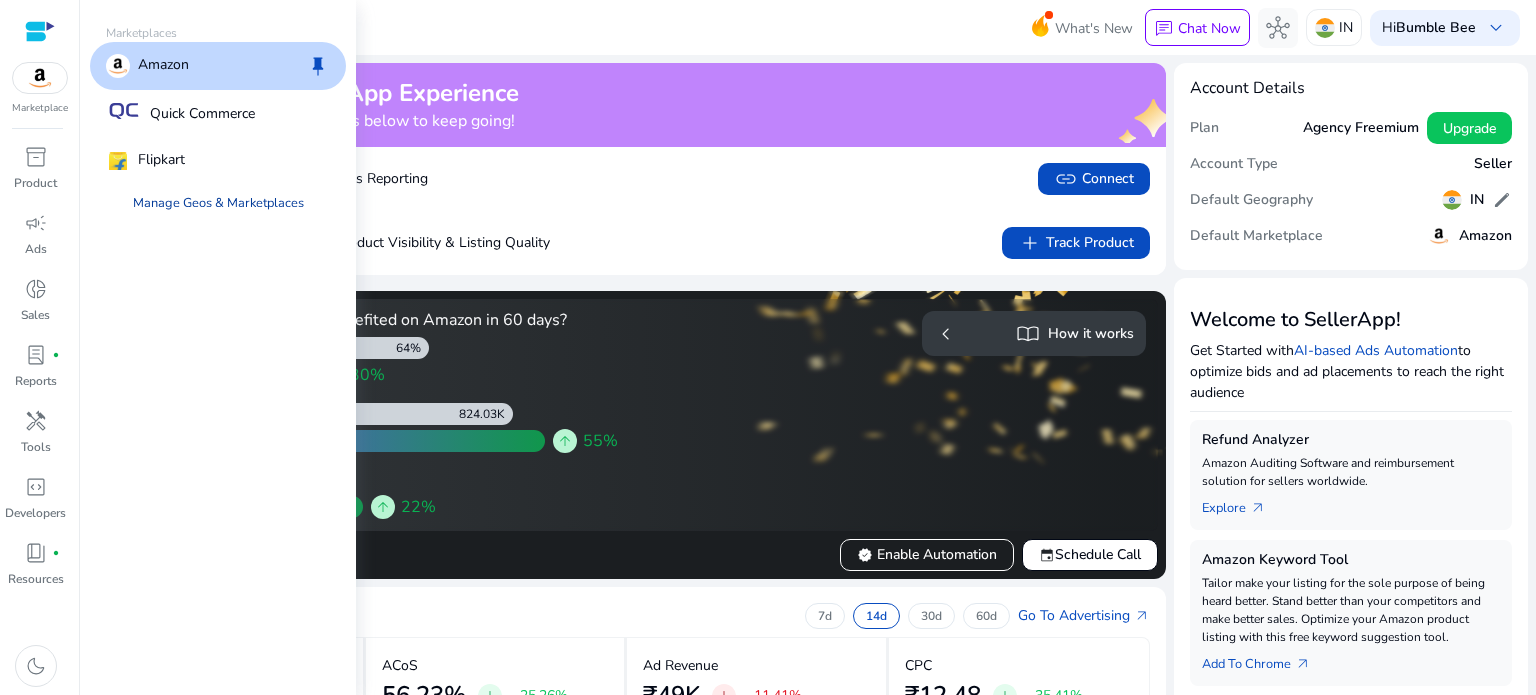 click on "Manage Geos & Marketplaces" at bounding box center (218, 203) 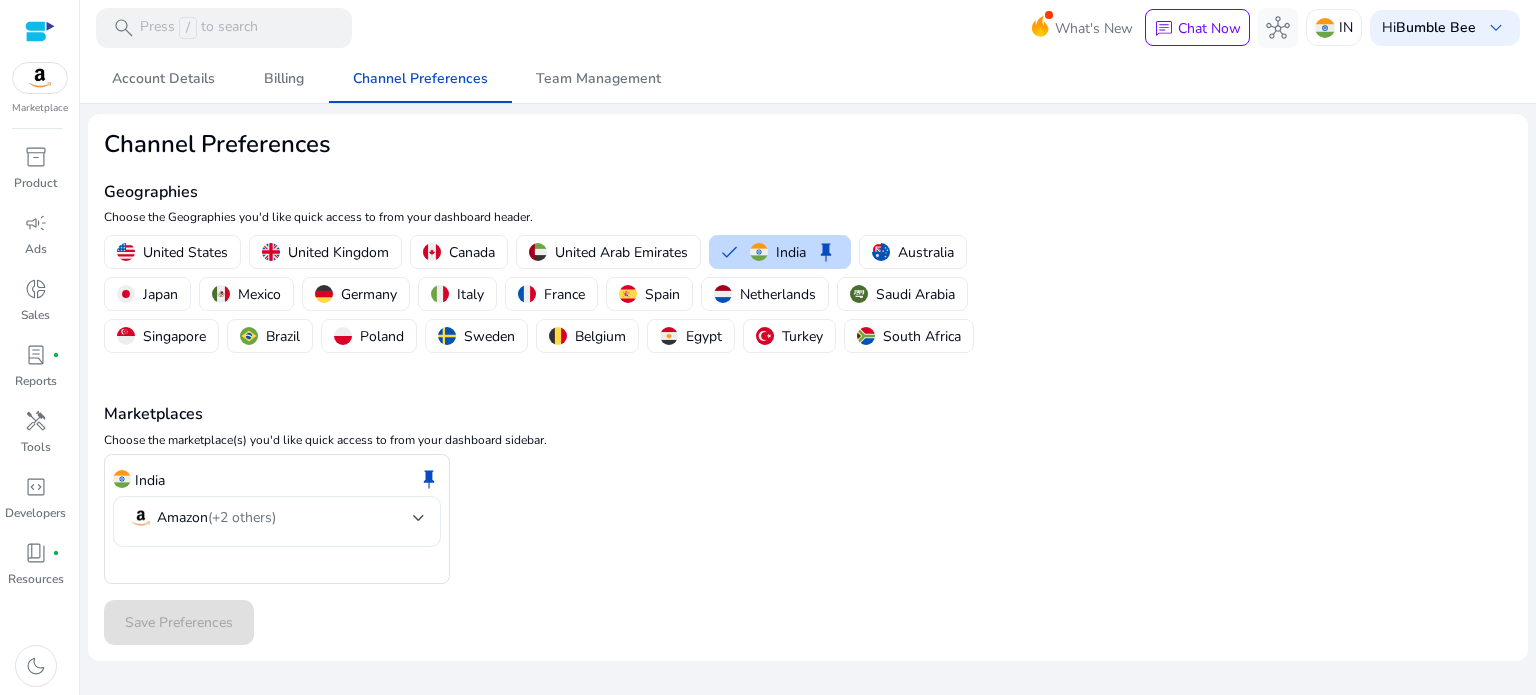 click on "Amazon   (+2 others)" at bounding box center (271, 518) 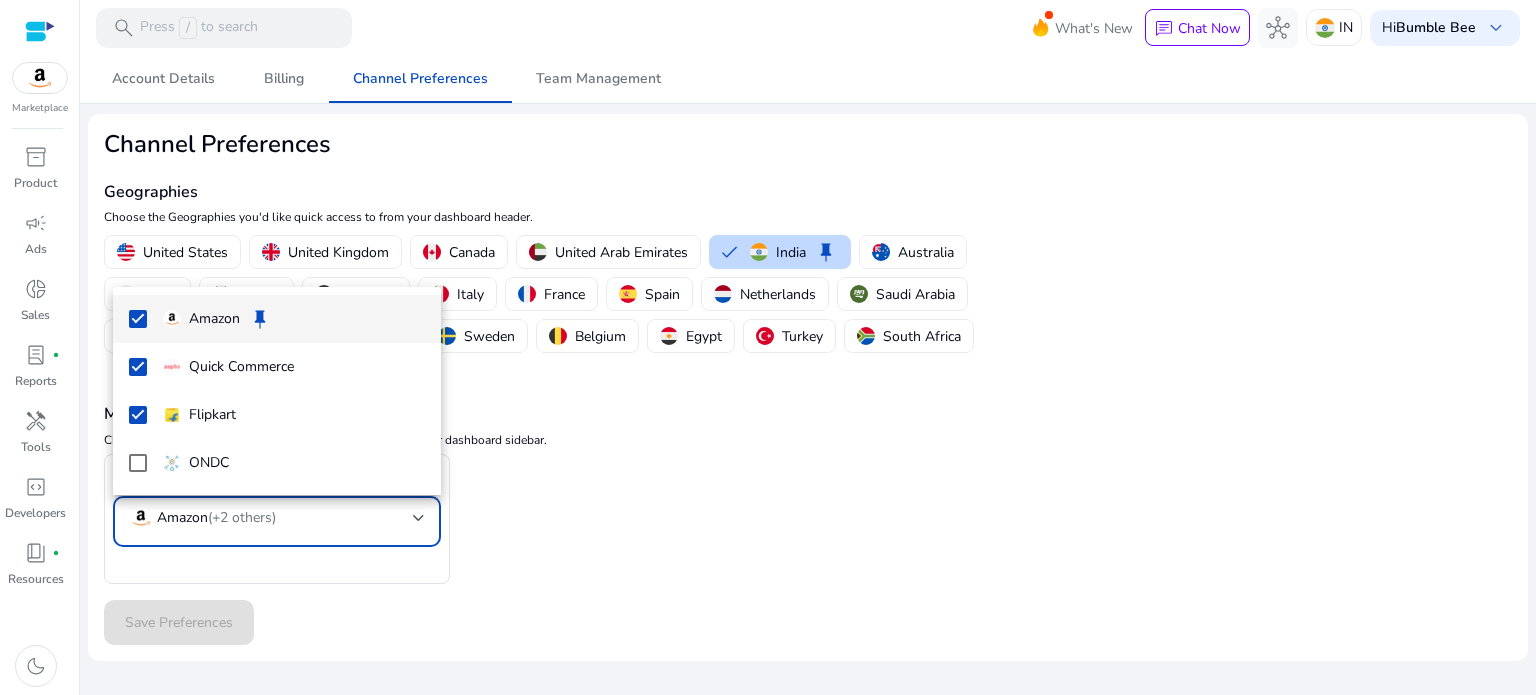 click at bounding box center (768, 347) 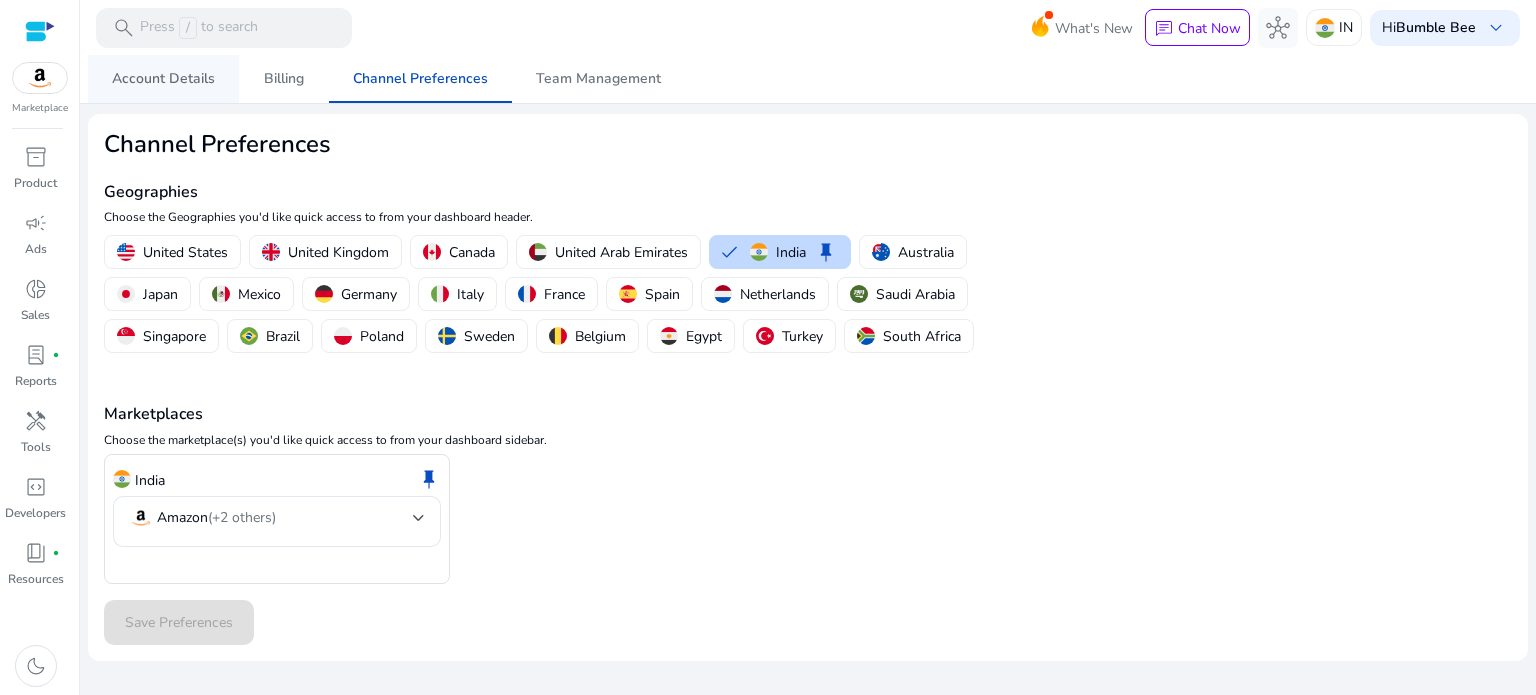 click on "Account Details" at bounding box center [163, 79] 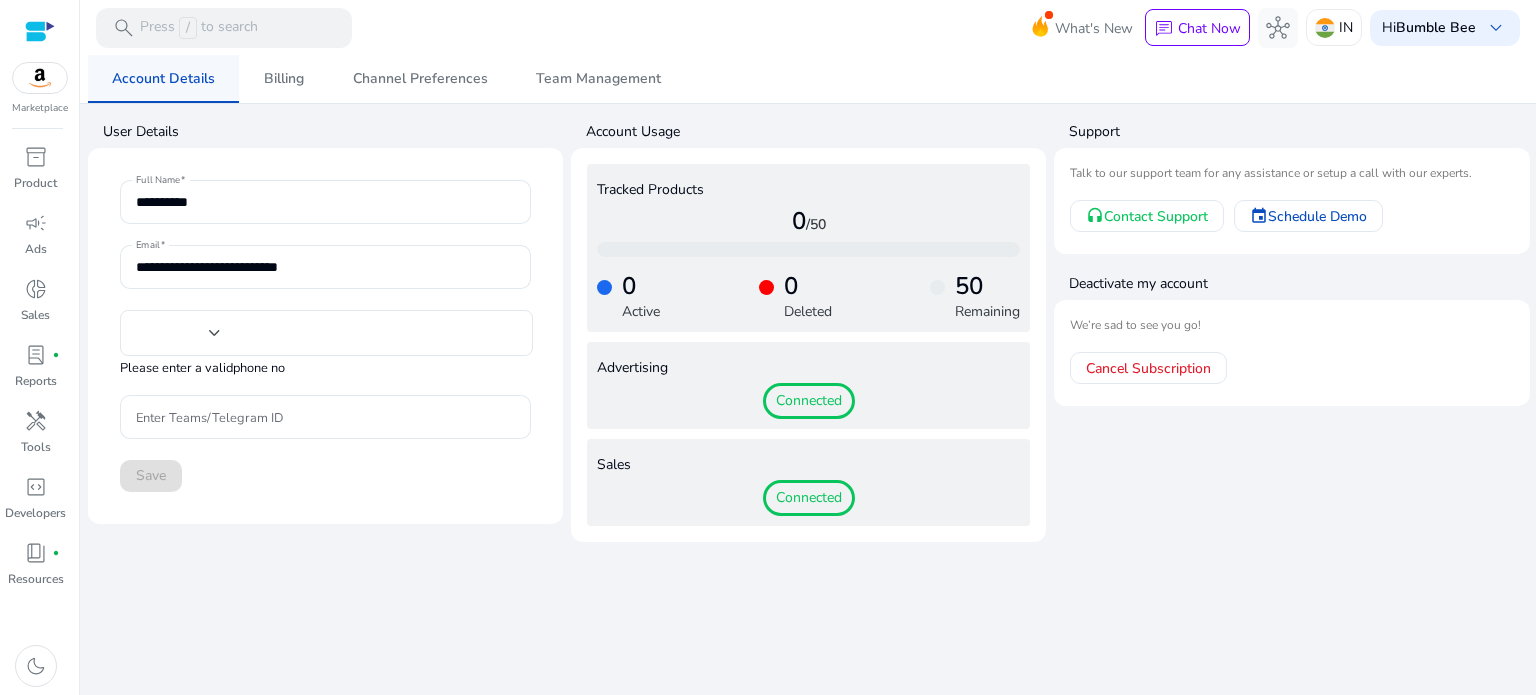 type on "***" 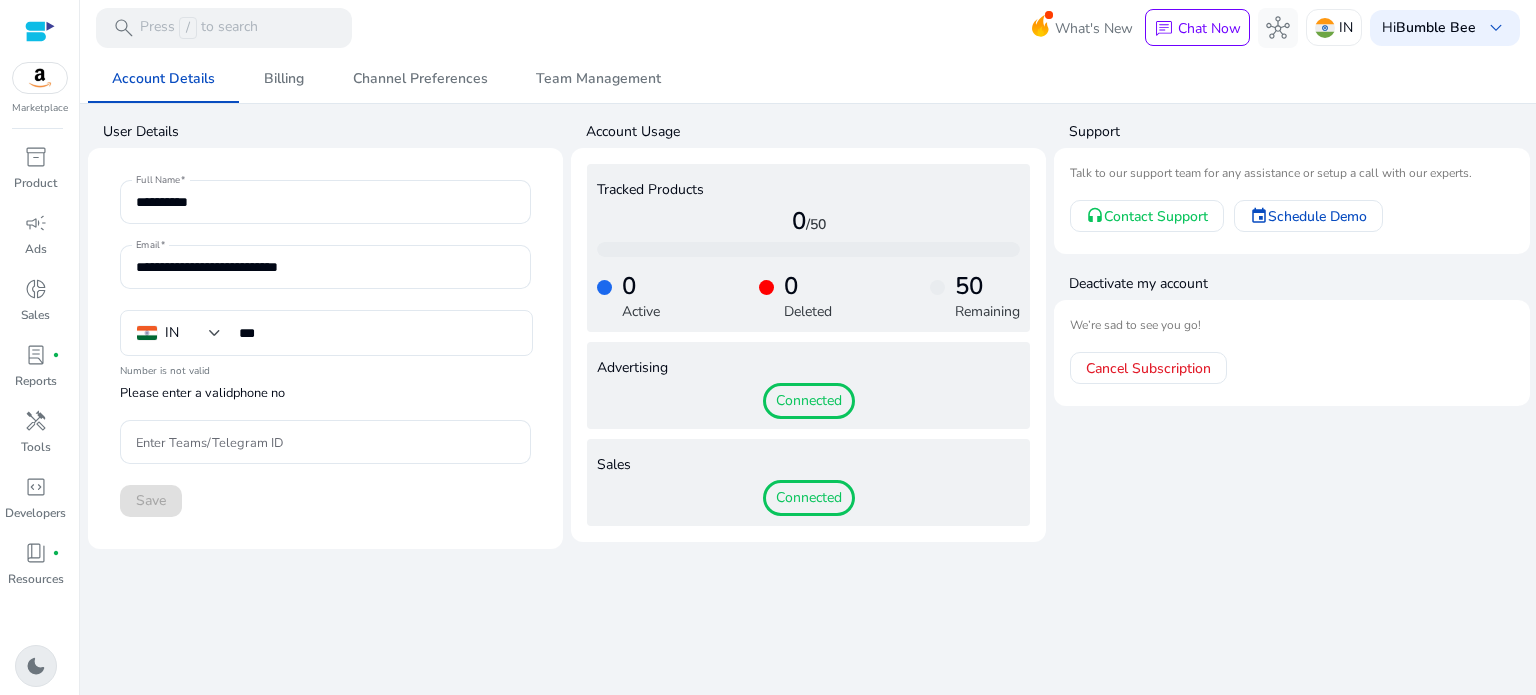 click on "dark_mode" at bounding box center [36, 666] 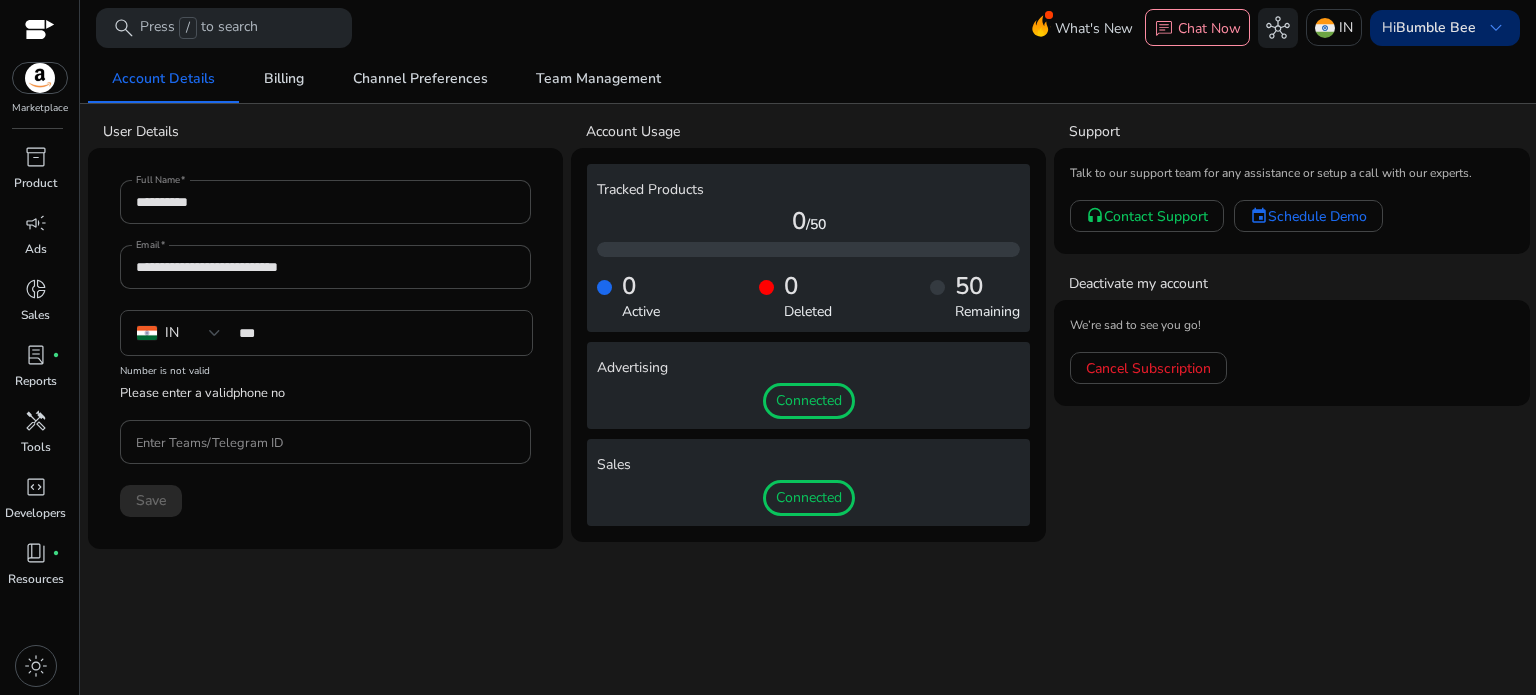 click on "keyboard_arrow_down" at bounding box center [1496, 28] 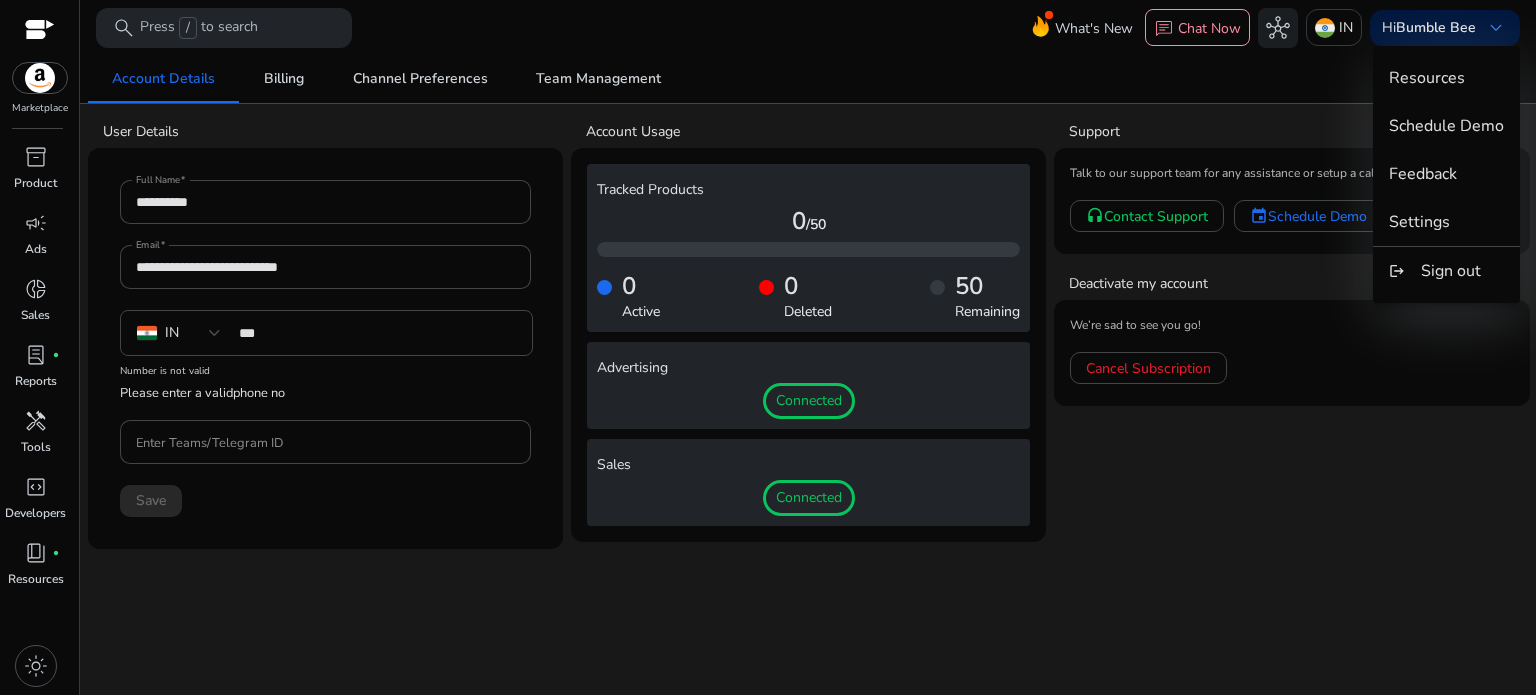 click at bounding box center [768, 347] 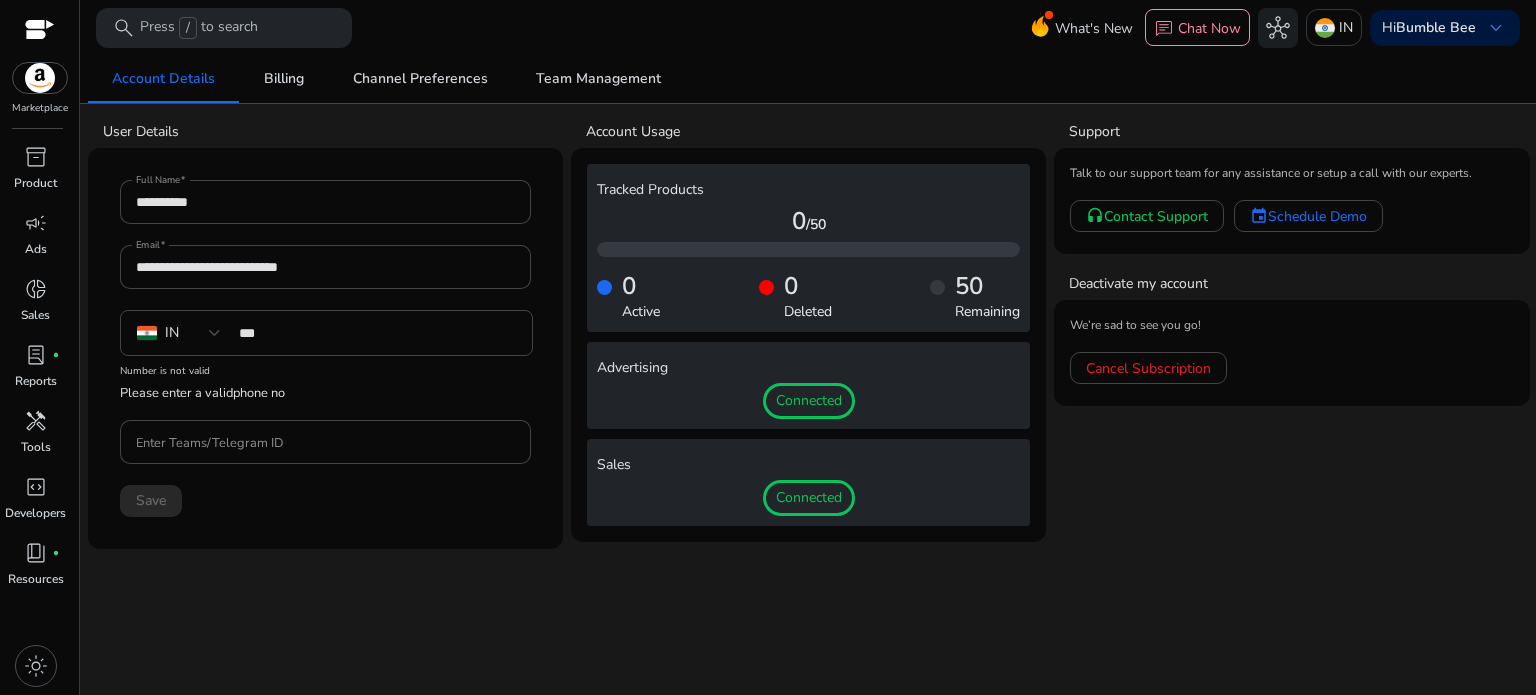 click on "Marketplace" at bounding box center [39, 58] 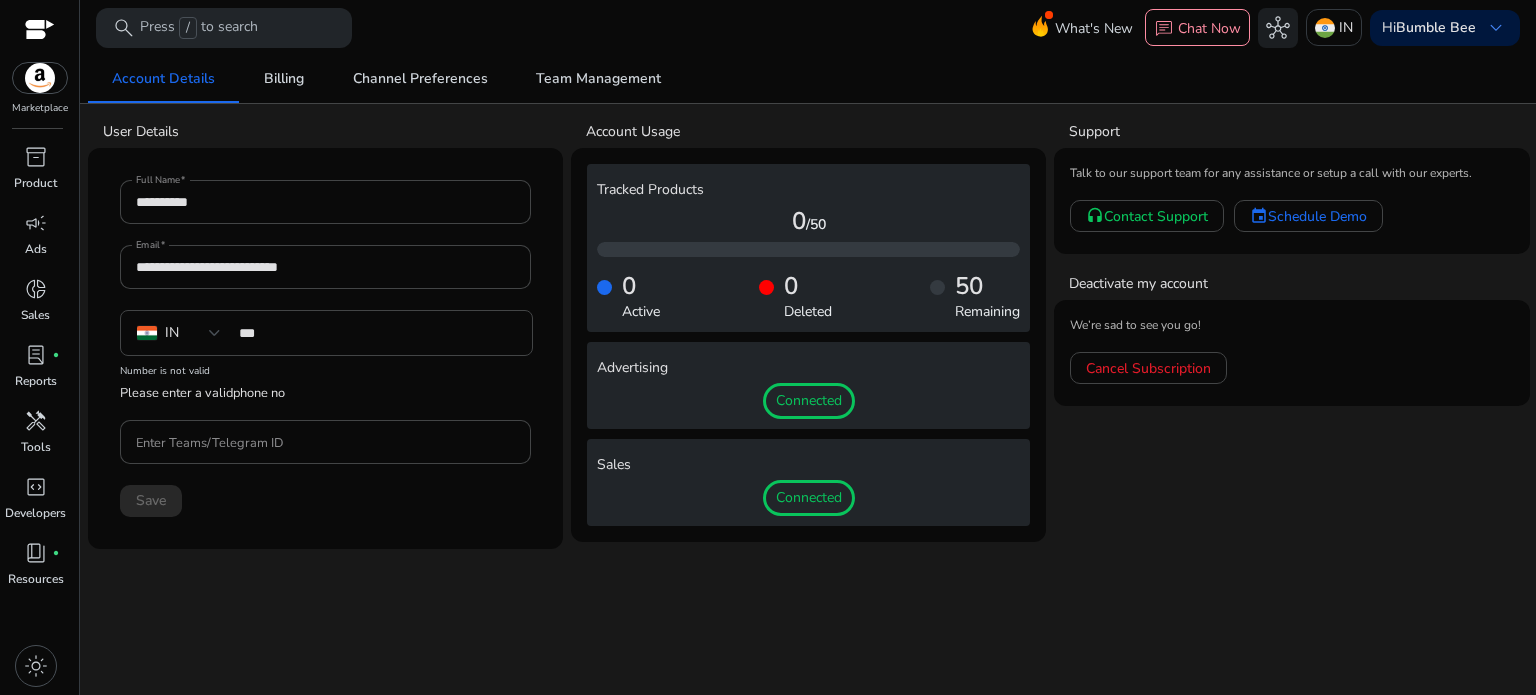 click at bounding box center [40, 78] 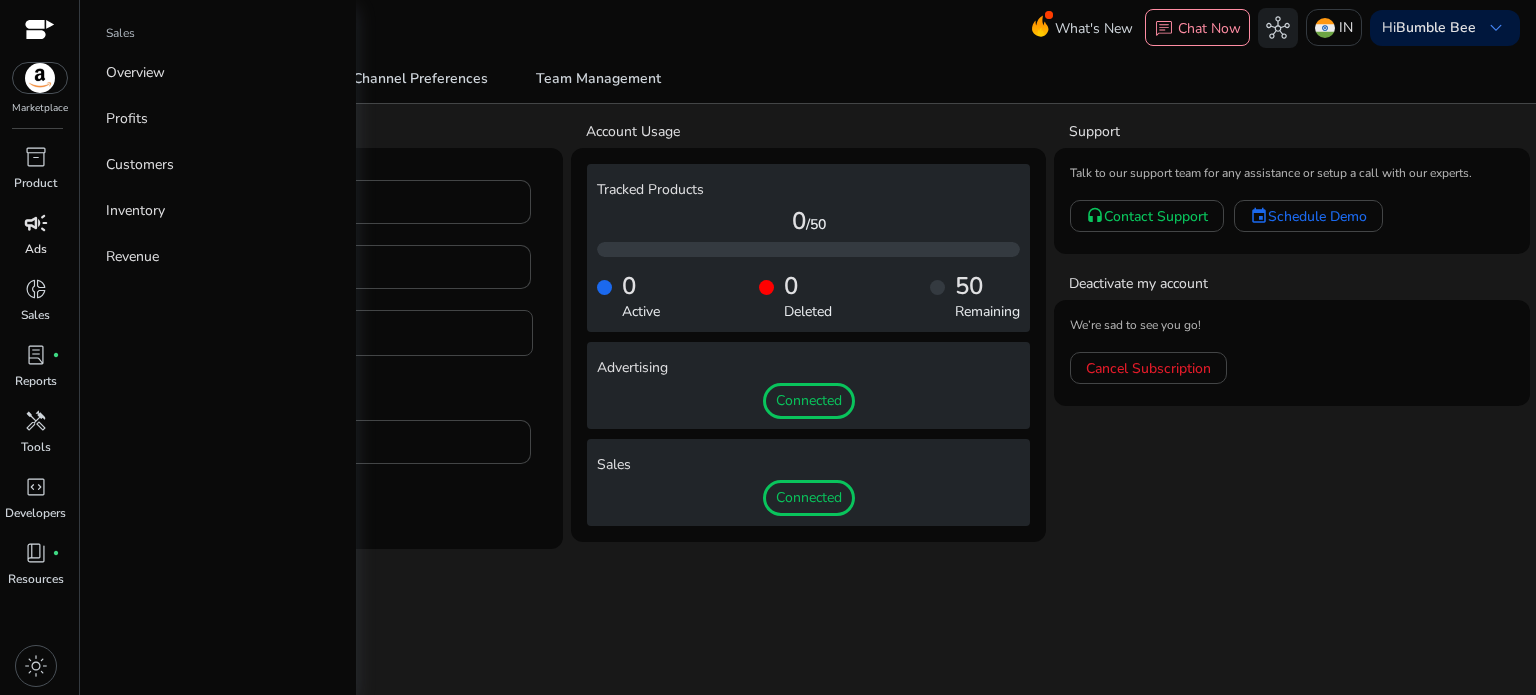 click on "campaign" at bounding box center (36, 223) 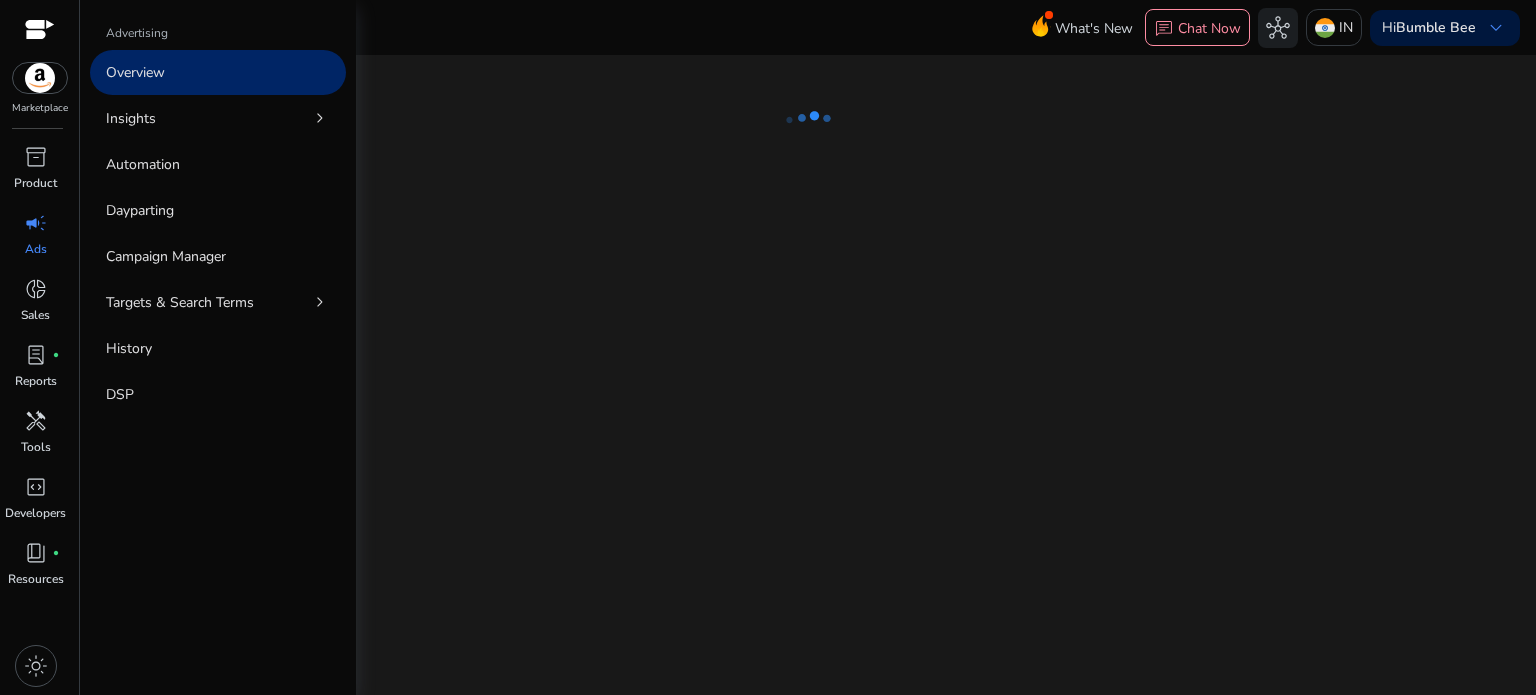 click on "Overview" at bounding box center [218, 72] 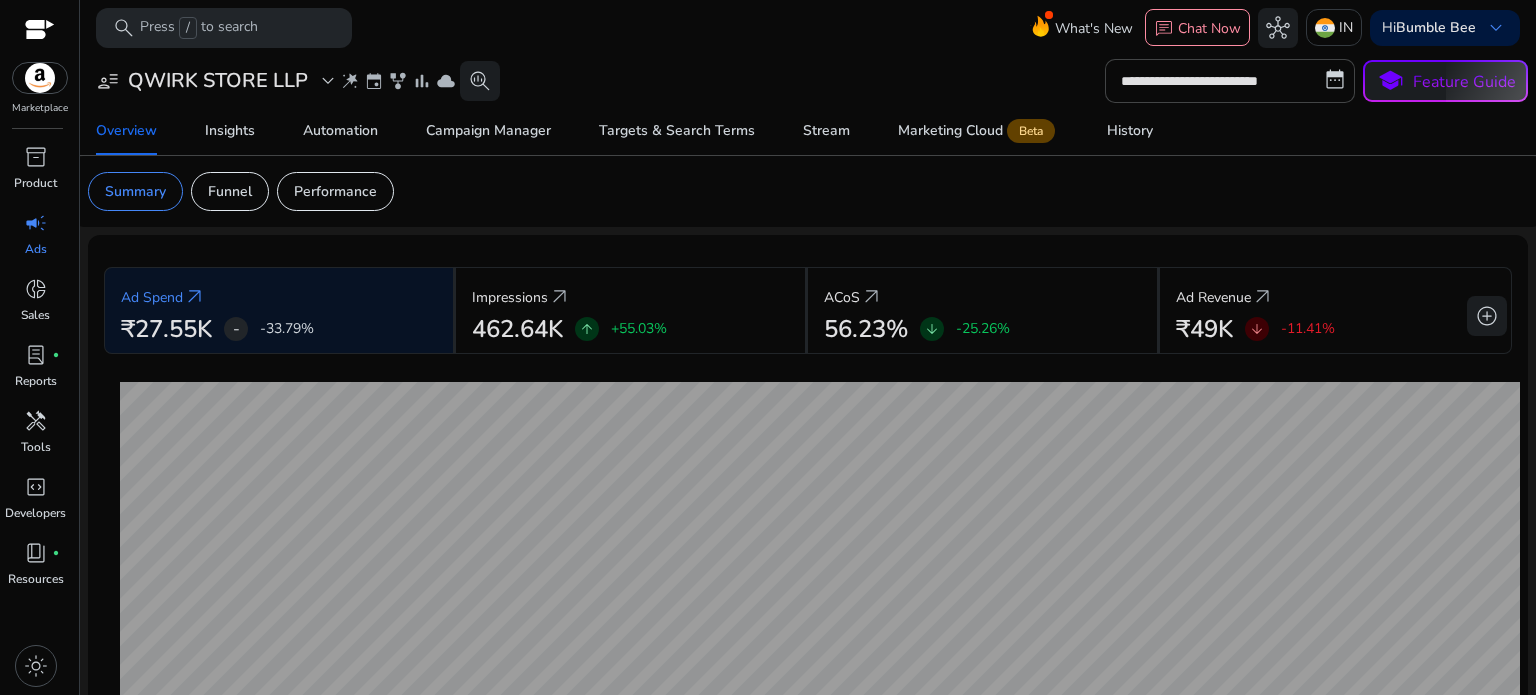 click on "user_attributes   QWIRK STORE LLP   expand_more" 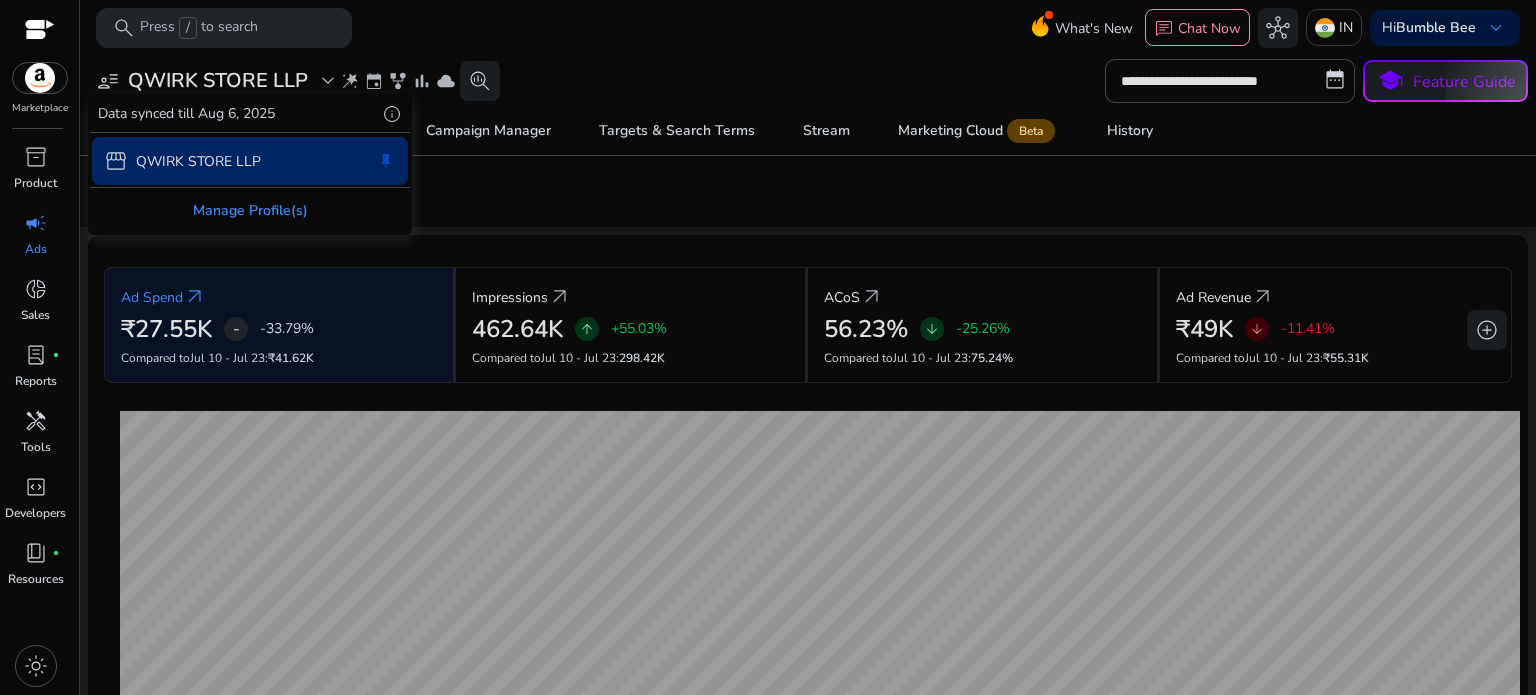 click on "Manage Profile(s)" at bounding box center (250, 210) 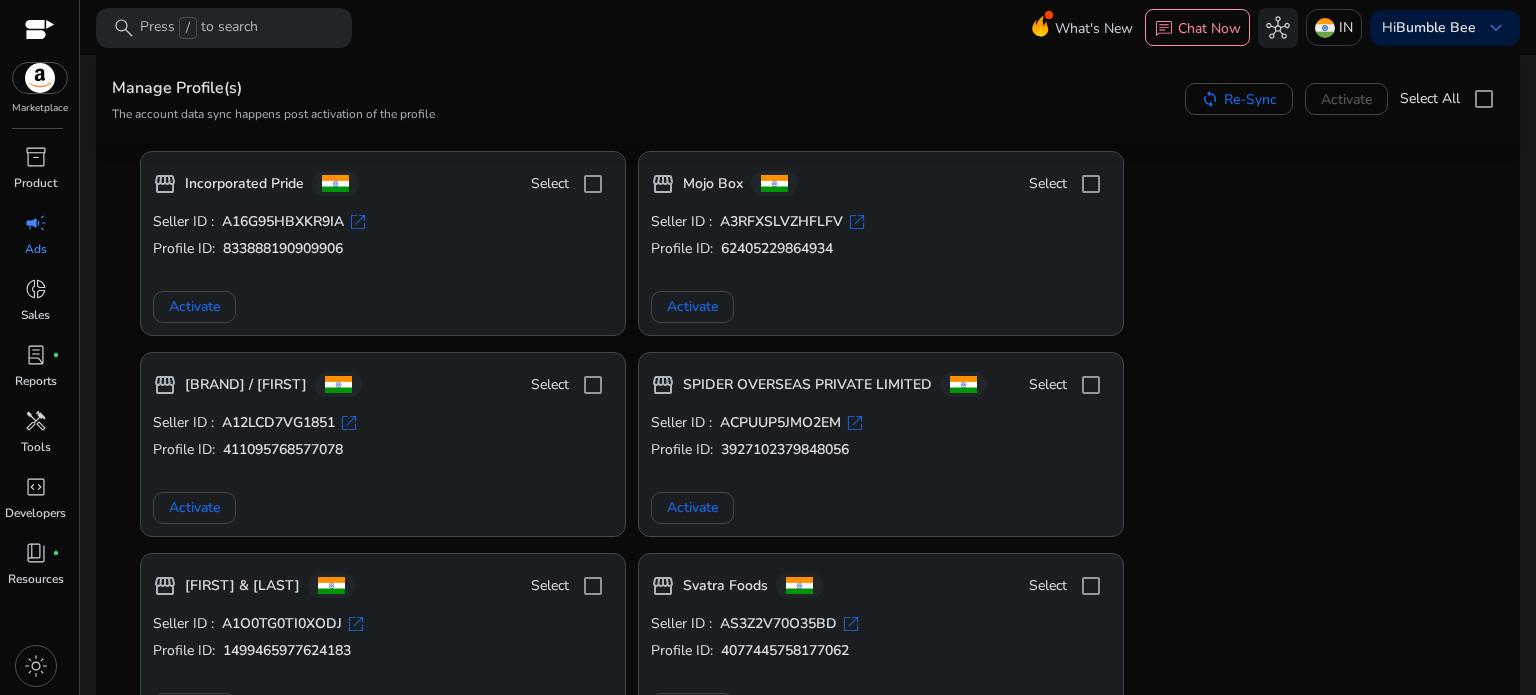 scroll, scrollTop: 800, scrollLeft: 0, axis: vertical 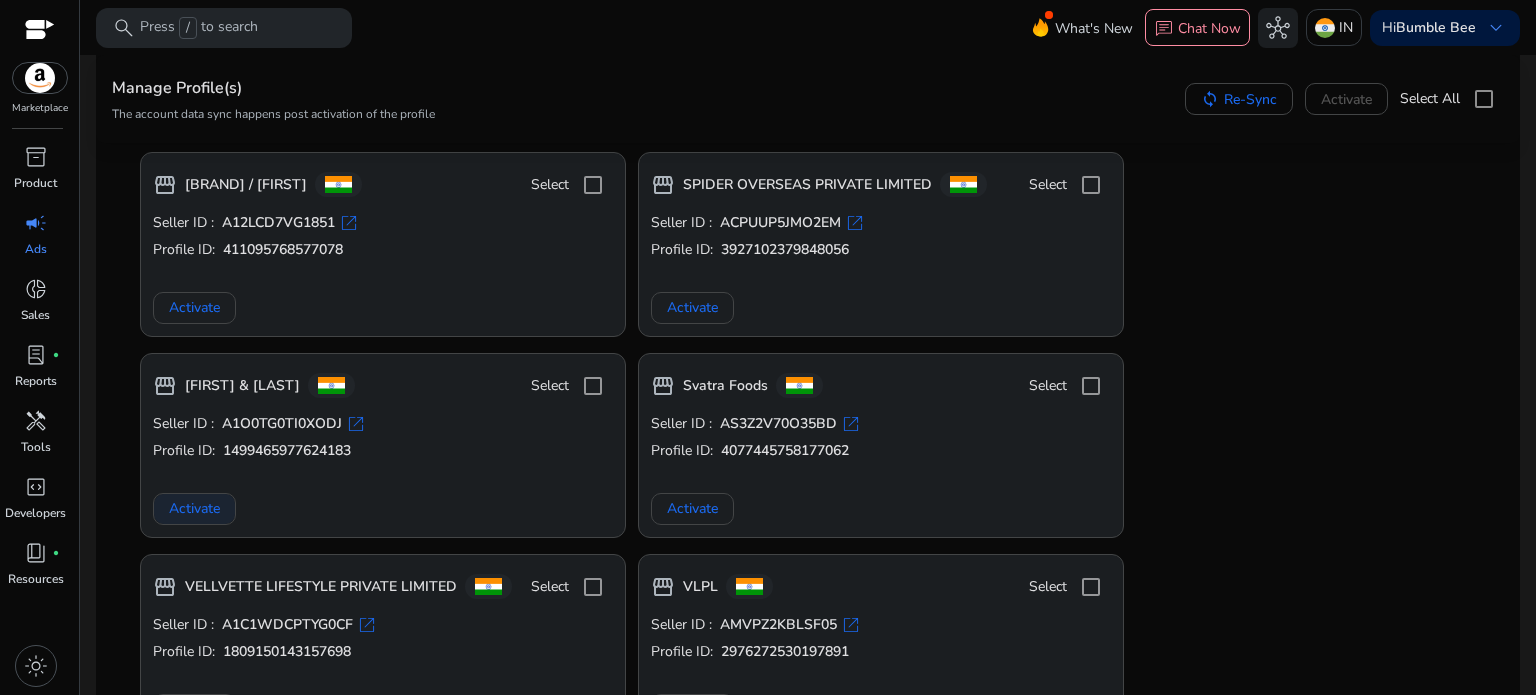 click on "Activate" 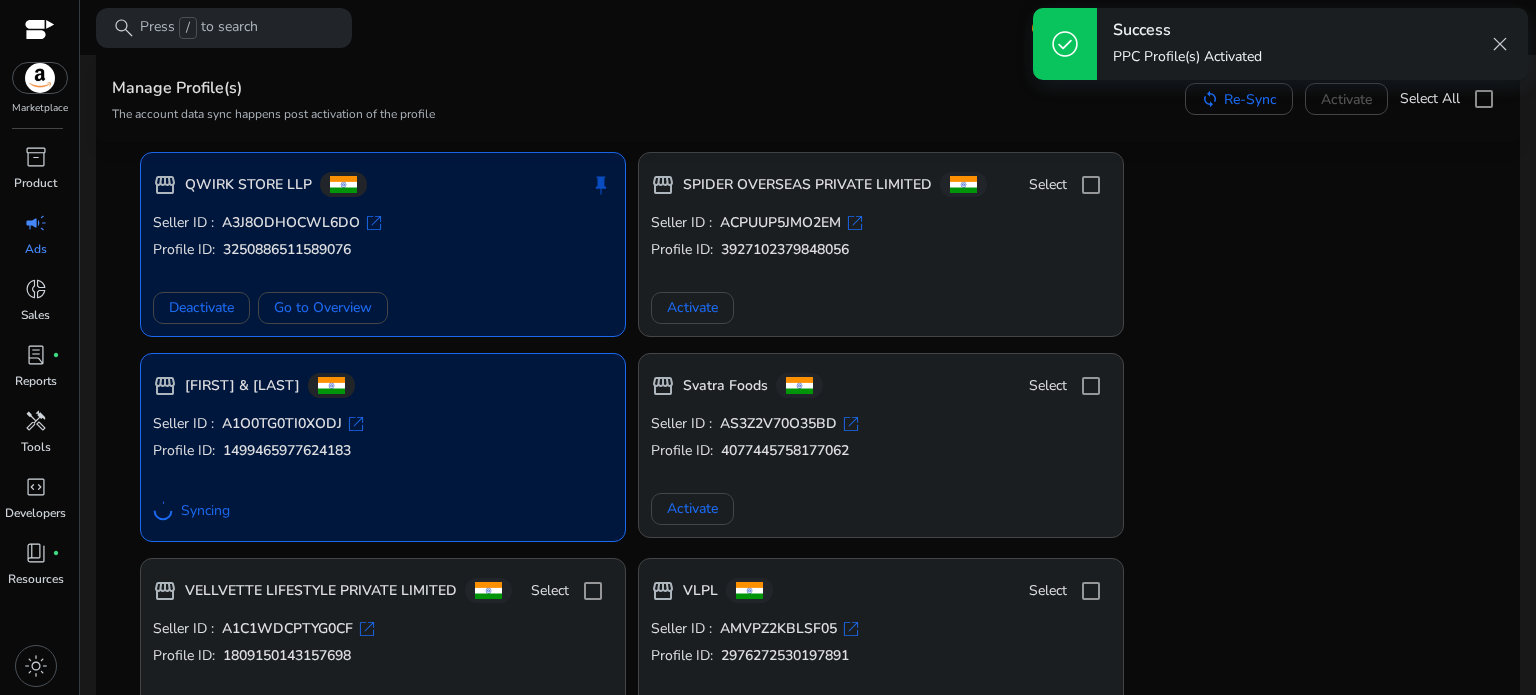 click on "Activate" 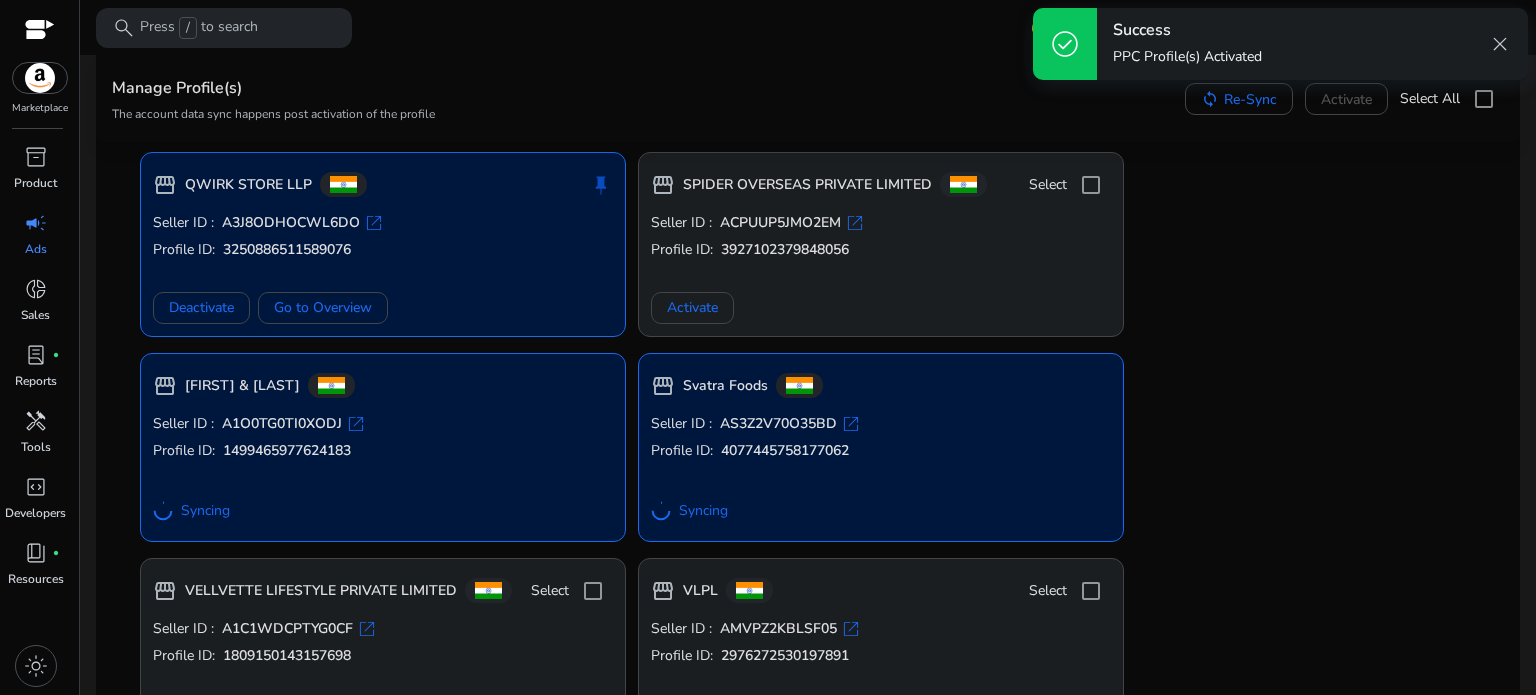 scroll, scrollTop: 900, scrollLeft: 0, axis: vertical 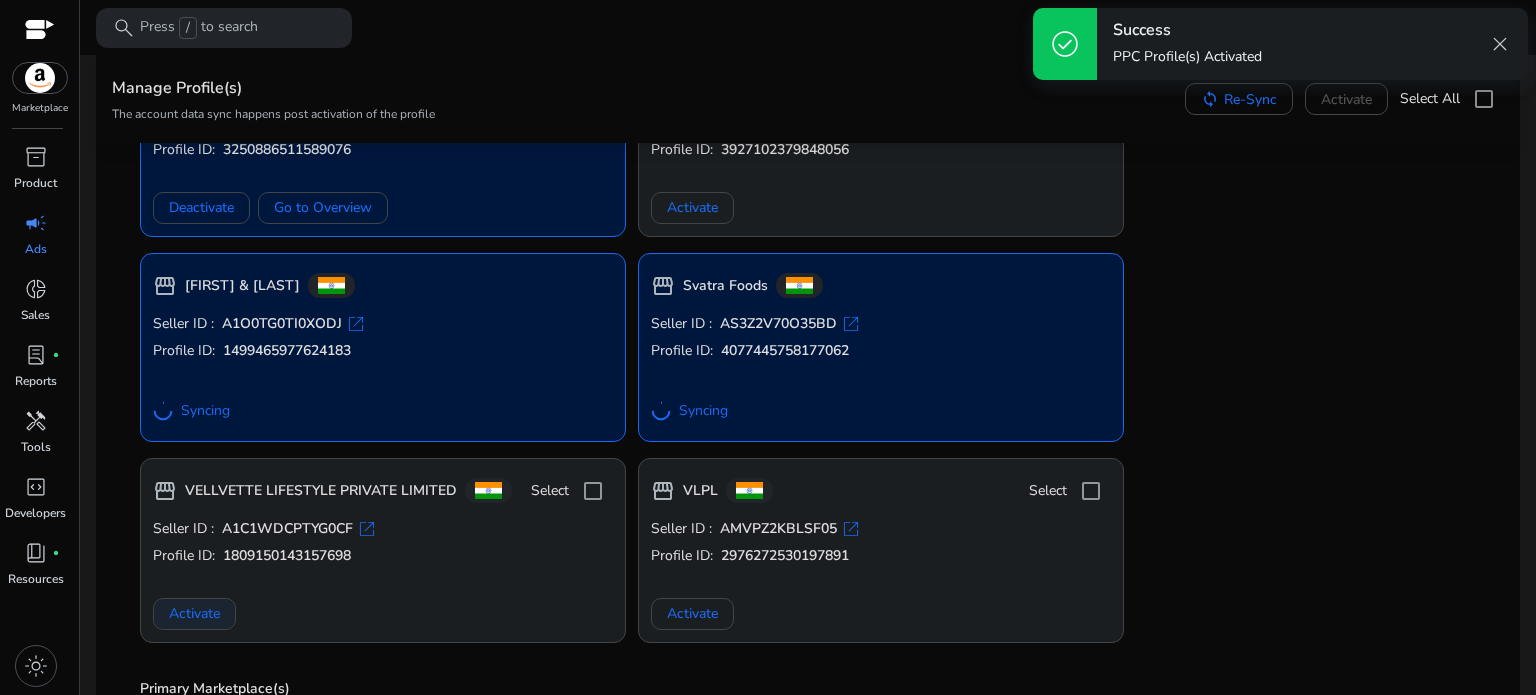 click on "Activate" 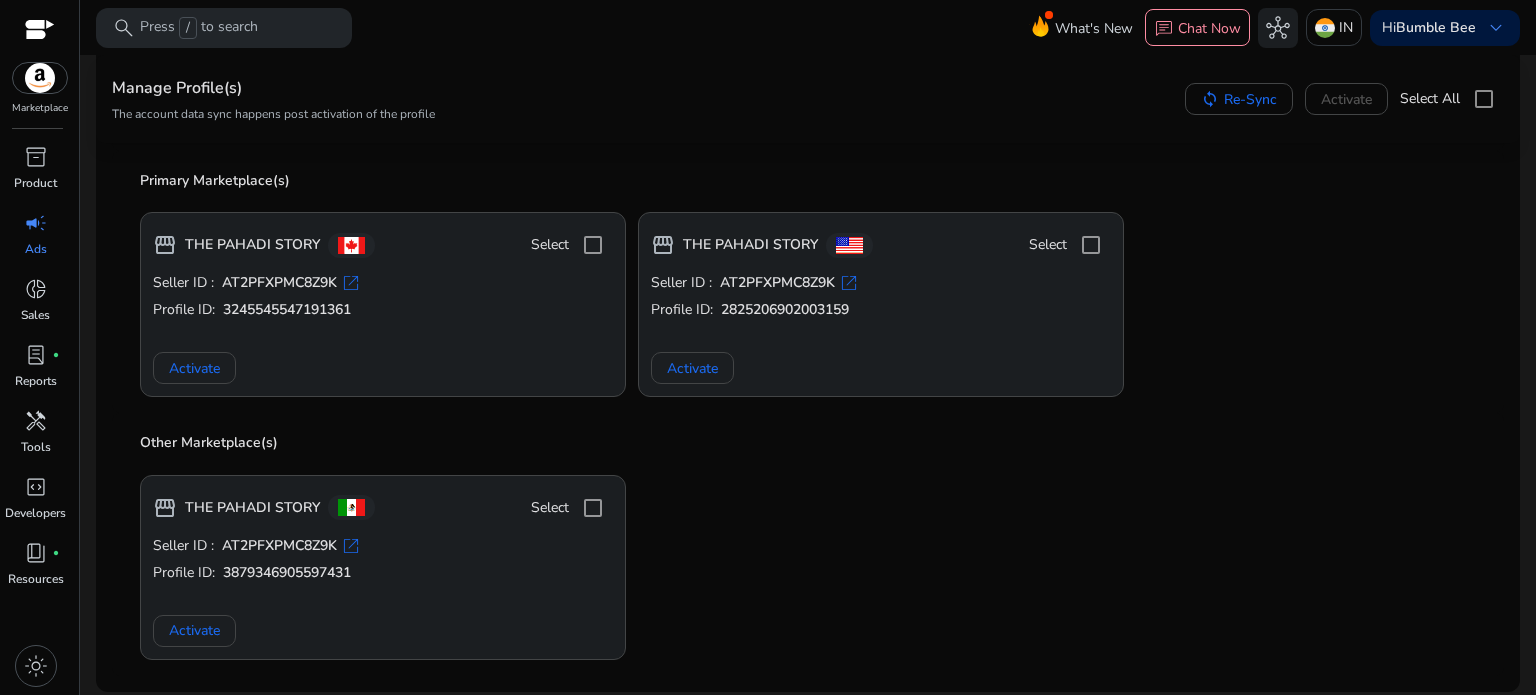 scroll, scrollTop: 1112, scrollLeft: 0, axis: vertical 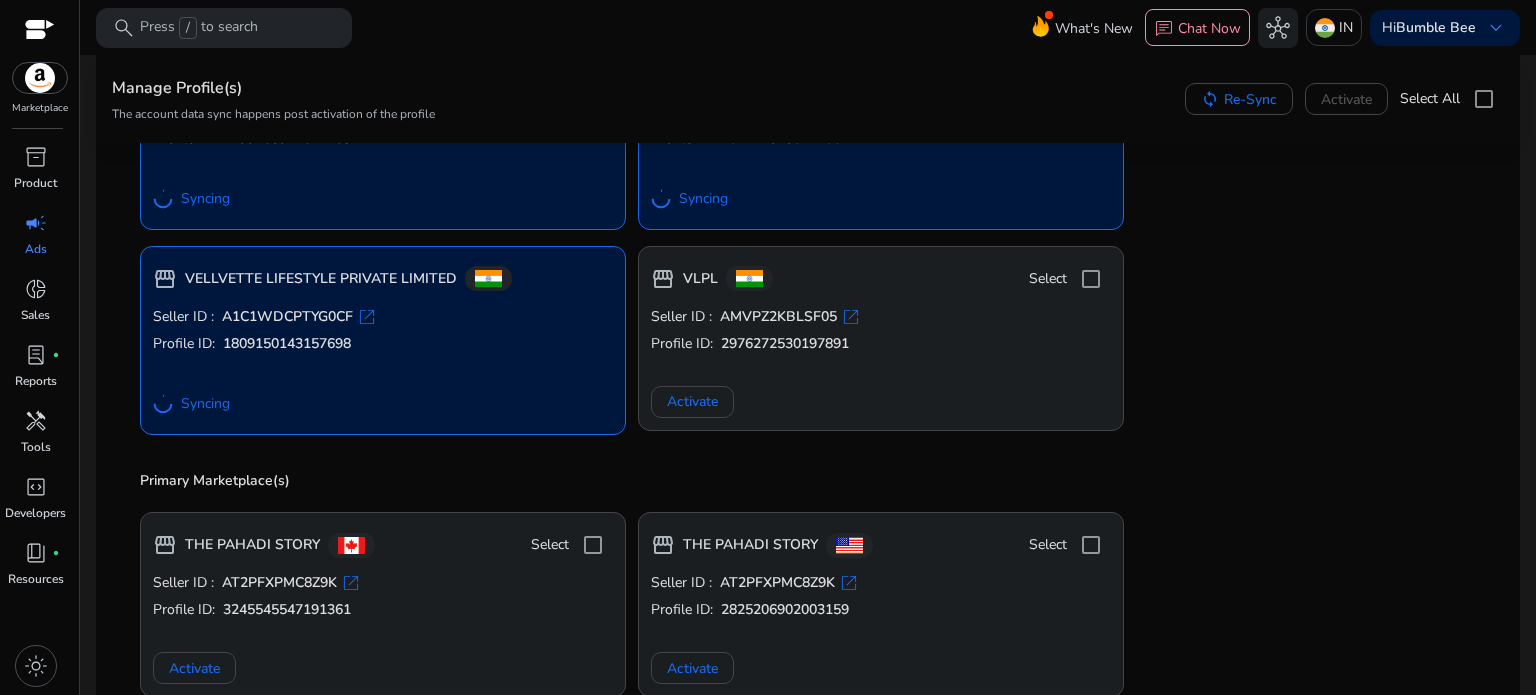 click on "Syncing" 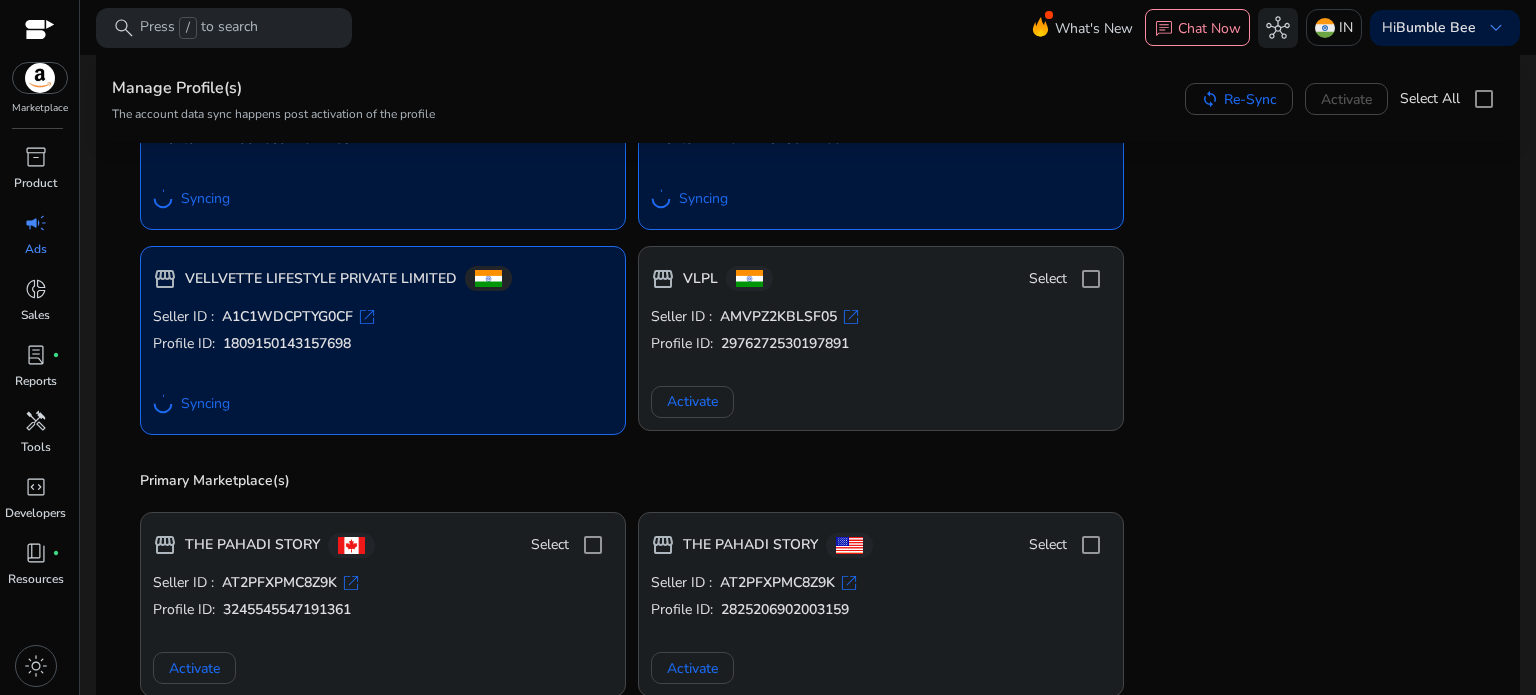 click on "storefront  VELLVETTE LIFESTYLE PRIVATE LIMITED" 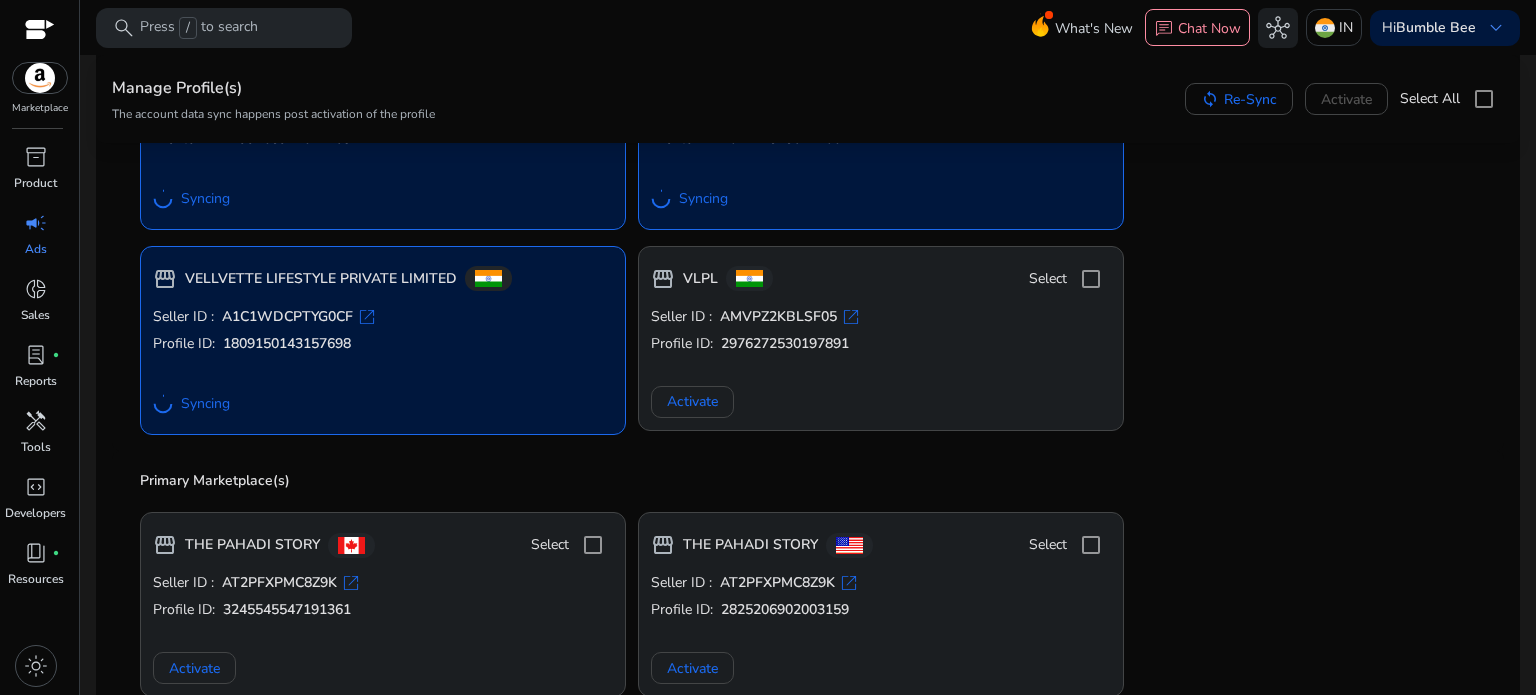 drag, startPoint x: 604, startPoint y: 286, endPoint x: 542, endPoint y: 292, distance: 62.289646 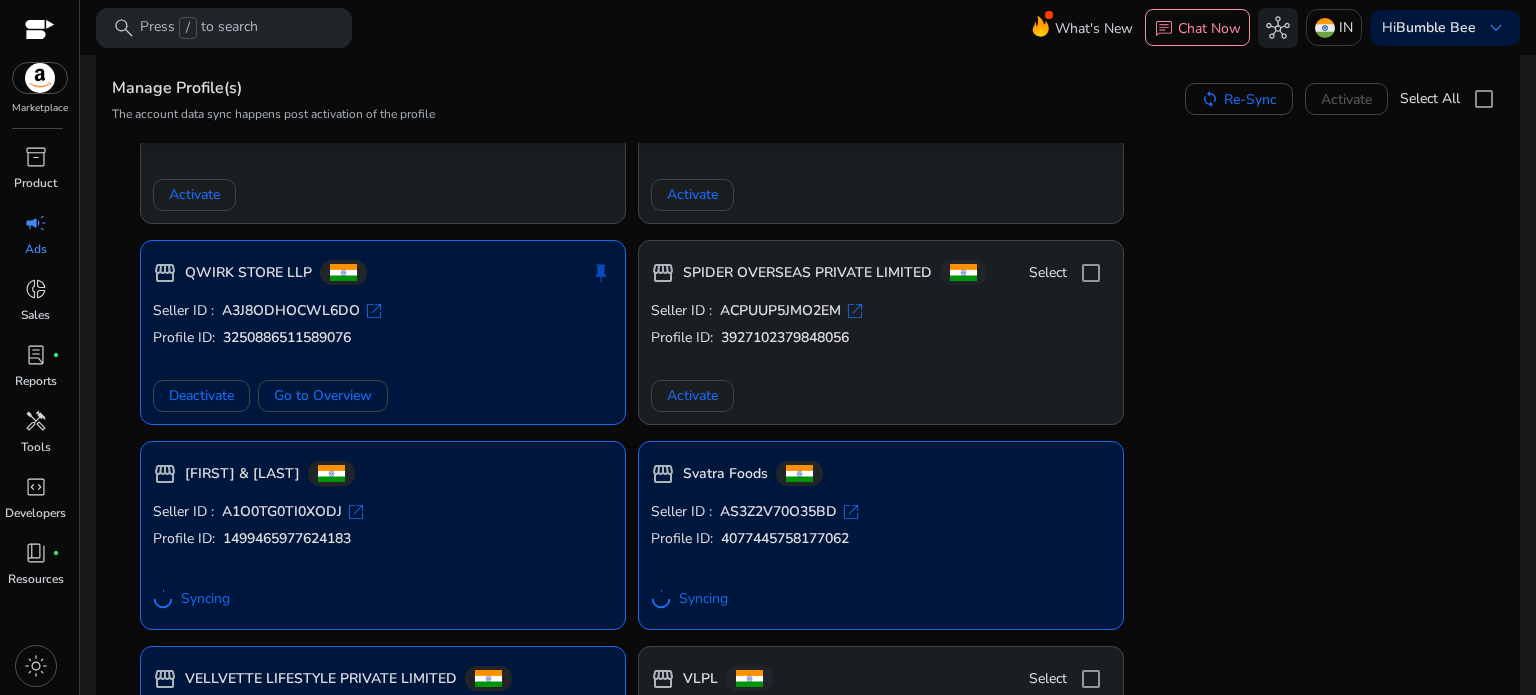 scroll, scrollTop: 912, scrollLeft: 0, axis: vertical 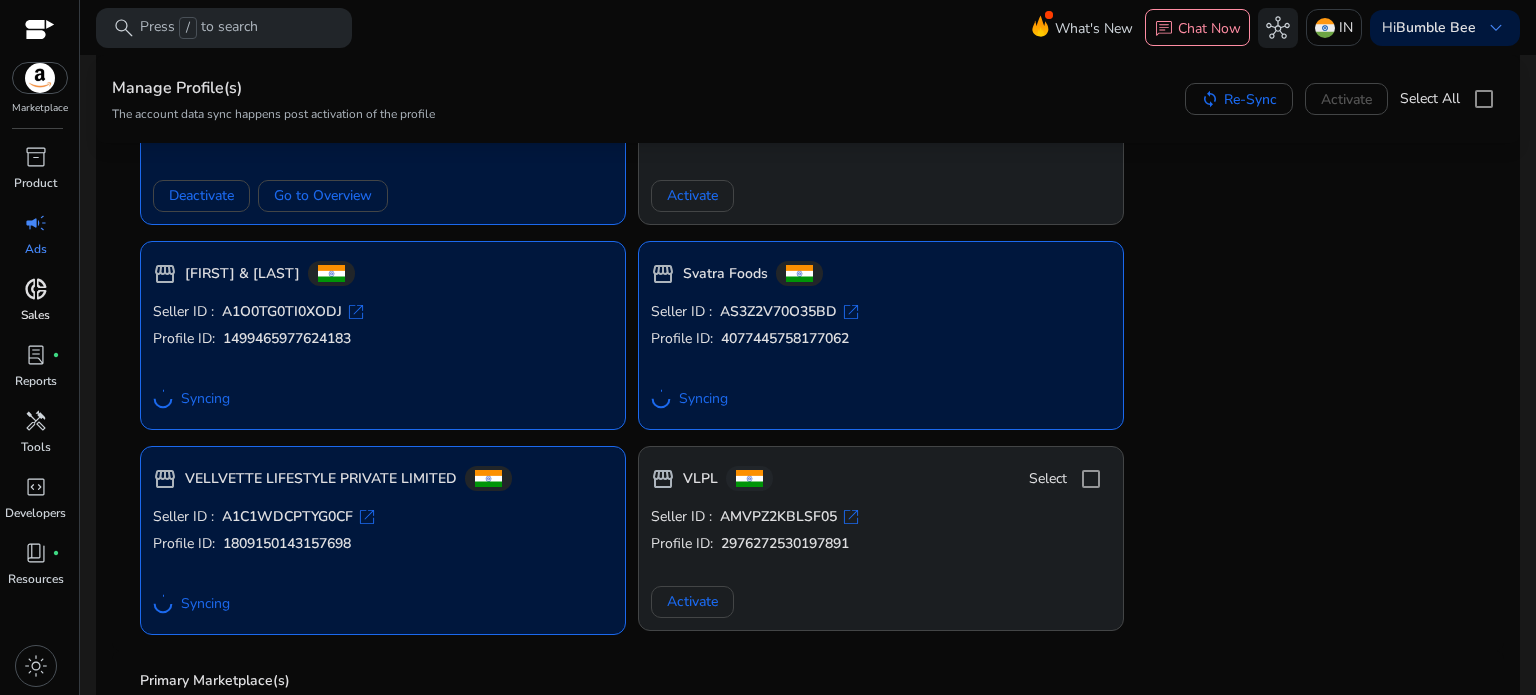 click on "Sales" at bounding box center [35, 315] 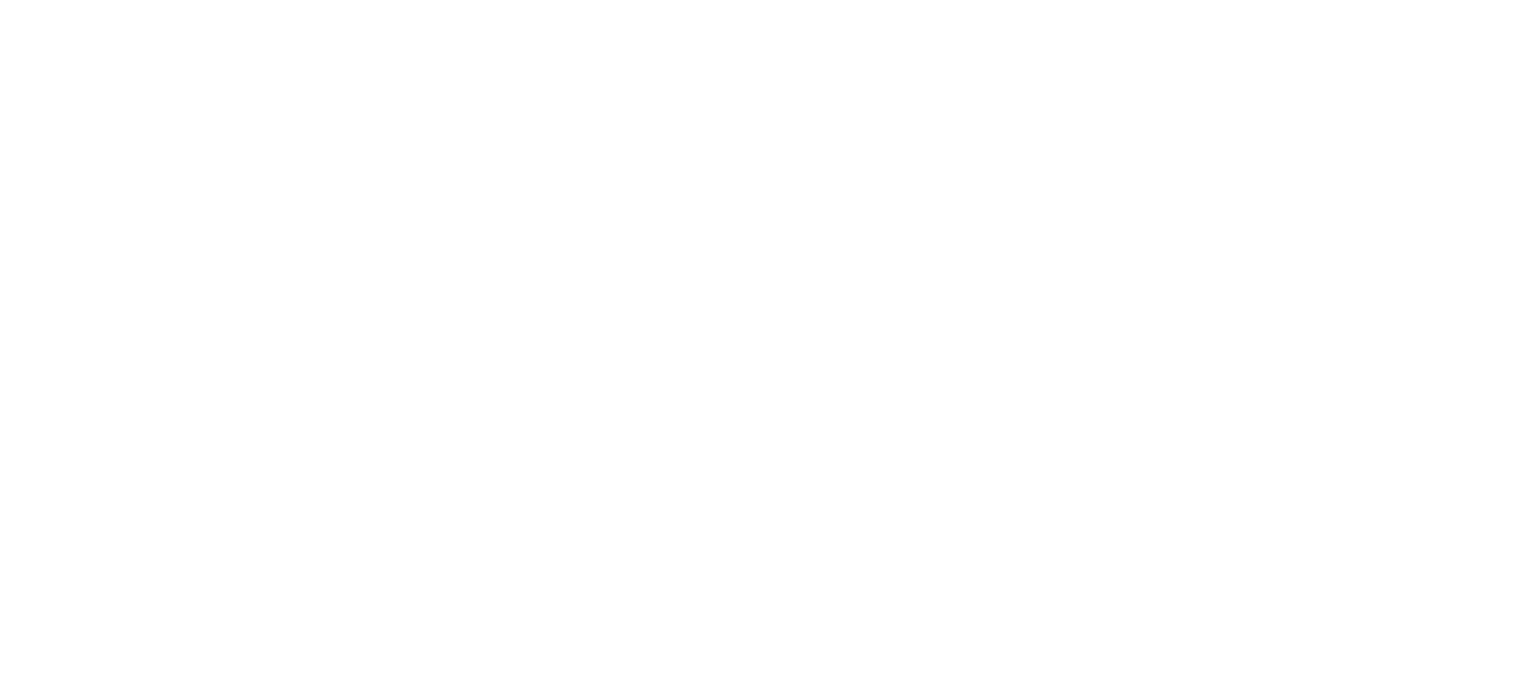 scroll, scrollTop: 0, scrollLeft: 0, axis: both 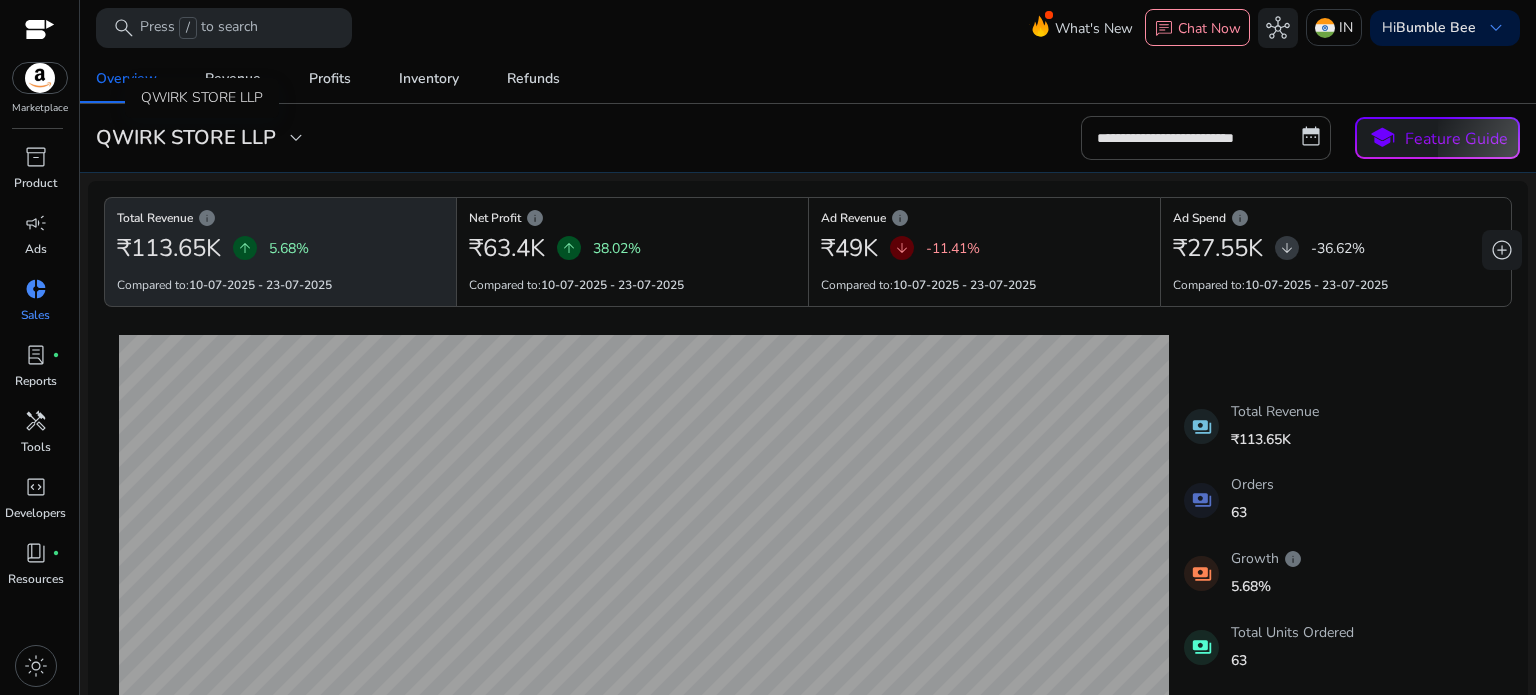 click on "QWIRK STORE LLP" 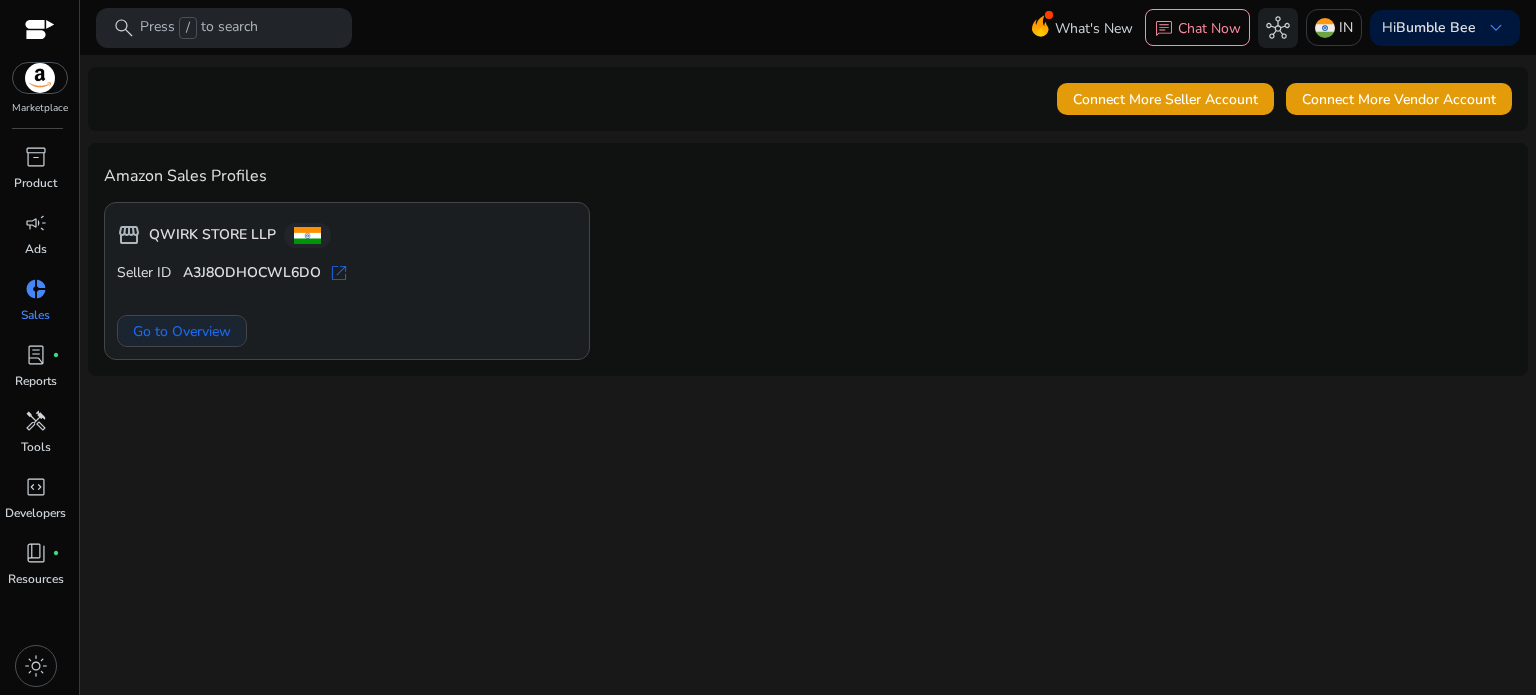 click on "Go to Overview" 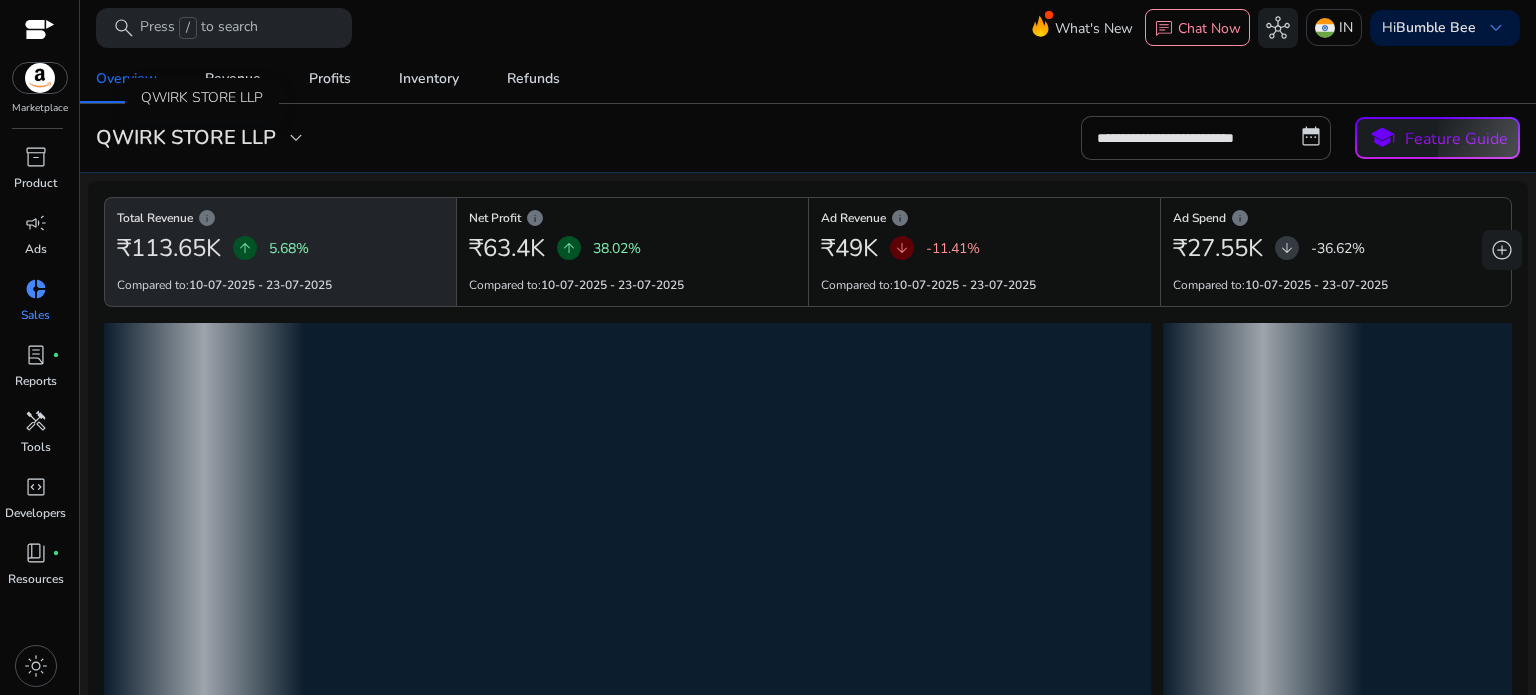 click on "expand_more" 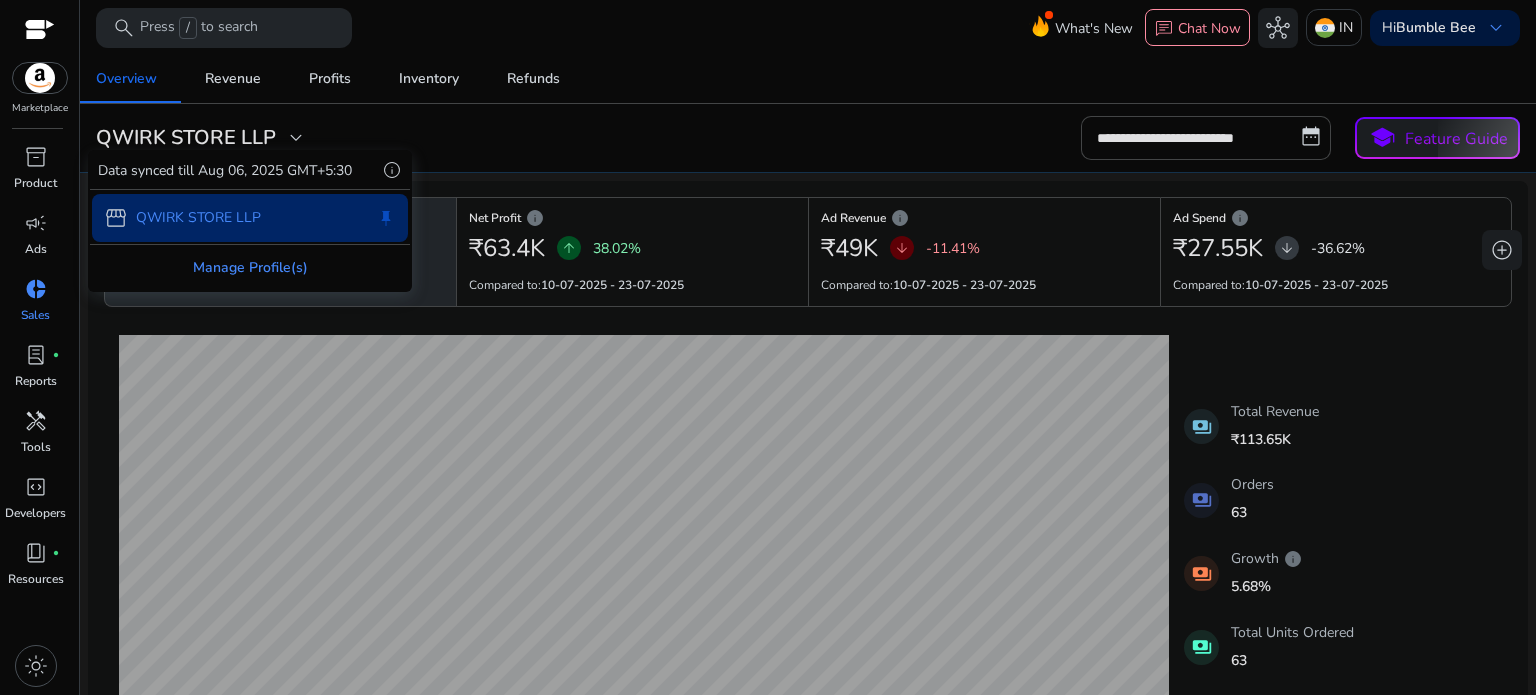 click on "Manage Profile(s)" at bounding box center (250, 267) 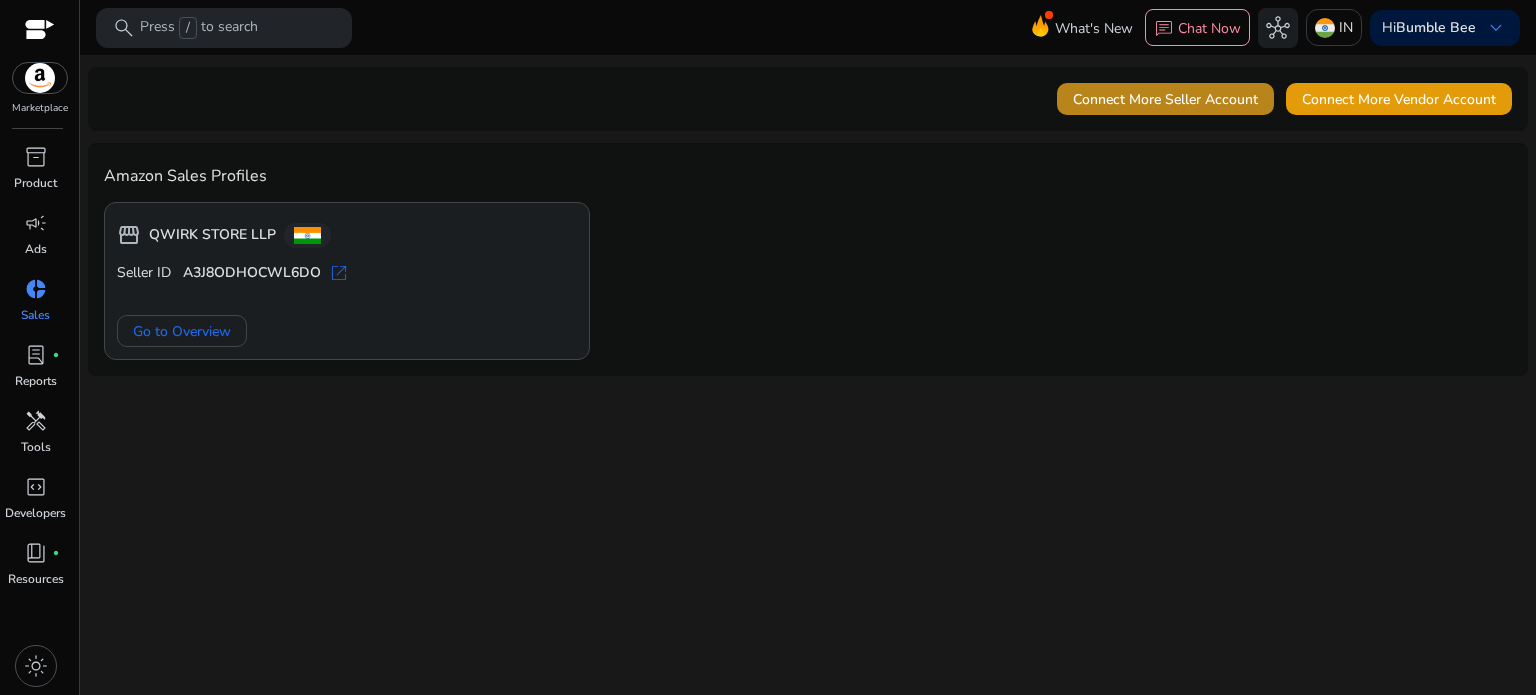 click on "Connect More Seller Account" 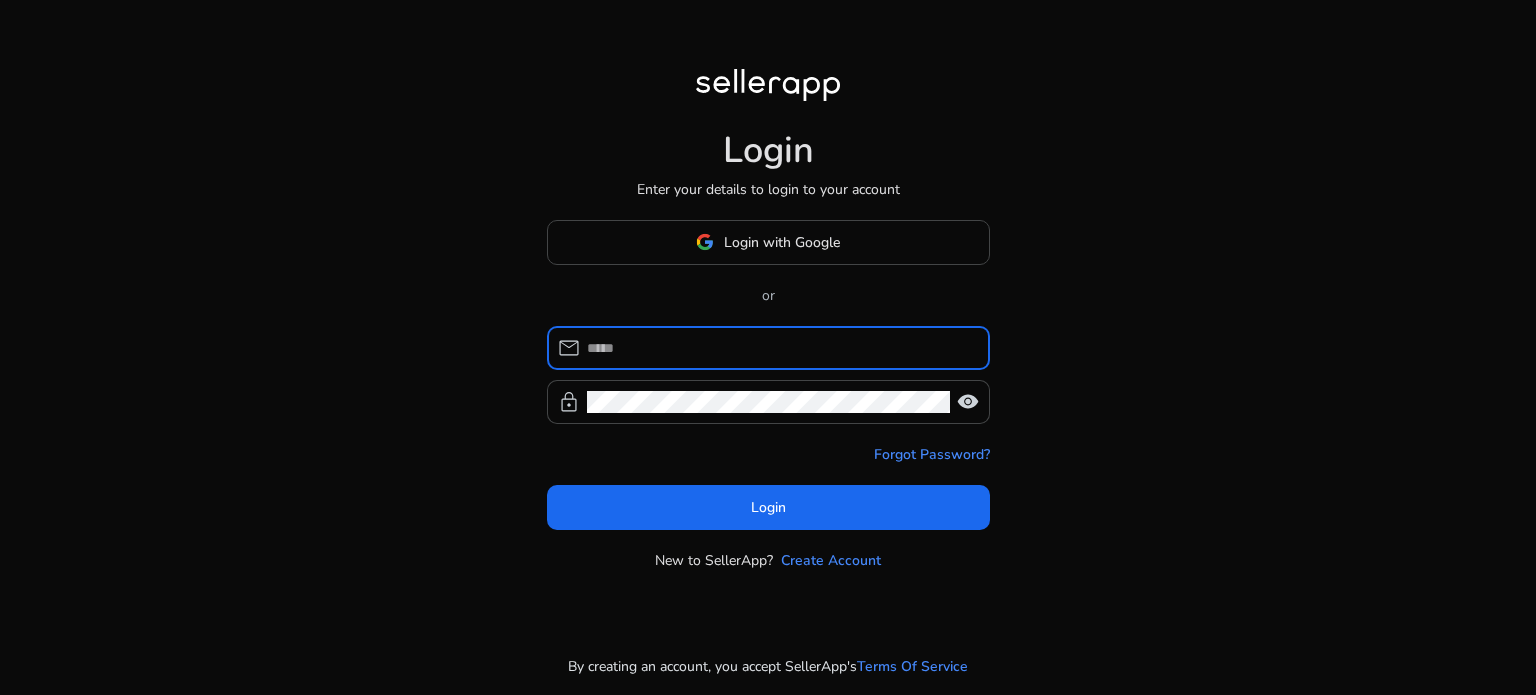 scroll, scrollTop: 0, scrollLeft: 0, axis: both 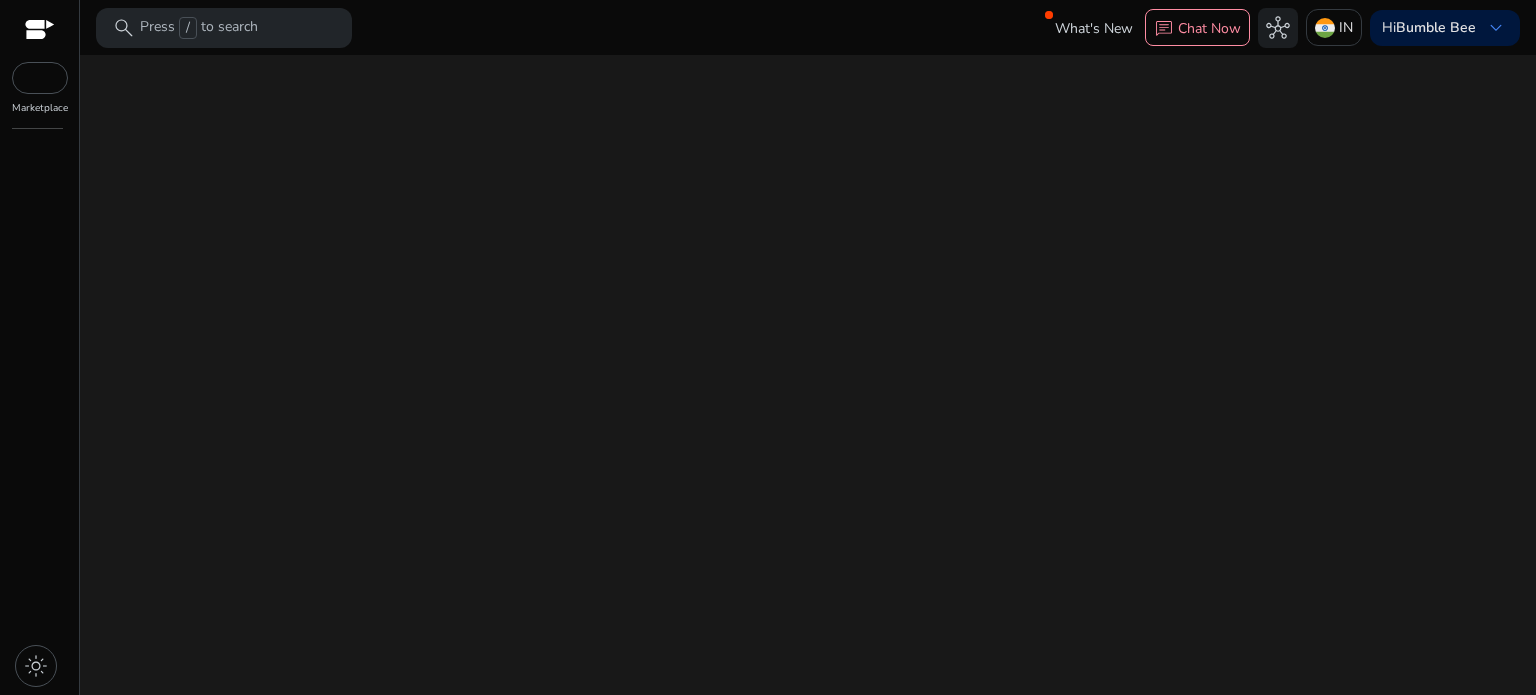 click on "We are getting things ready for you..." 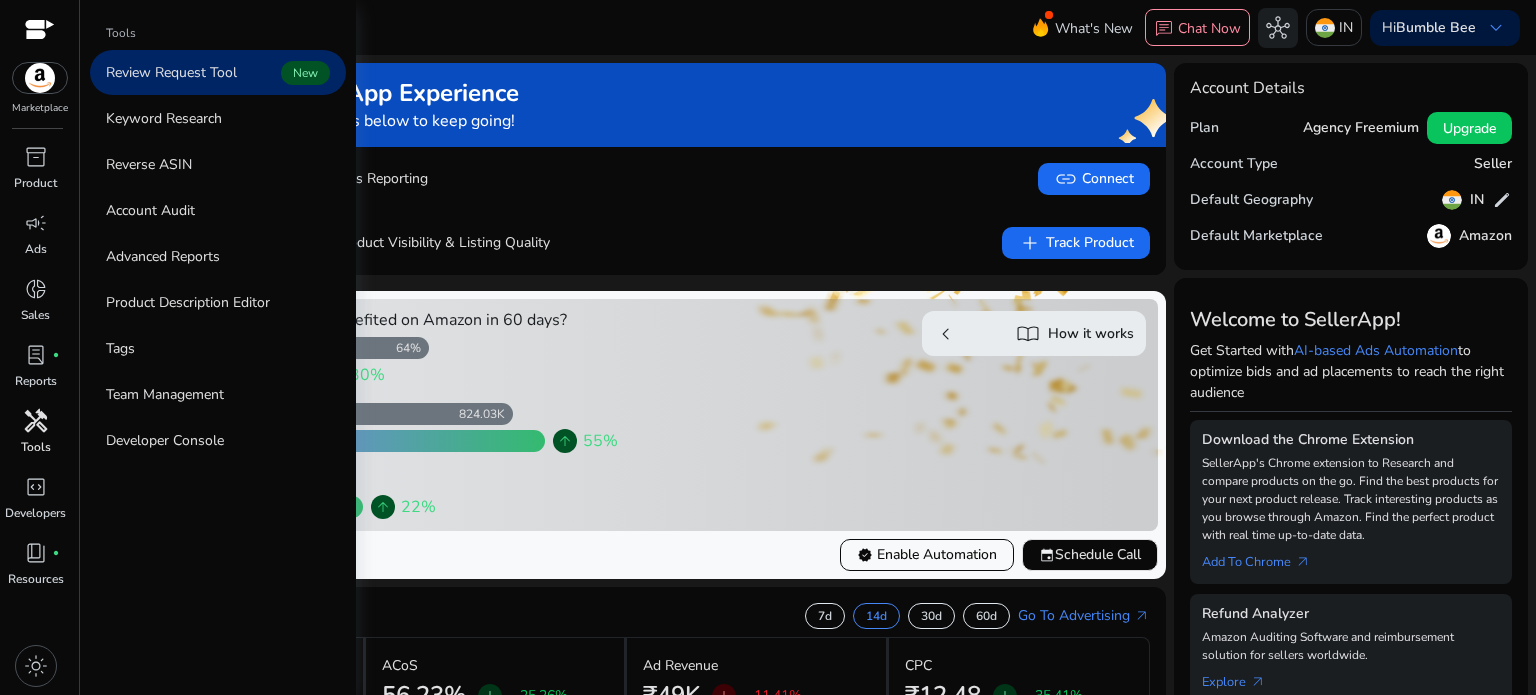 scroll, scrollTop: 0, scrollLeft: 0, axis: both 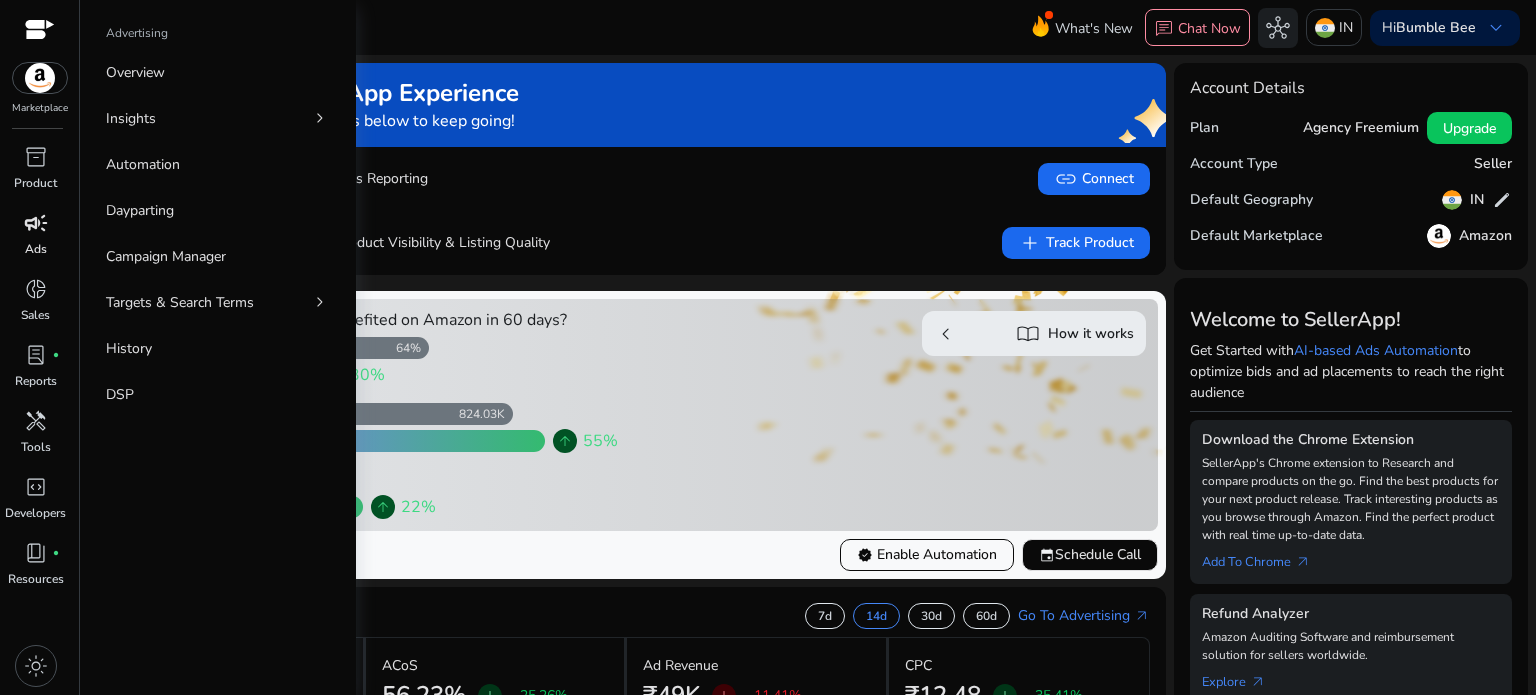 click on "campaign" at bounding box center [36, 223] 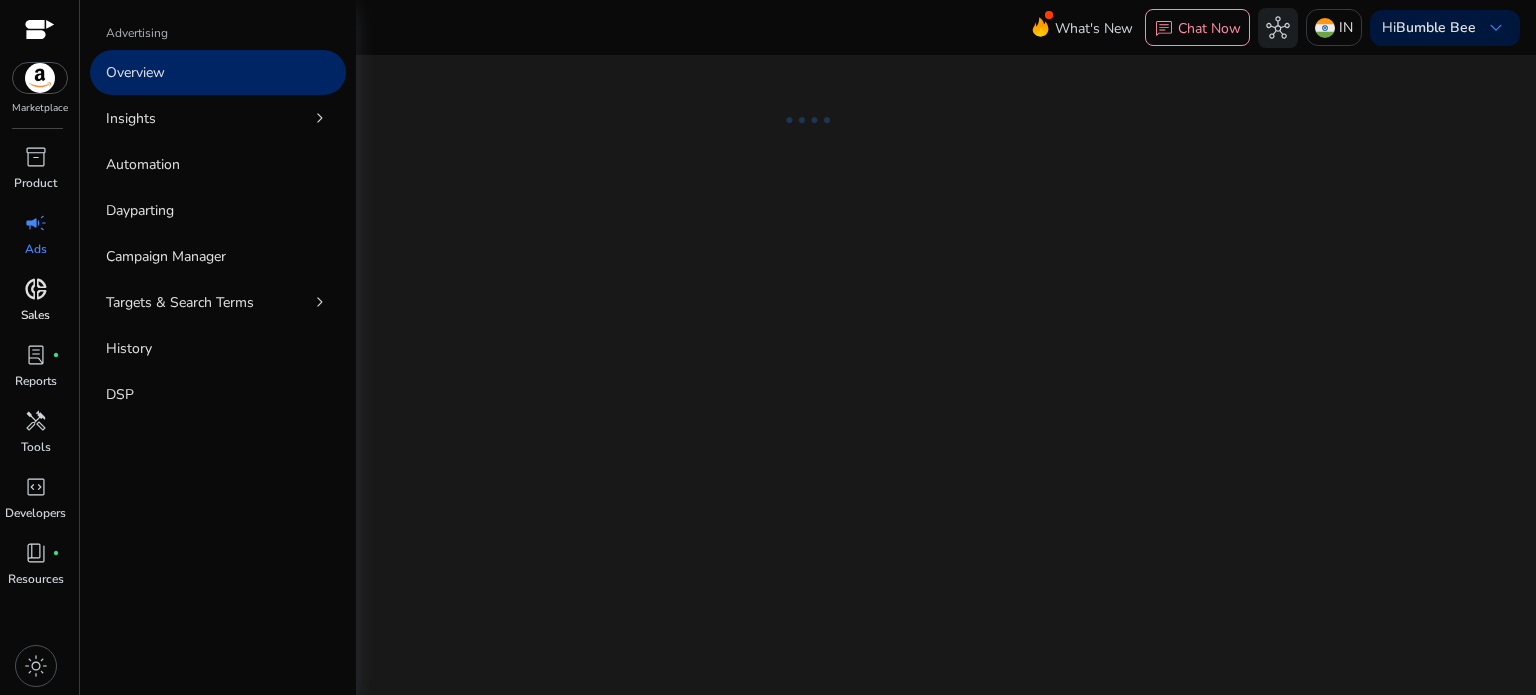click on "donut_small" at bounding box center [36, 289] 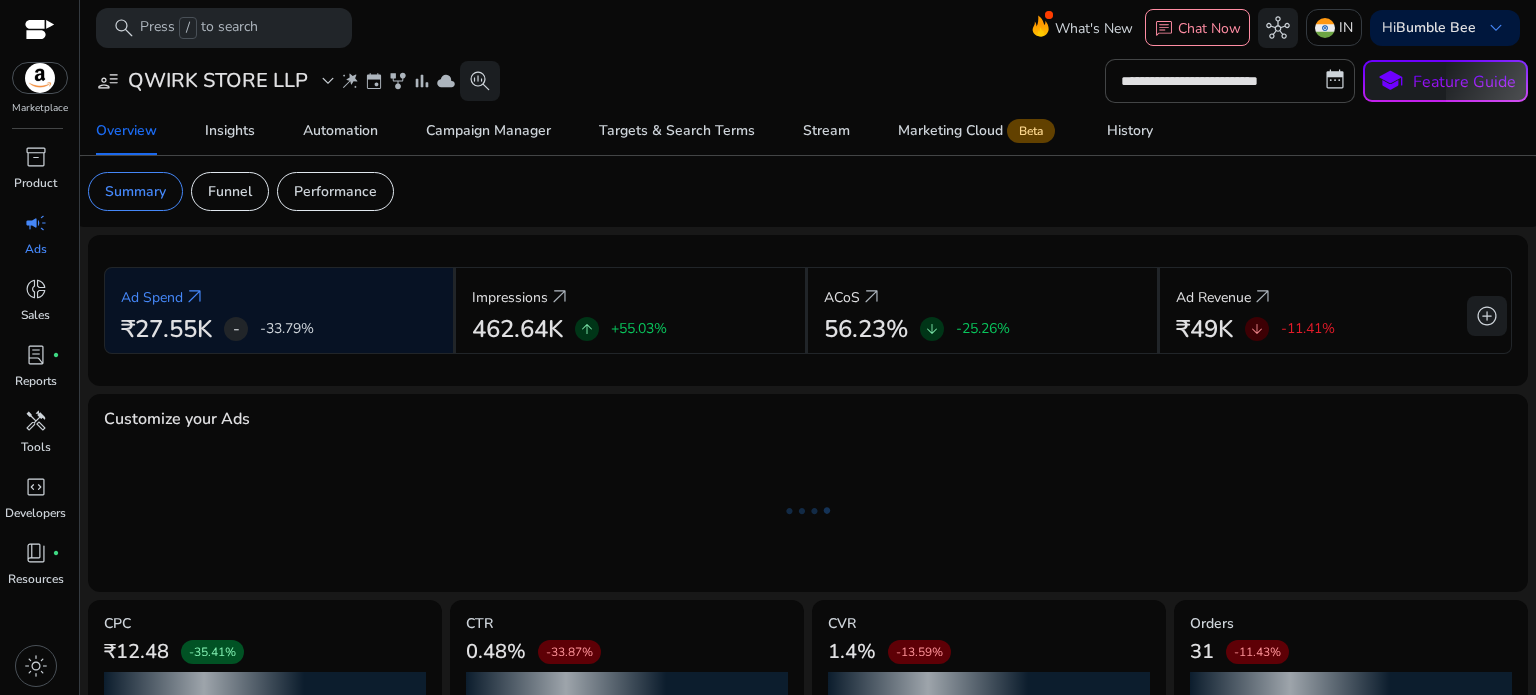 click on "QWIRK STORE LLP" 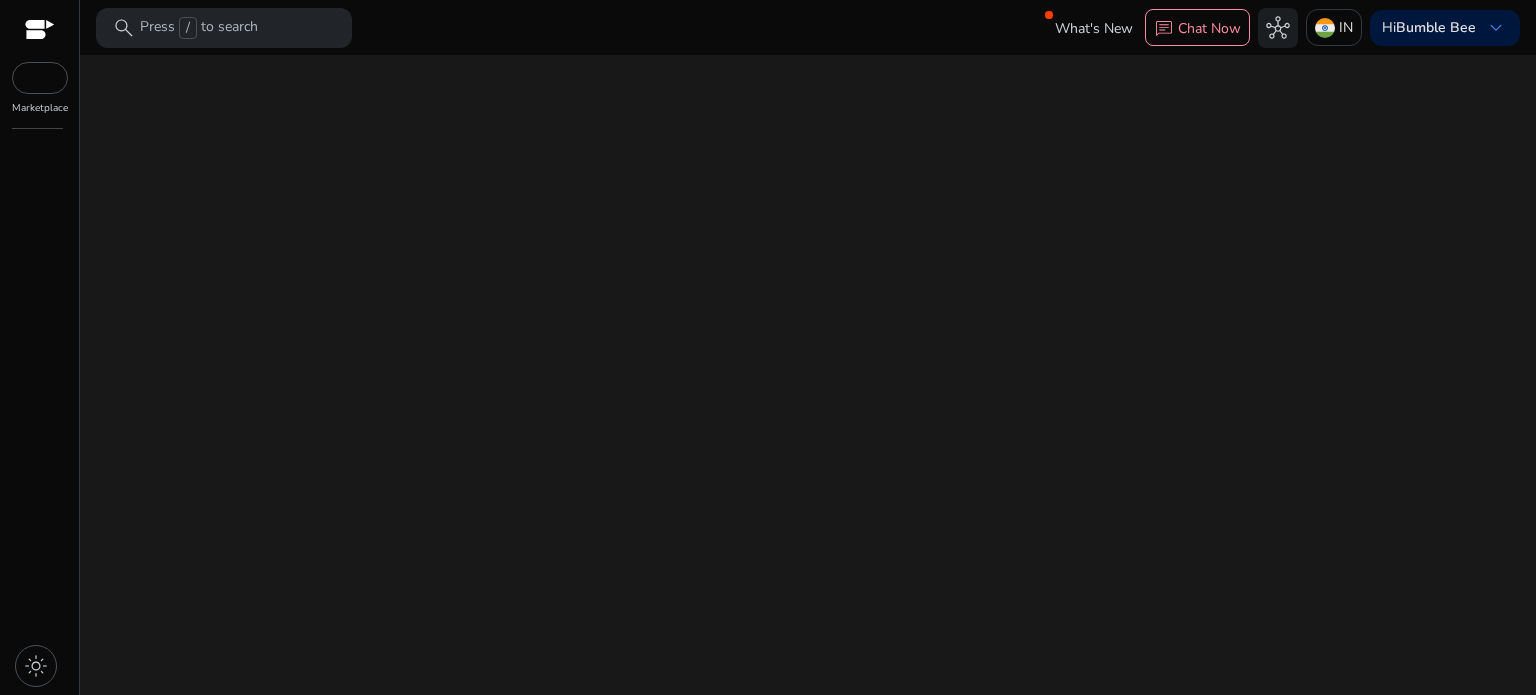 scroll, scrollTop: 0, scrollLeft: 0, axis: both 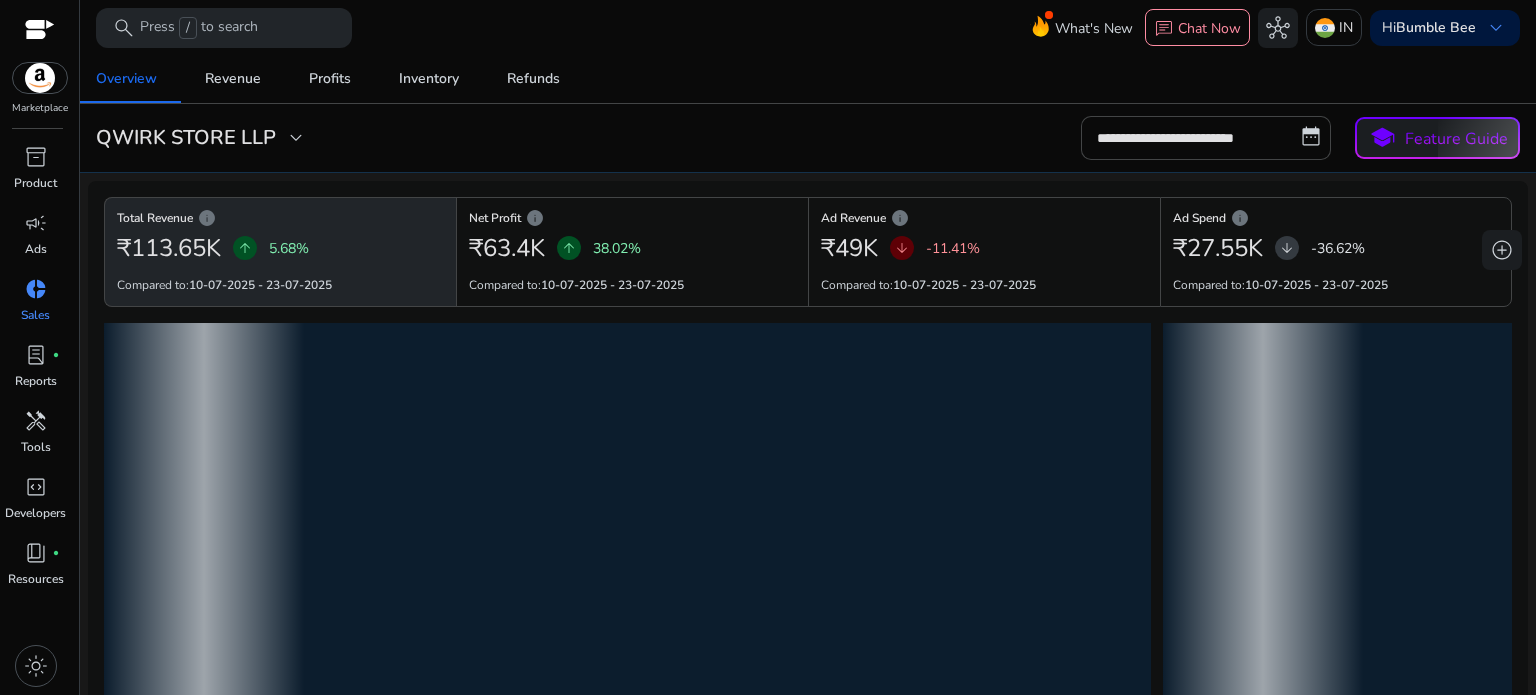 click on "QWIRK STORE LLP" 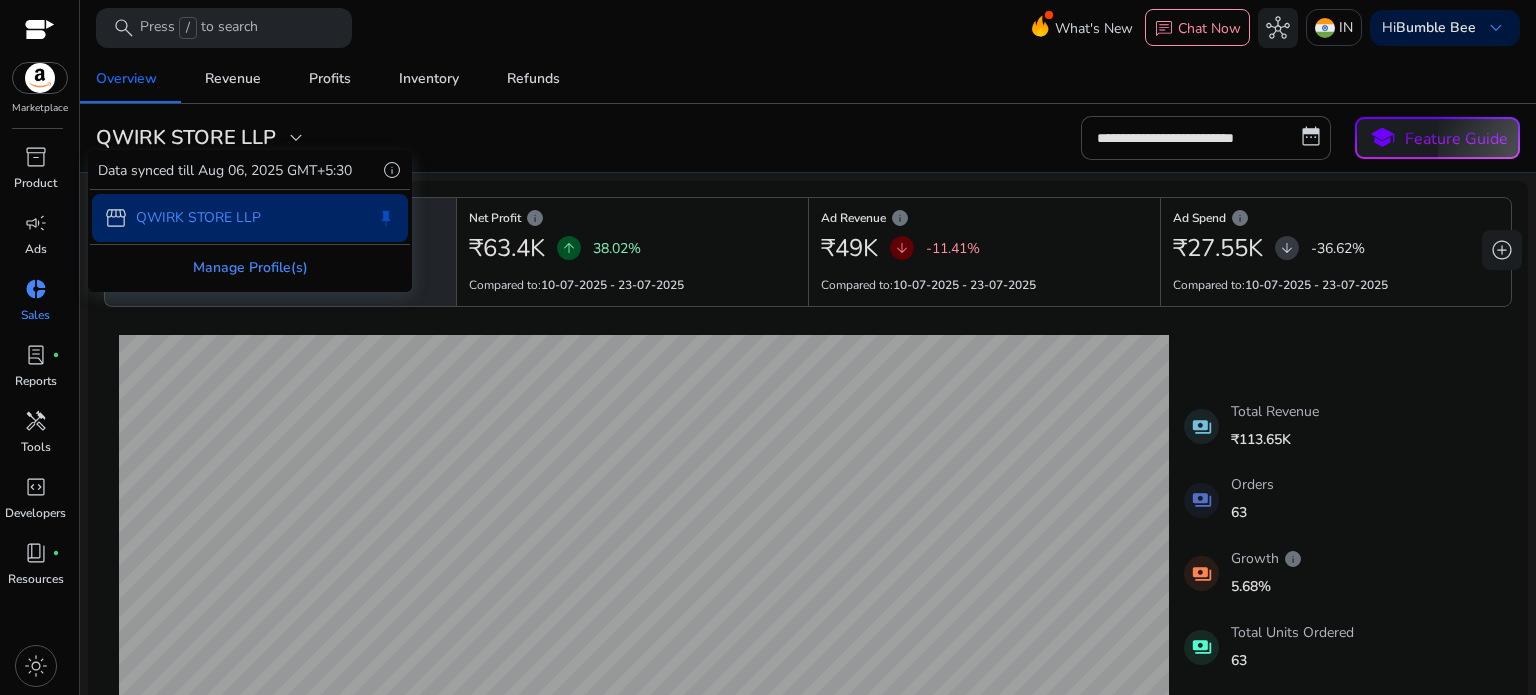 click on "Manage Profile(s)" at bounding box center (250, 267) 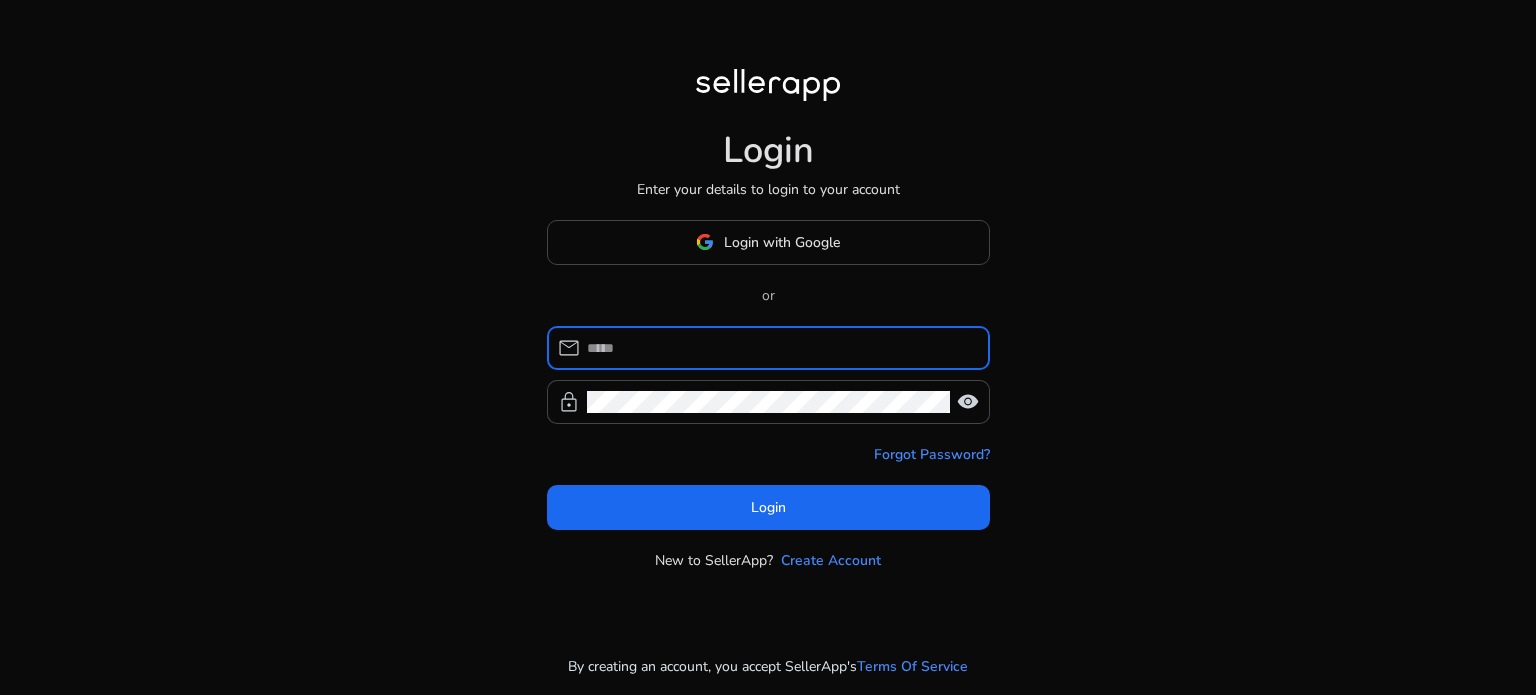 scroll, scrollTop: 0, scrollLeft: 0, axis: both 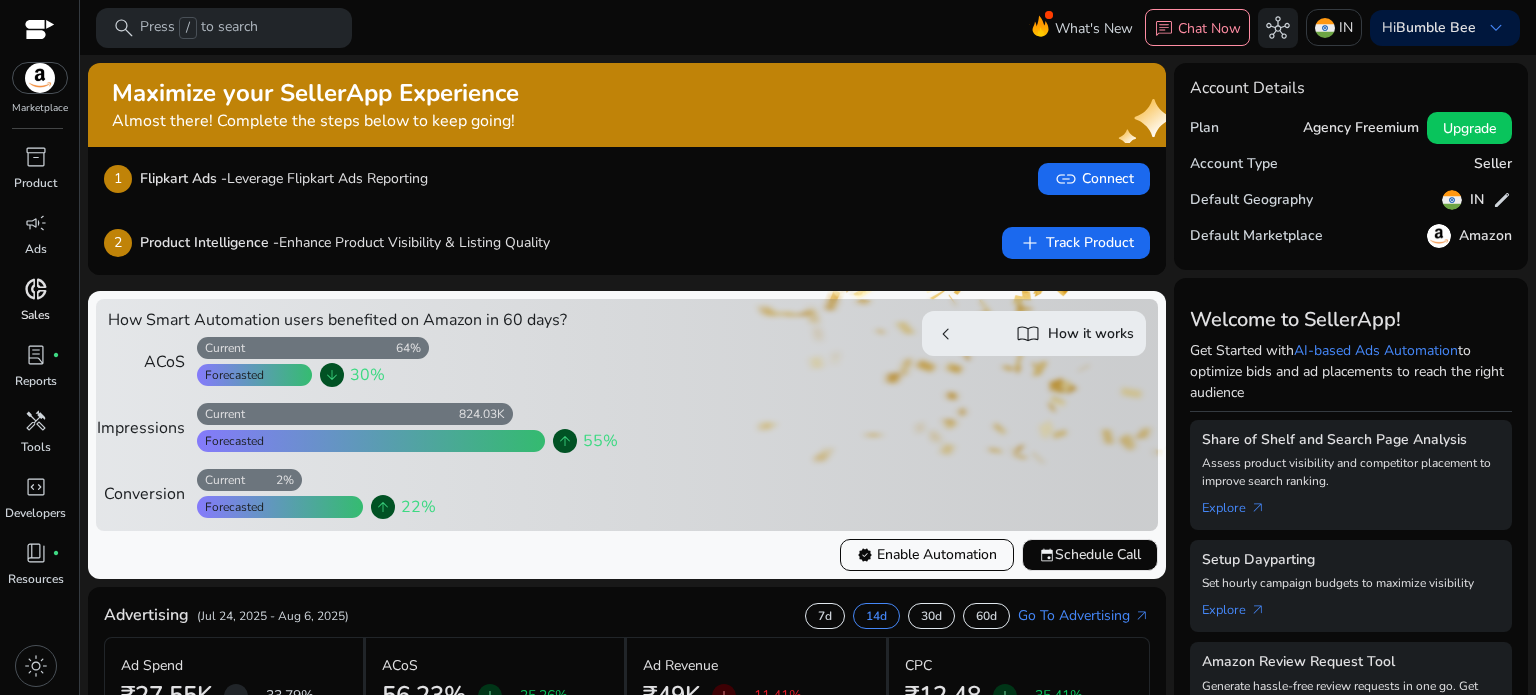 click on "donut_small" at bounding box center [36, 289] 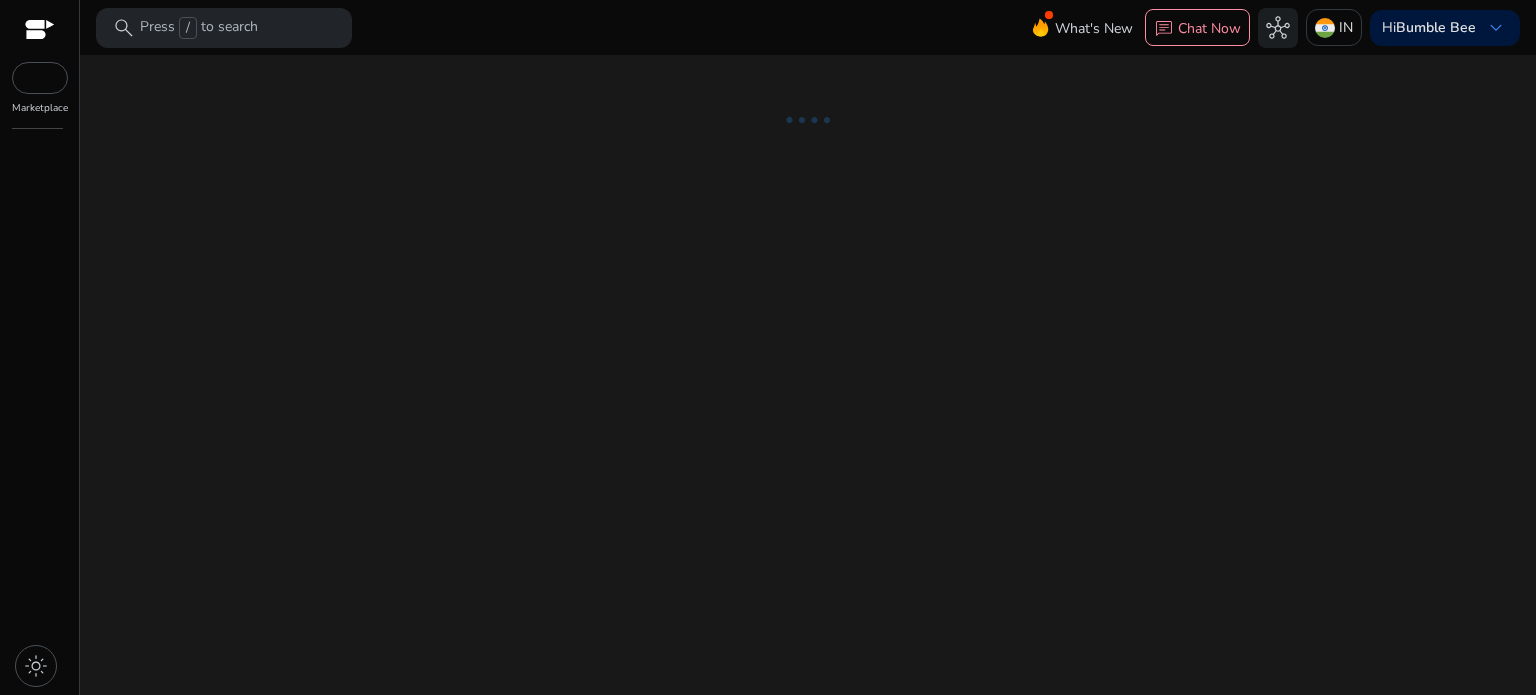 scroll, scrollTop: 0, scrollLeft: 0, axis: both 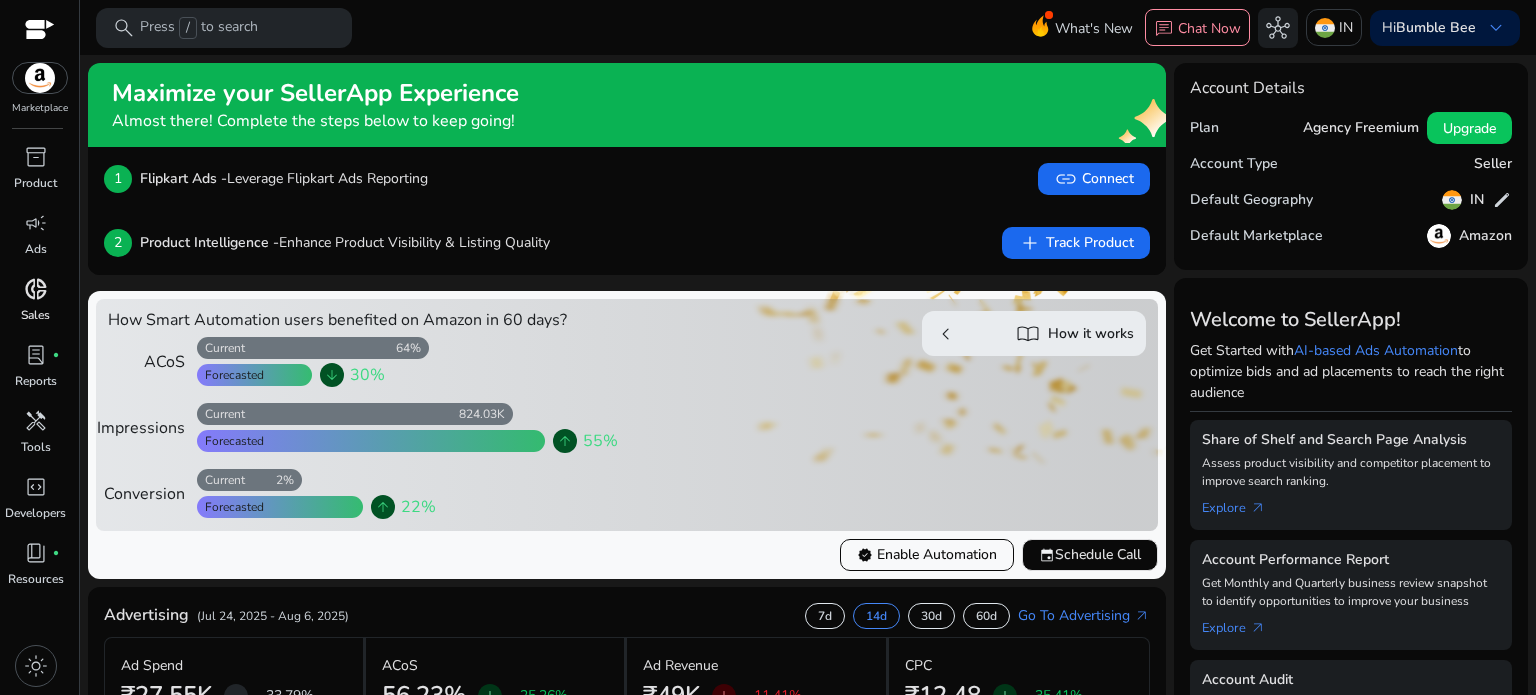 click on "donut_small" at bounding box center [36, 289] 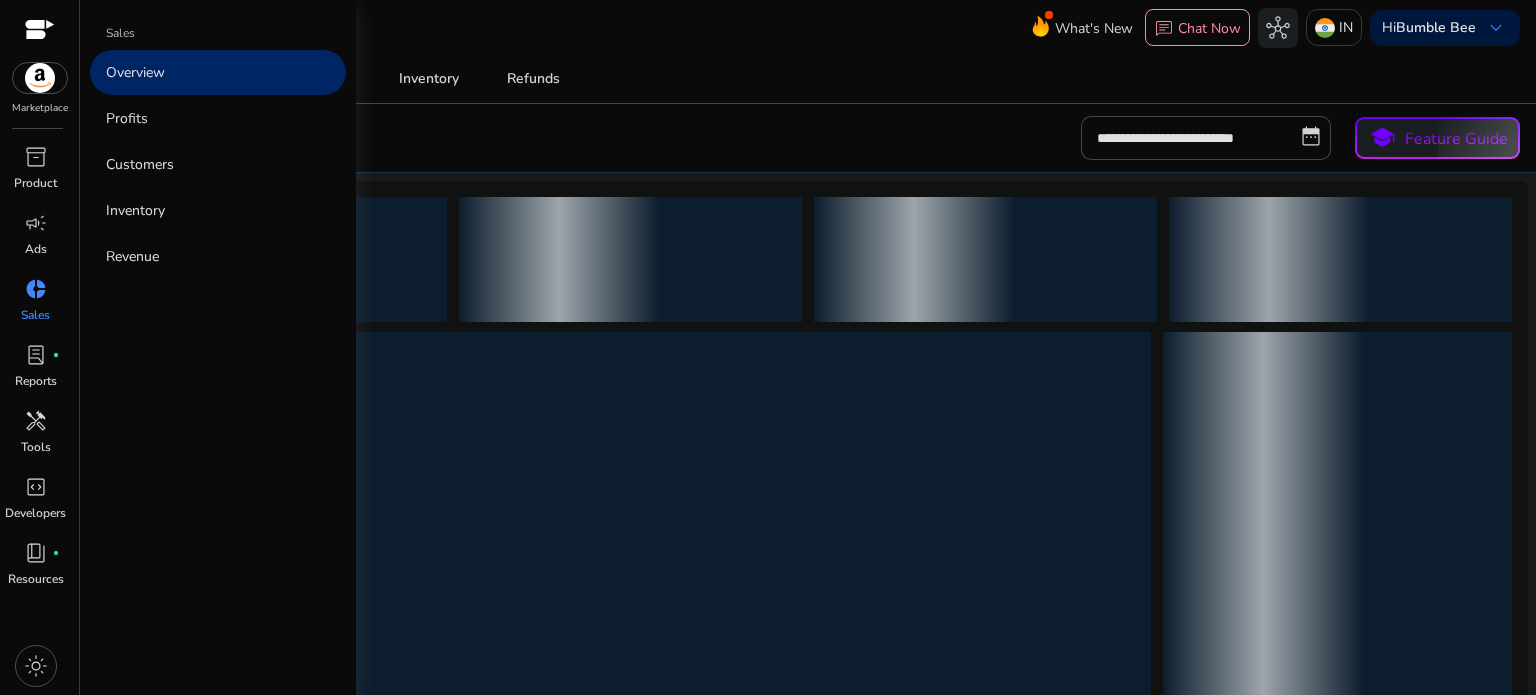 click on "Overview" at bounding box center [218, 72] 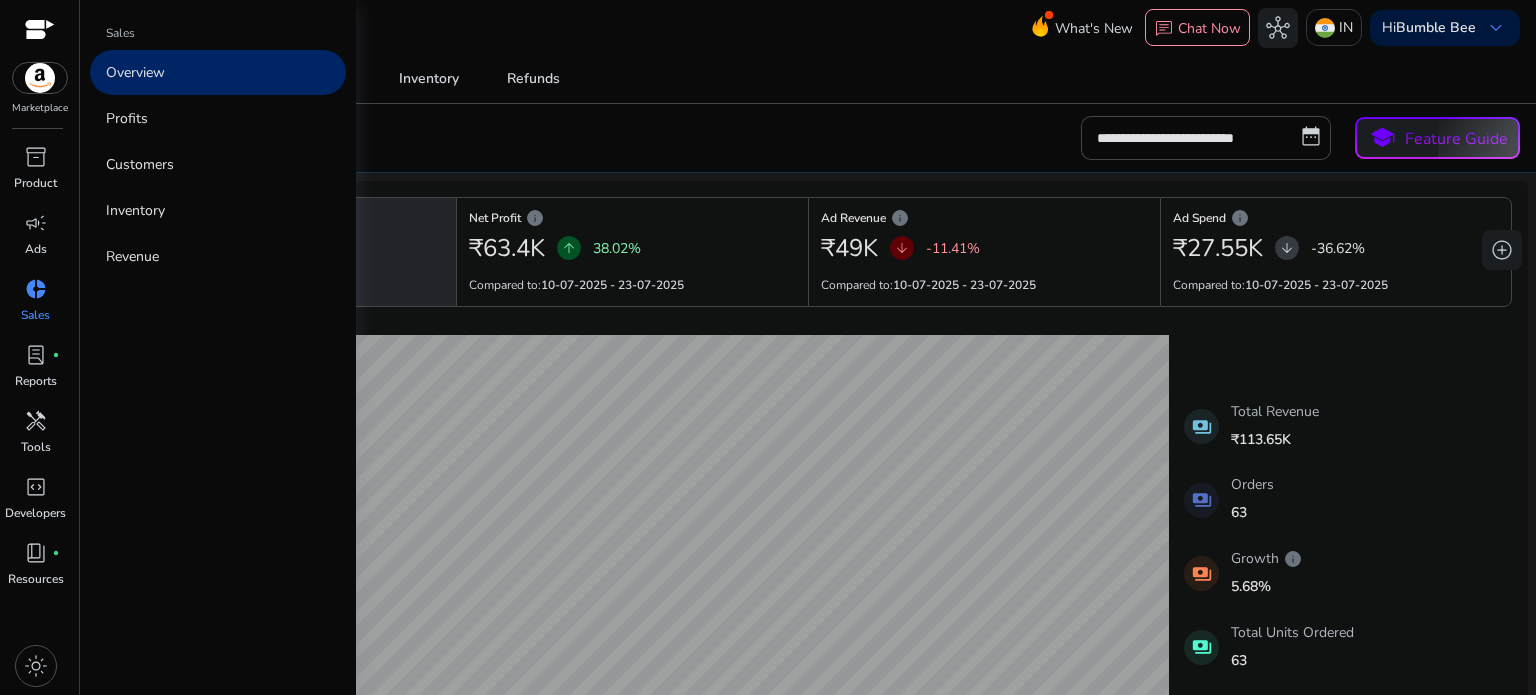 scroll, scrollTop: 0, scrollLeft: 0, axis: both 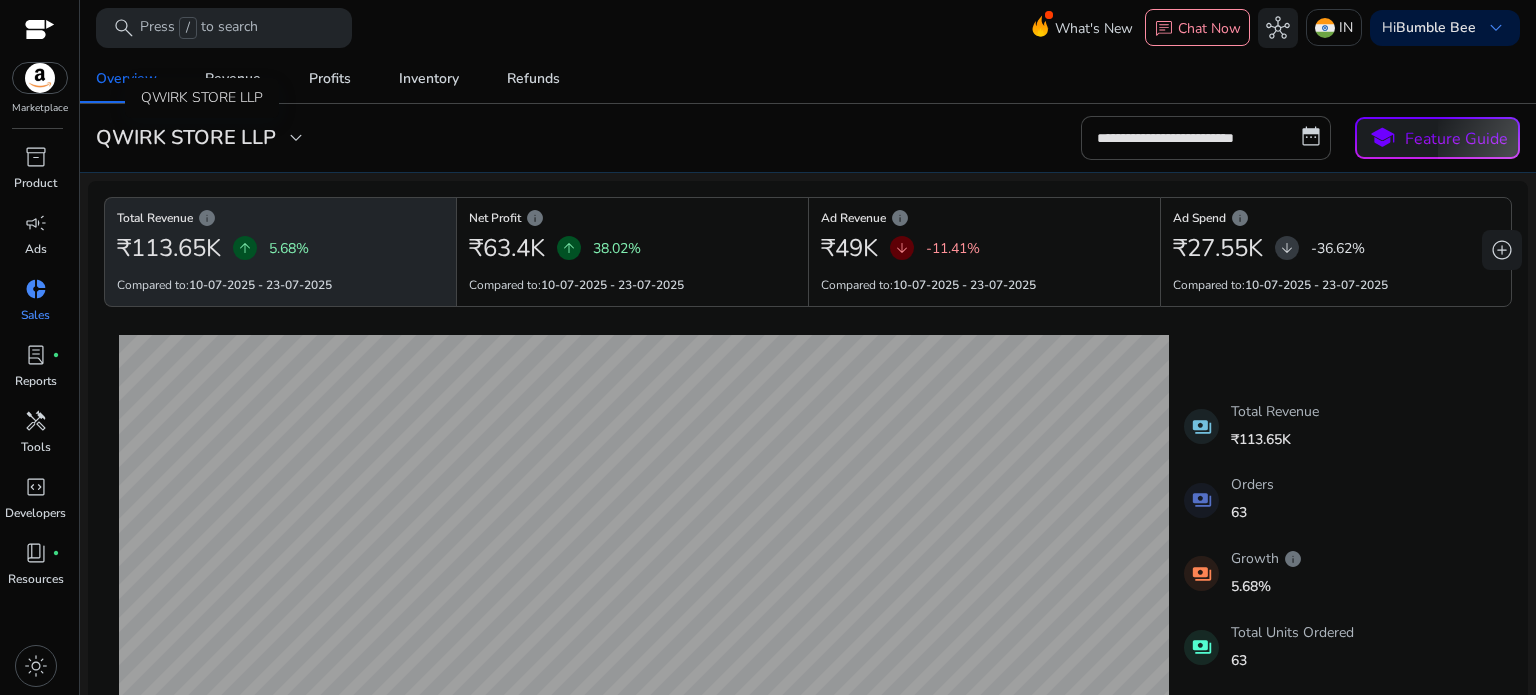 click on "QWIRK STORE LLP" 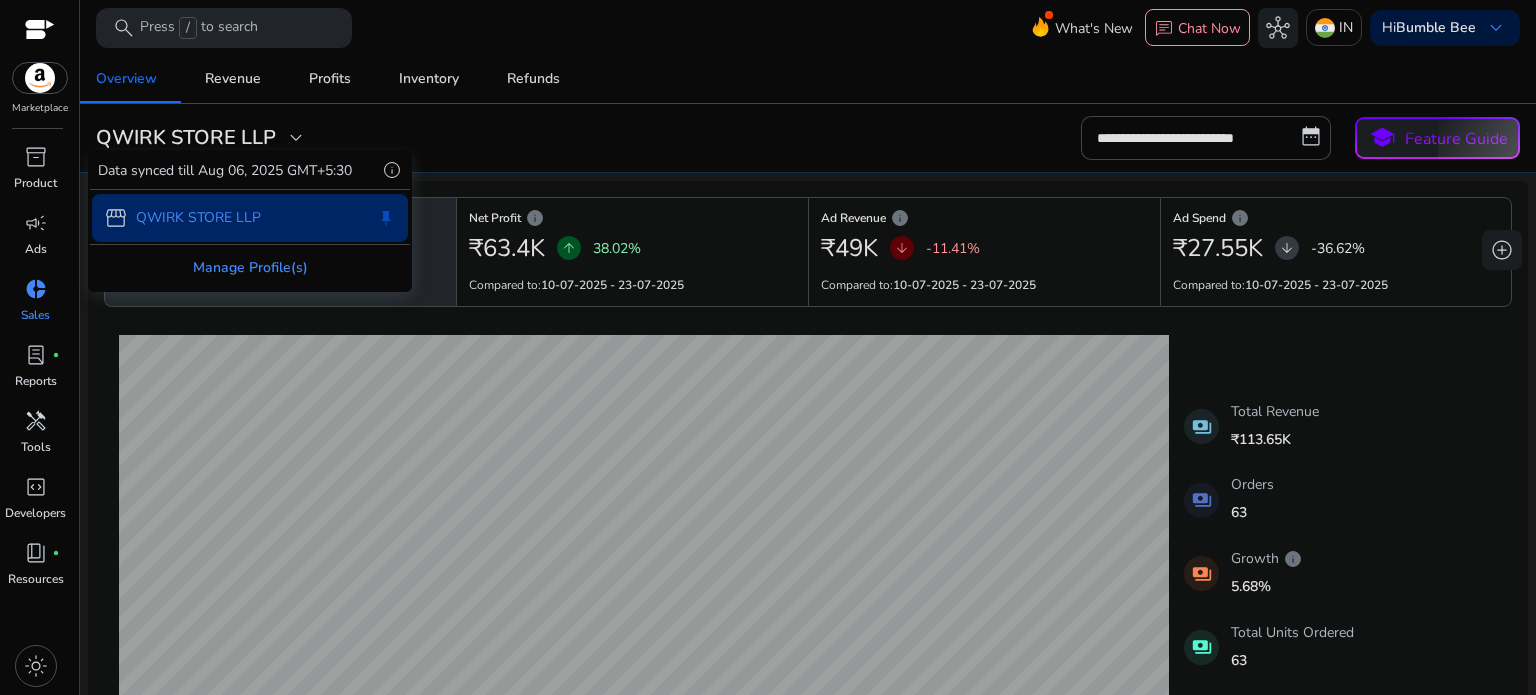 click on "Manage Profile(s)" at bounding box center [250, 267] 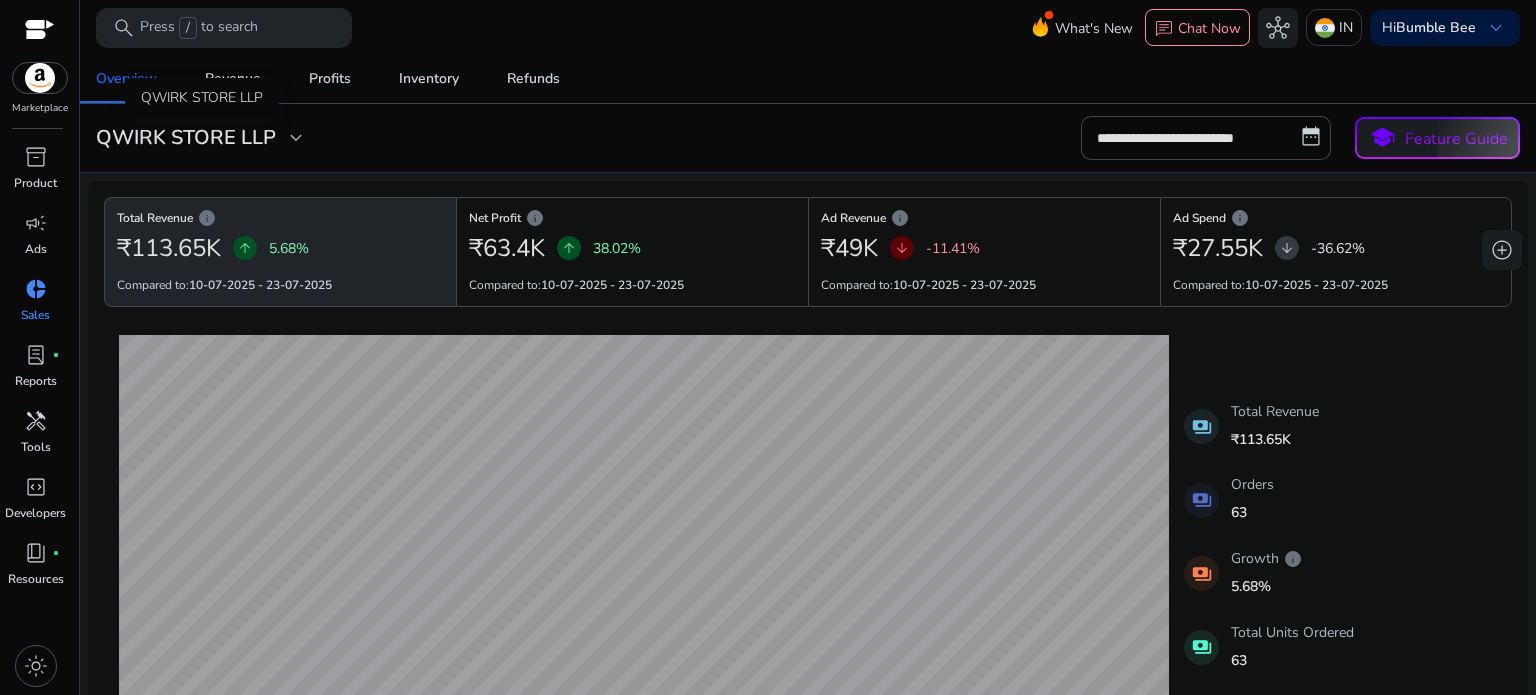 click on "expand_more" 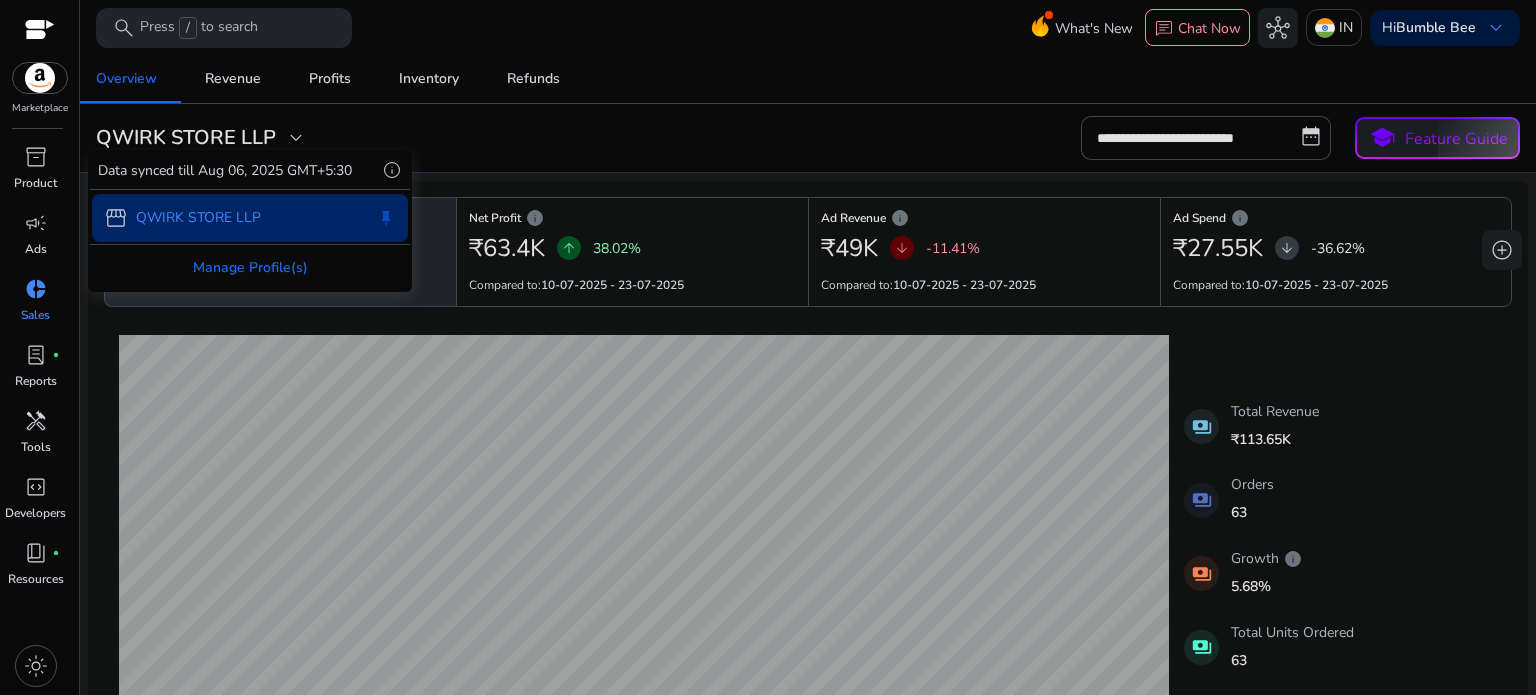 click on "storefront   QWIRK STORE LLP   keep" at bounding box center [250, 218] 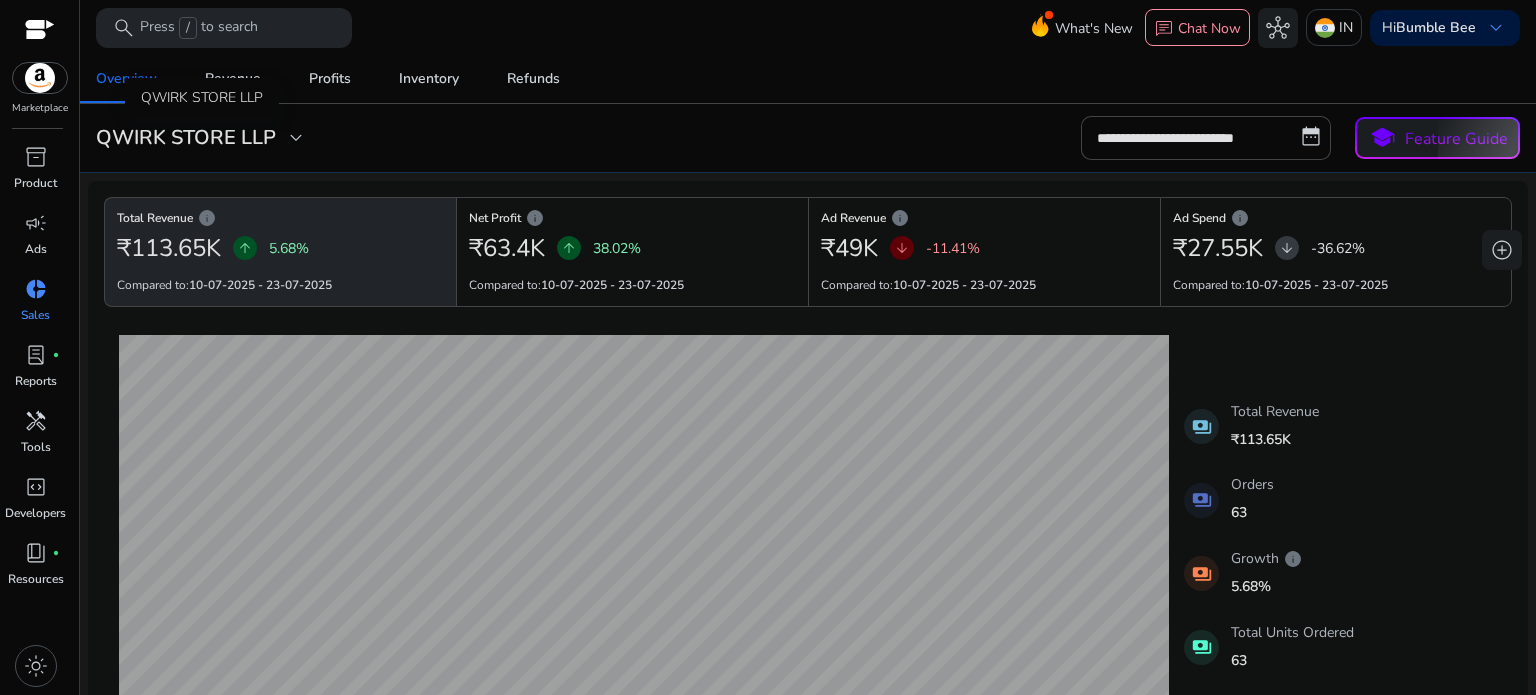 click on "expand_more" 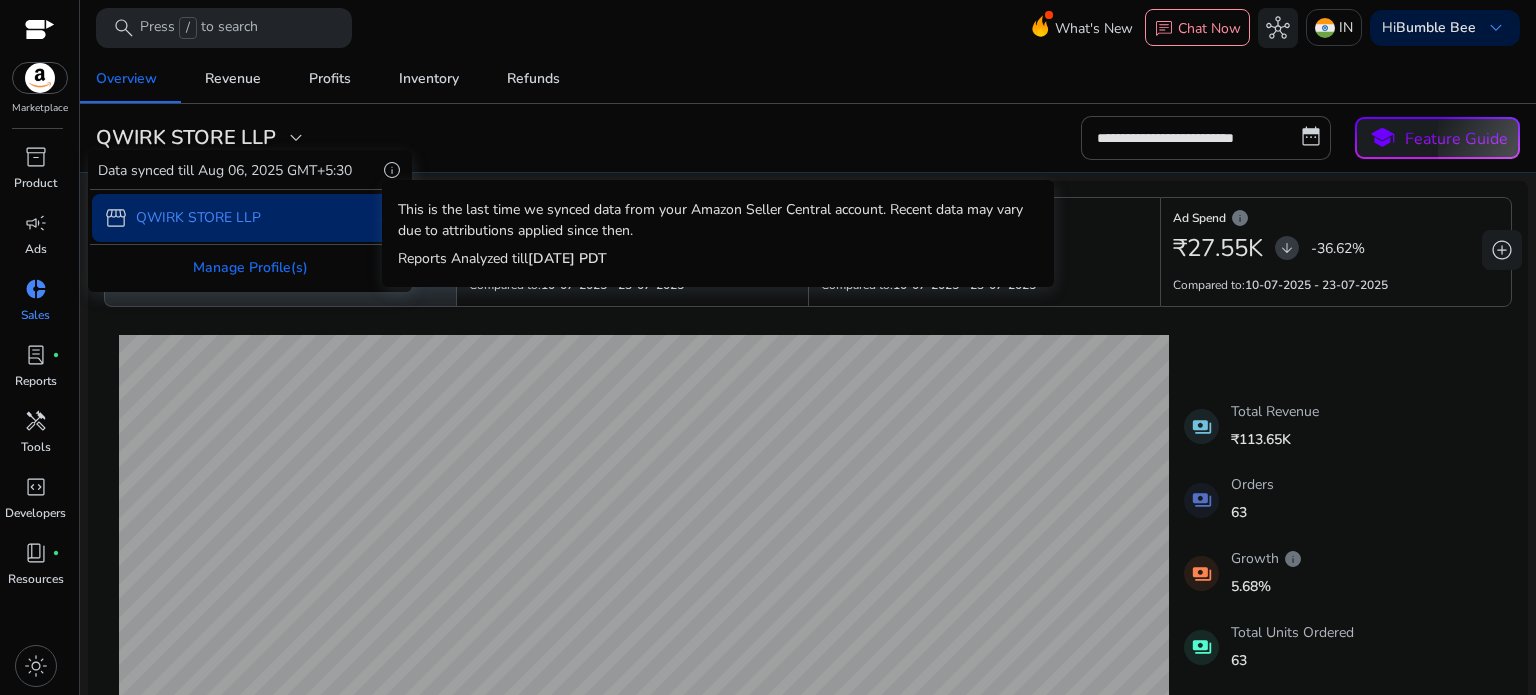 click on "info" at bounding box center [392, 170] 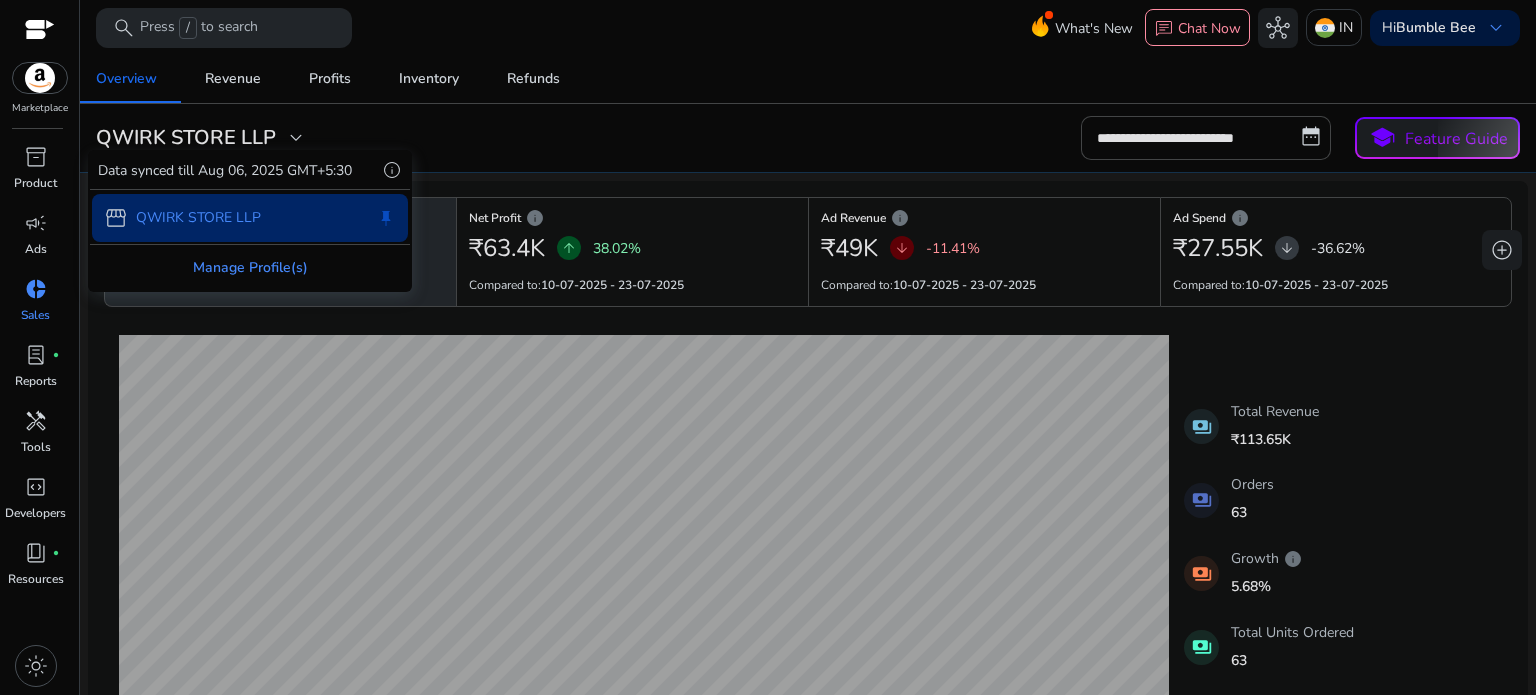 click on "Manage Profile(s)" at bounding box center (250, 267) 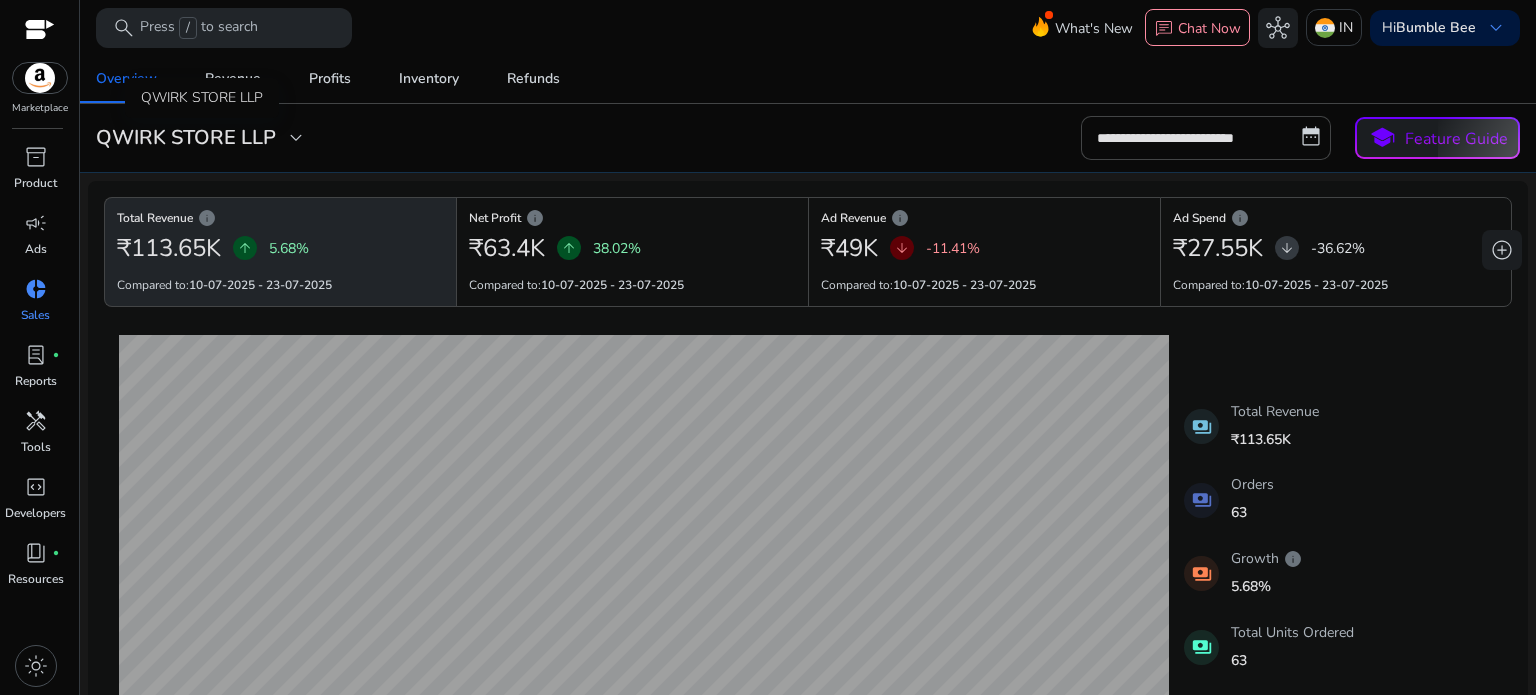 click on "QWIRK STORE LLP" 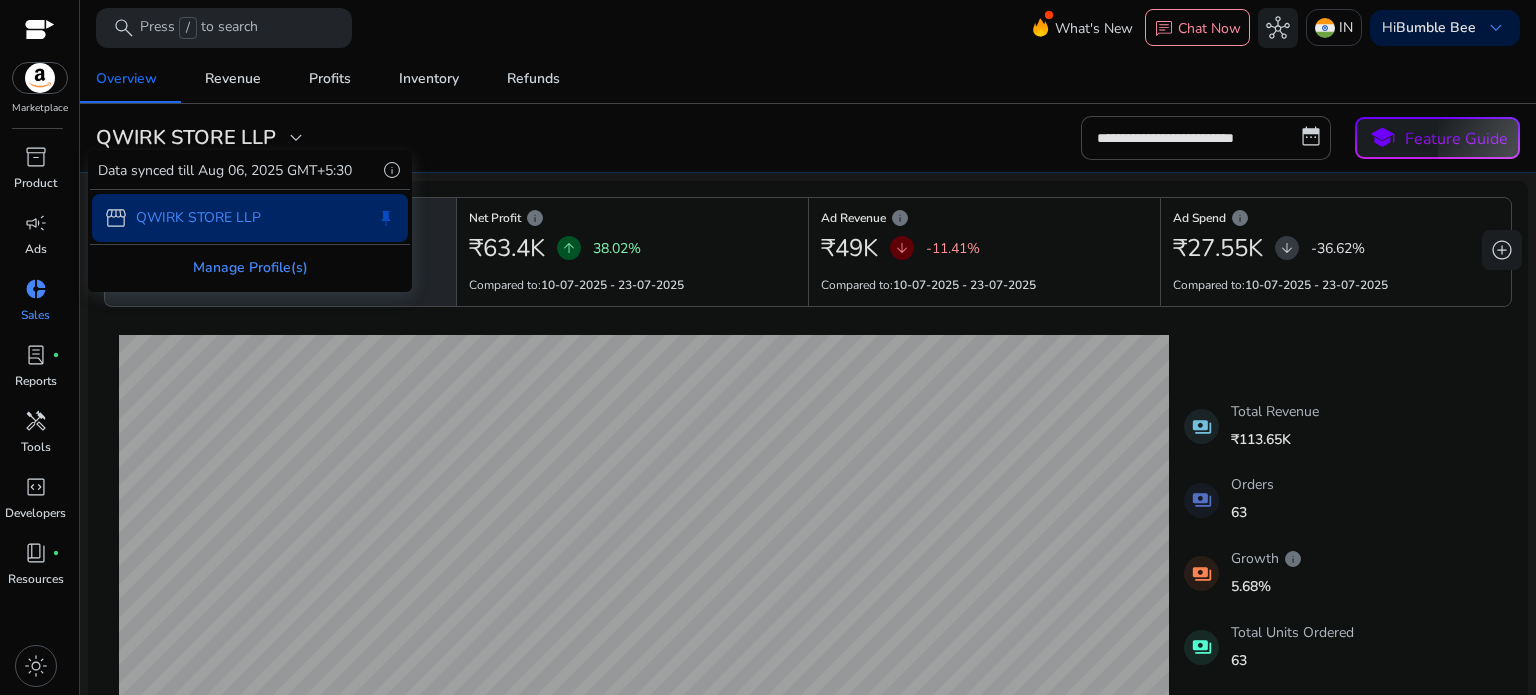 click on "Manage Profile(s)" at bounding box center (250, 267) 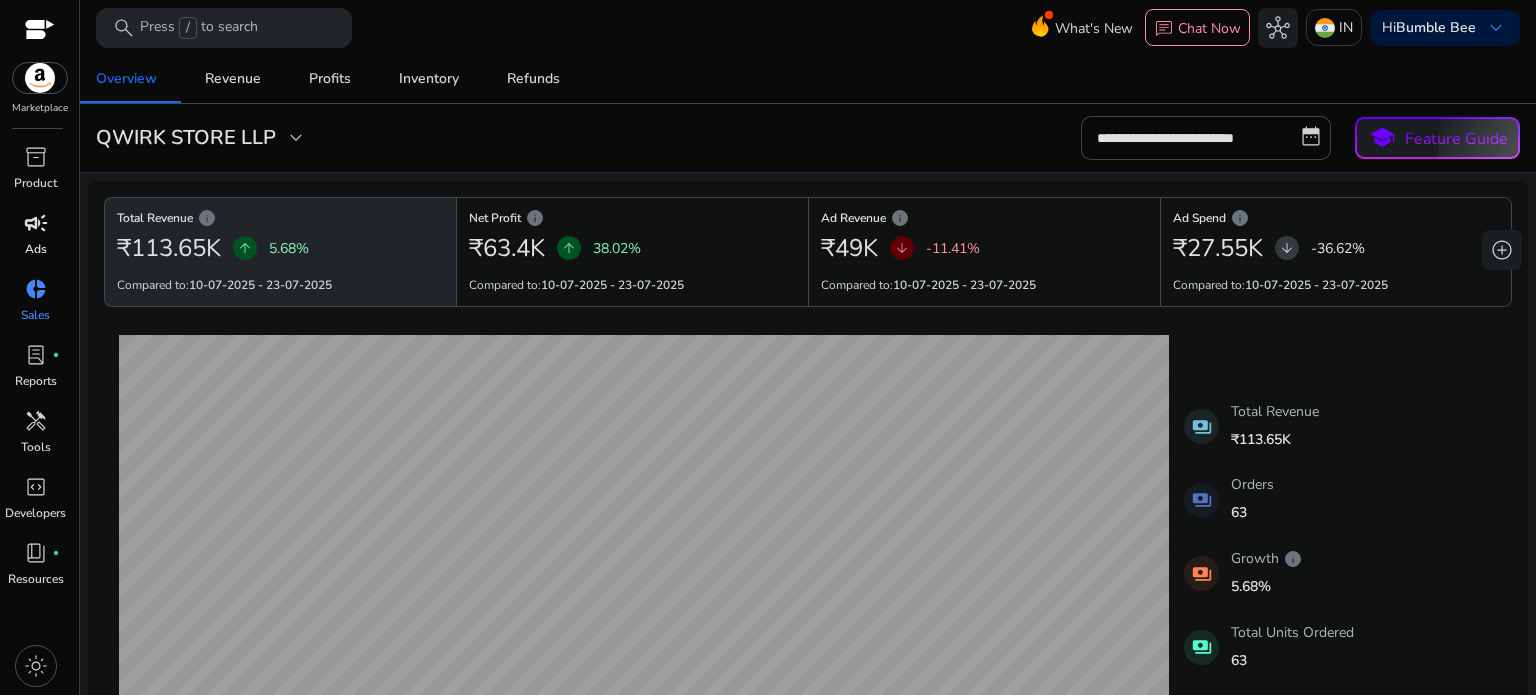 click on "Ads" at bounding box center (36, 249) 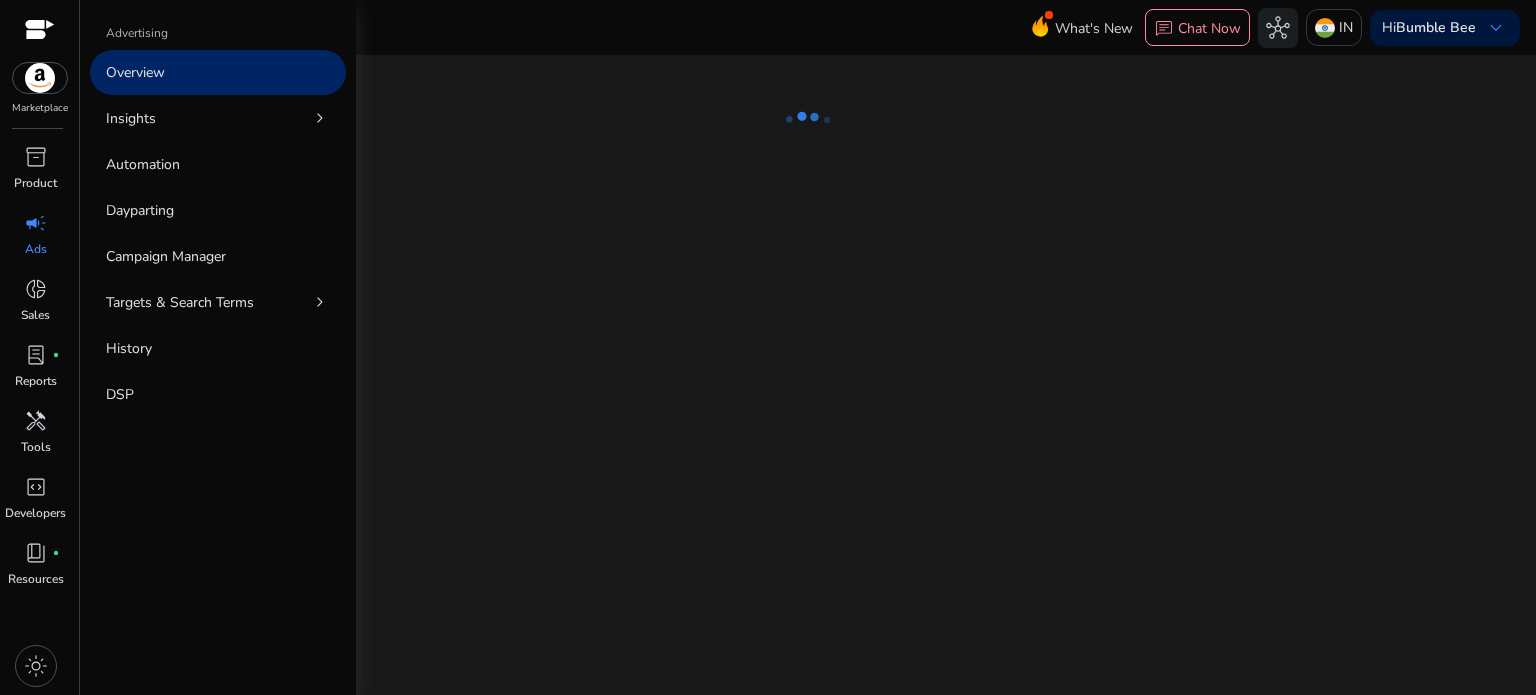 click on "Overview" at bounding box center [218, 72] 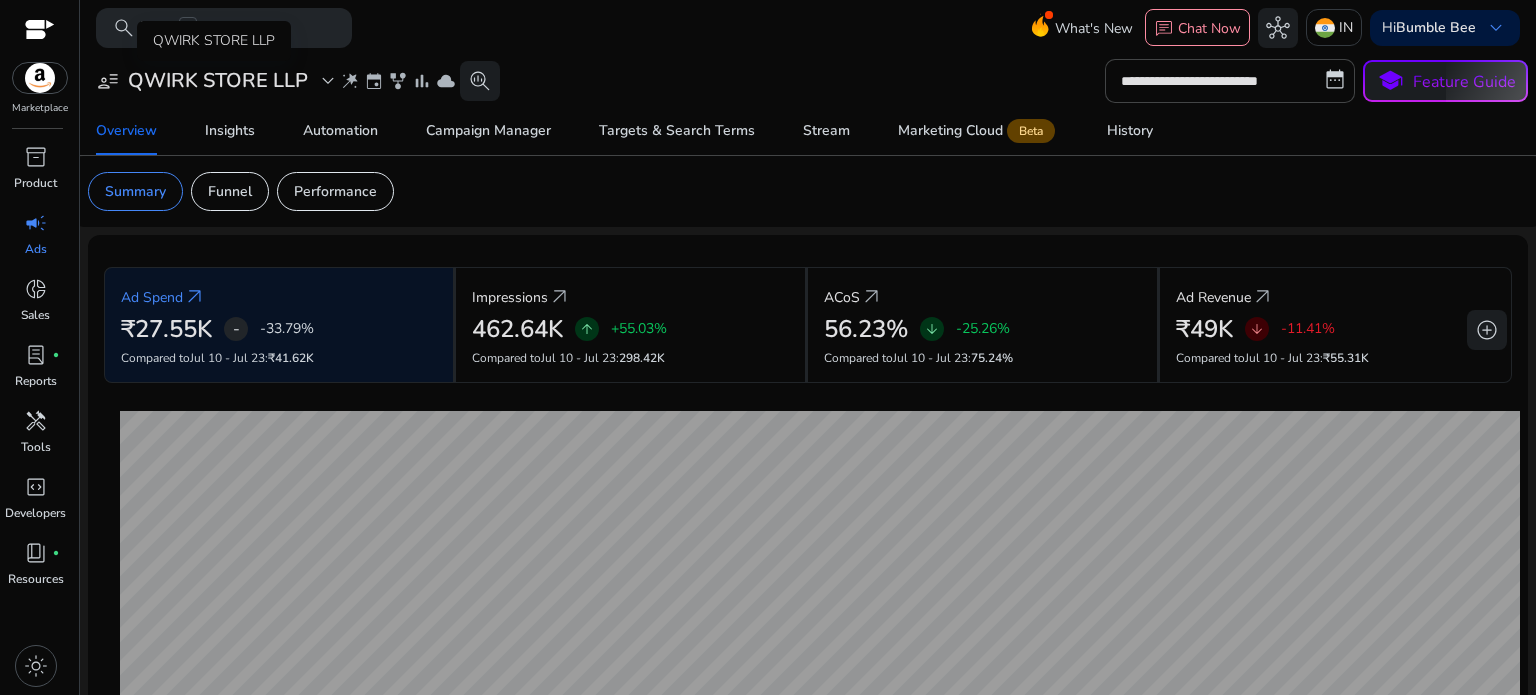 click on "QWIRK STORE LLP" 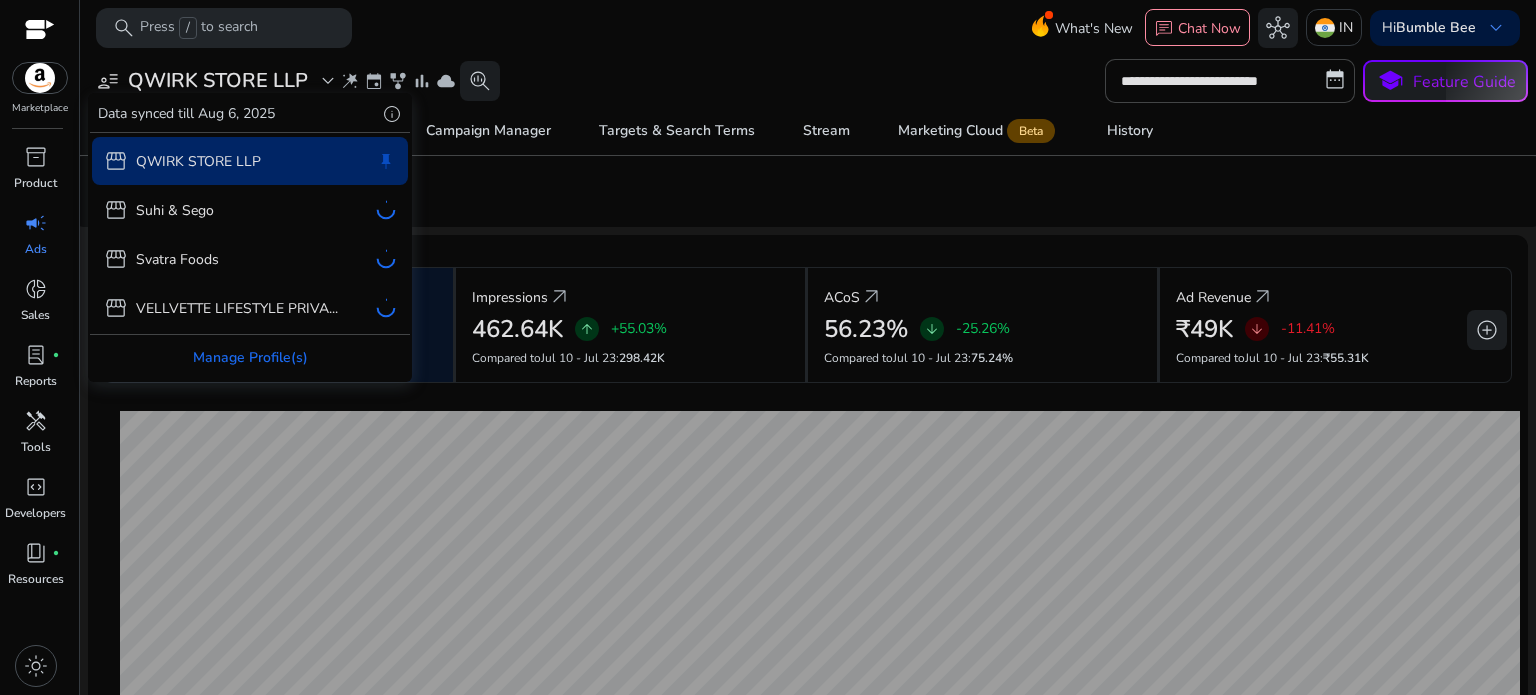 click on "storefront   QWIRK STORE LLP   keep   storefront   Suhi & Sego   storefront   Svatra Foods   storefront   VELLVETTE LIFESTYLE PRIVA..." at bounding box center (250, 233) 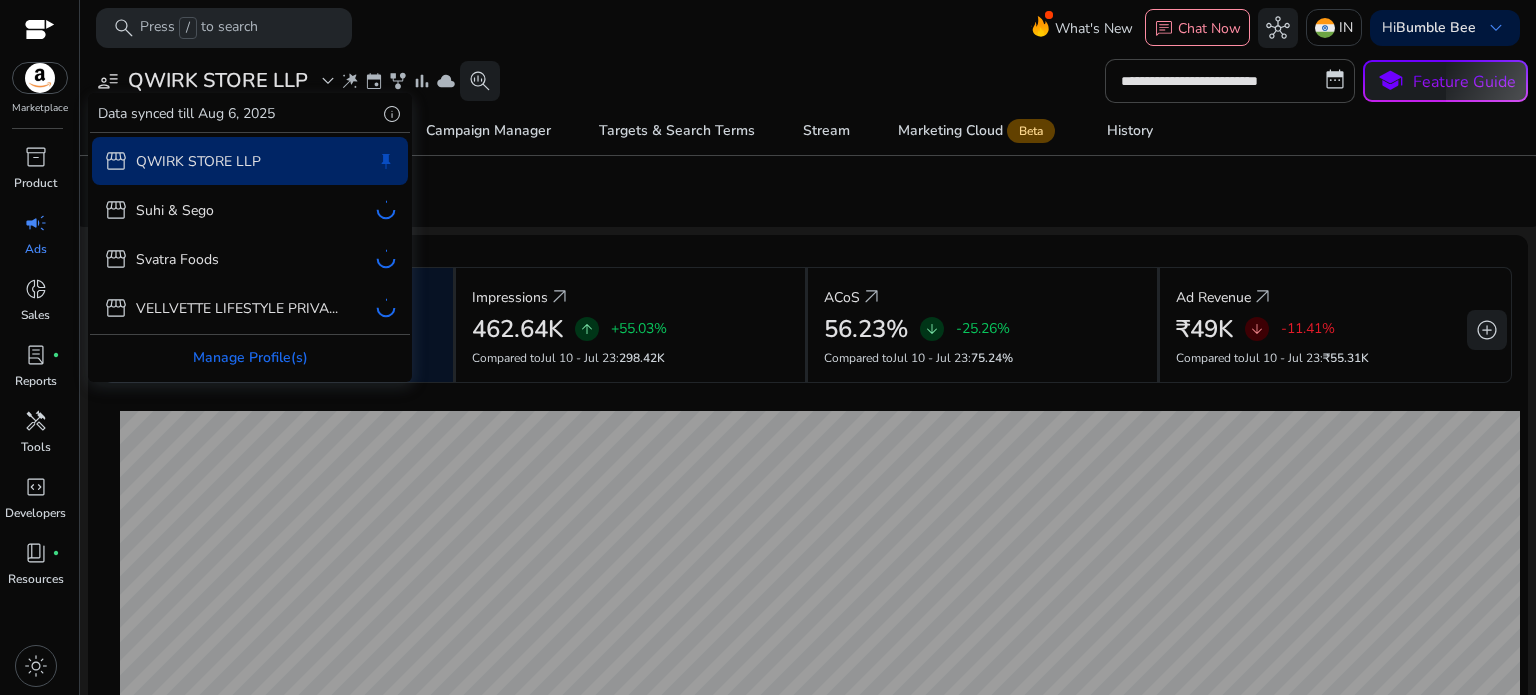 click on "storefront   QWIRK STORE LLP   keep   storefront   Suhi & Sego   storefront   Svatra Foods   storefront   VELLVETTE LIFESTYLE PRIVA..." at bounding box center [250, 233] 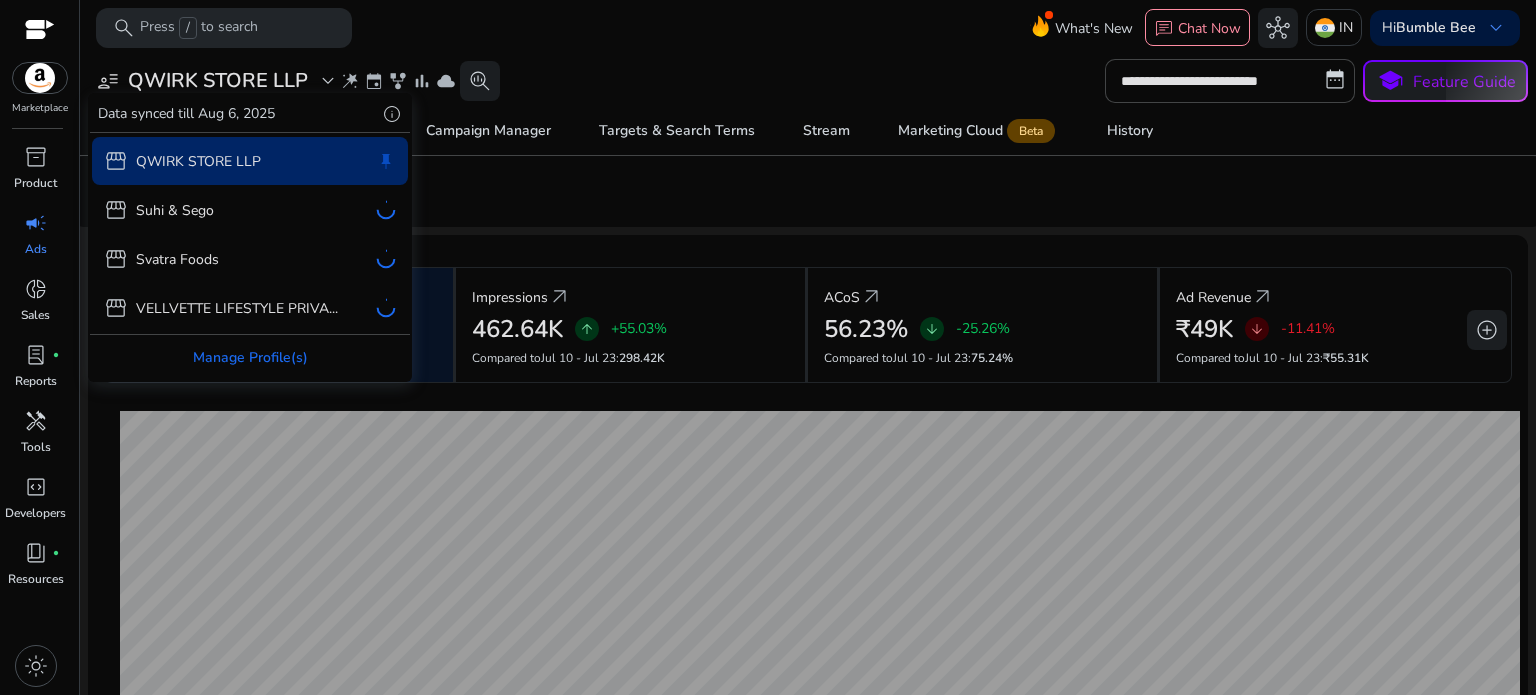 click at bounding box center (768, 347) 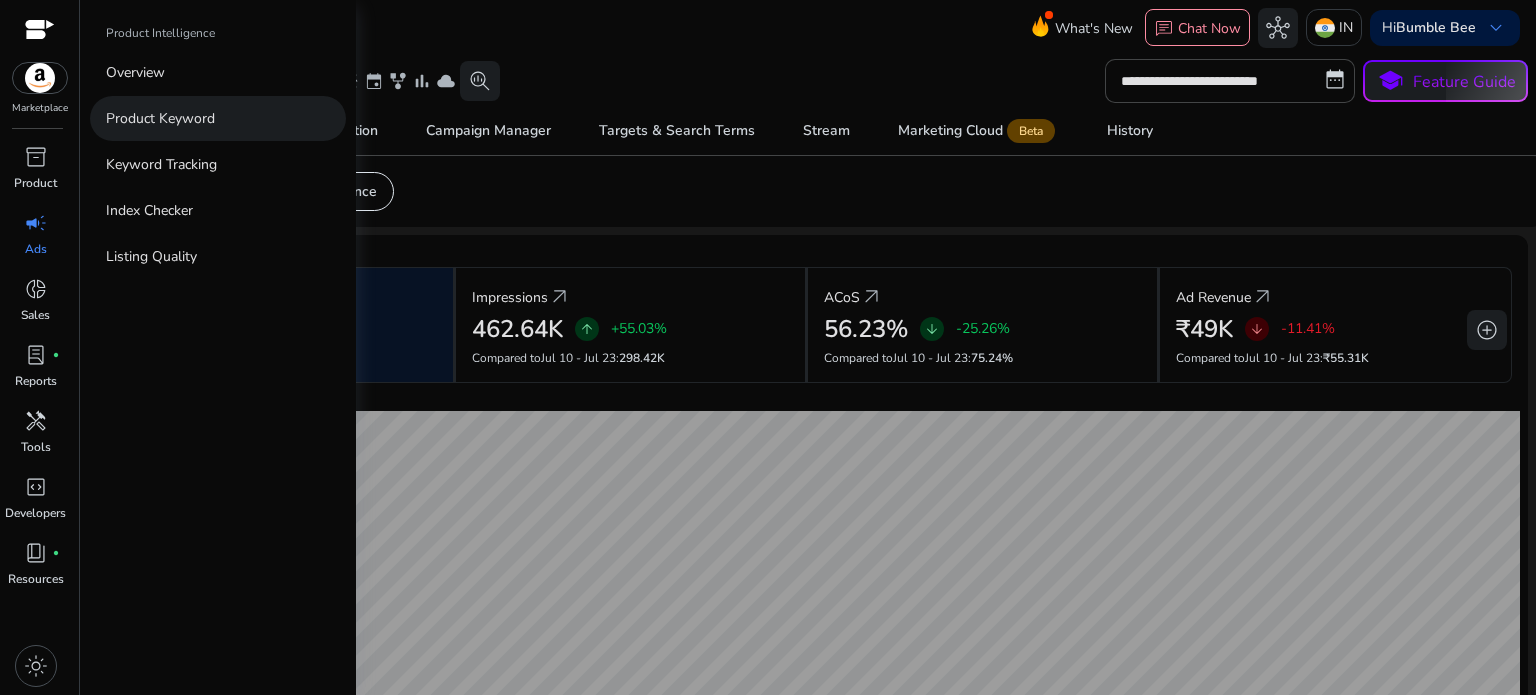 click on "Product Keyword" at bounding box center (160, 118) 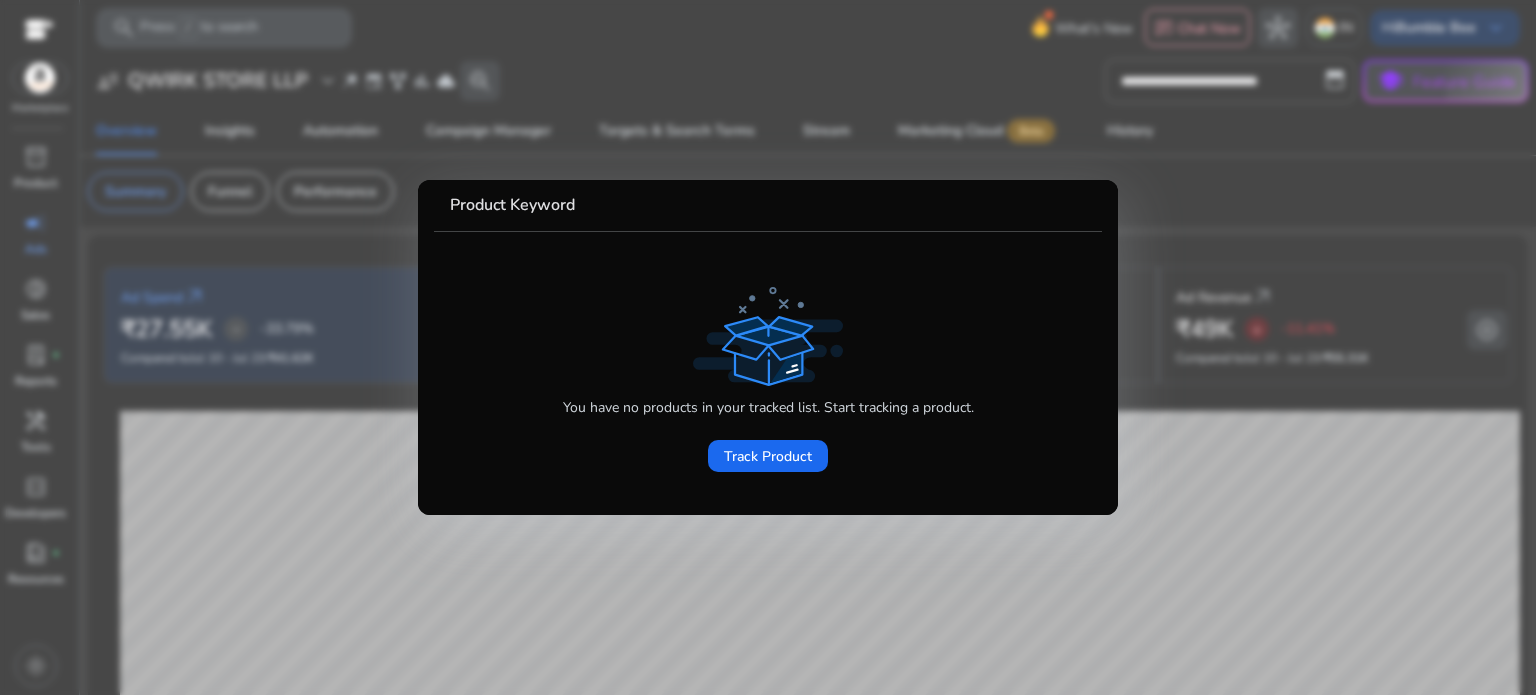 click at bounding box center (768, 347) 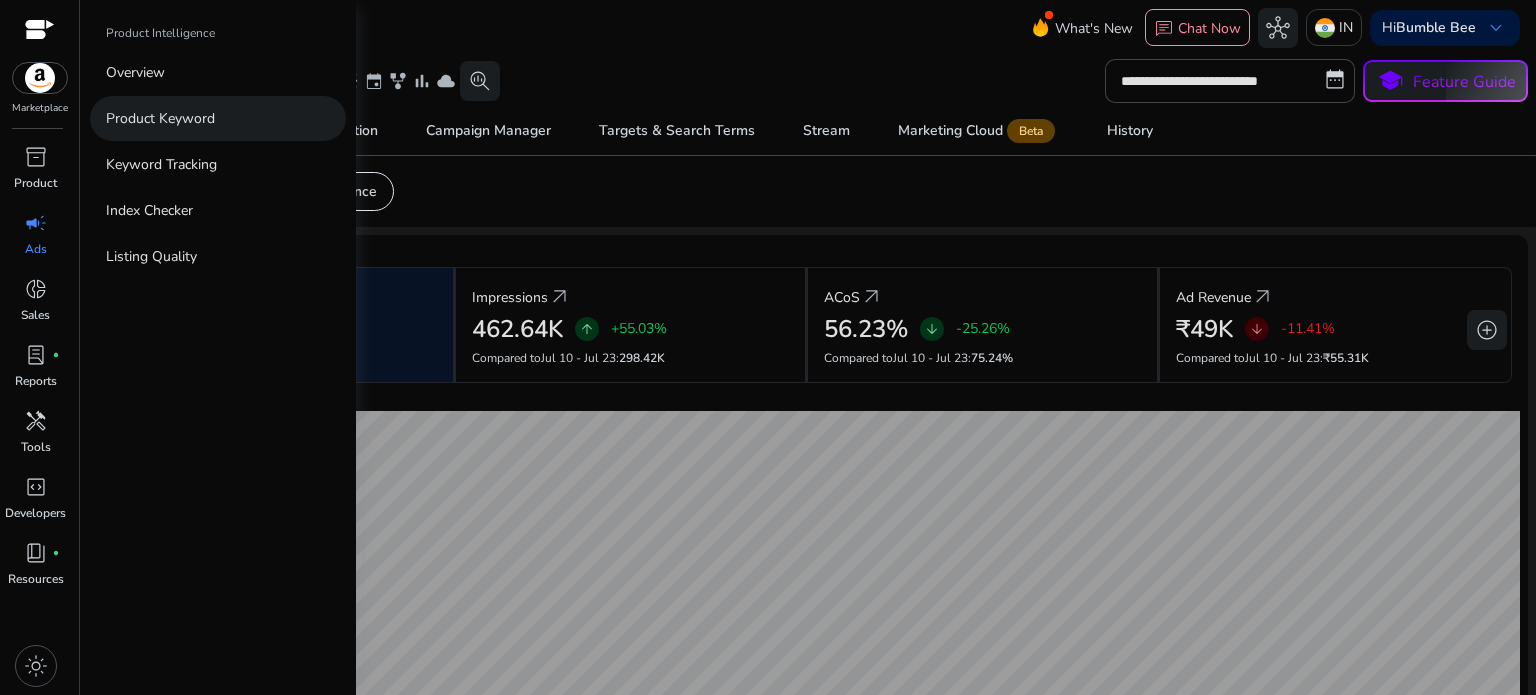 click on "Product Keyword" at bounding box center [160, 118] 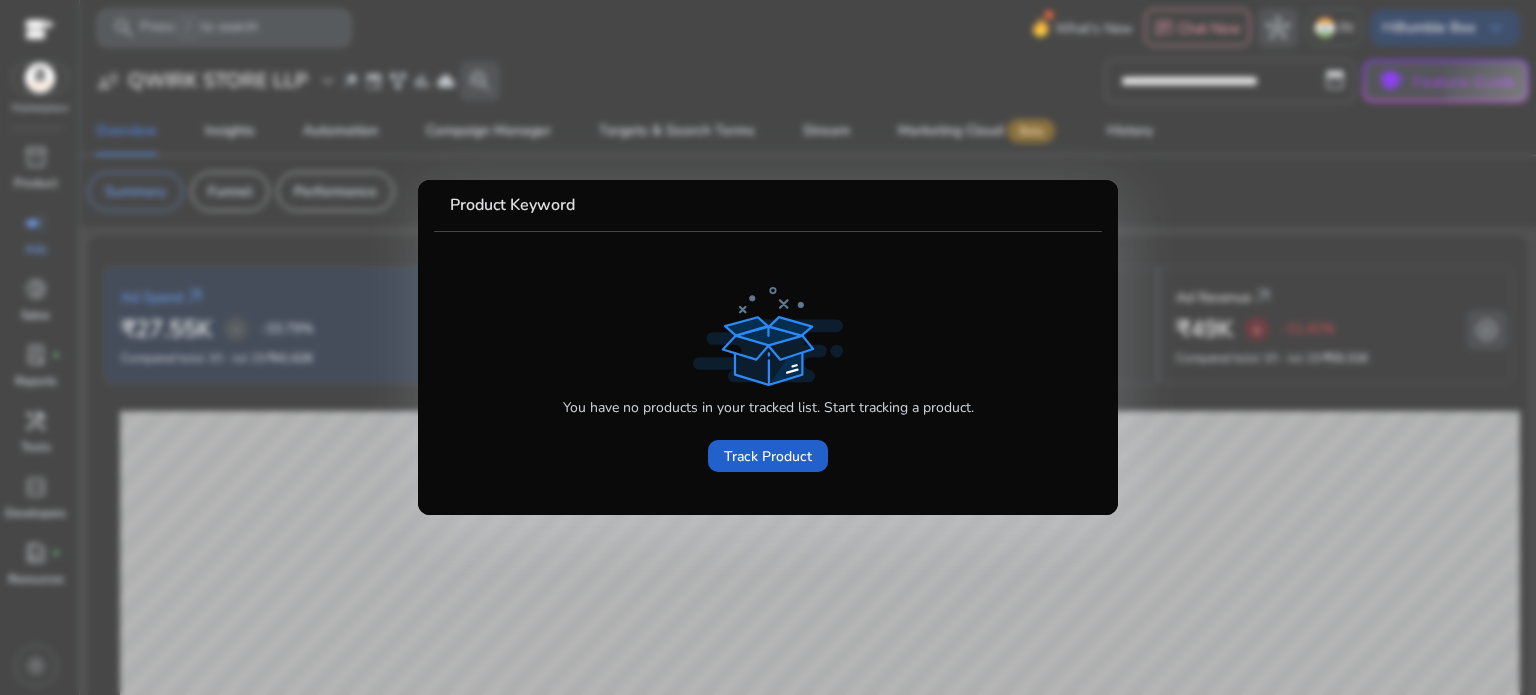 click 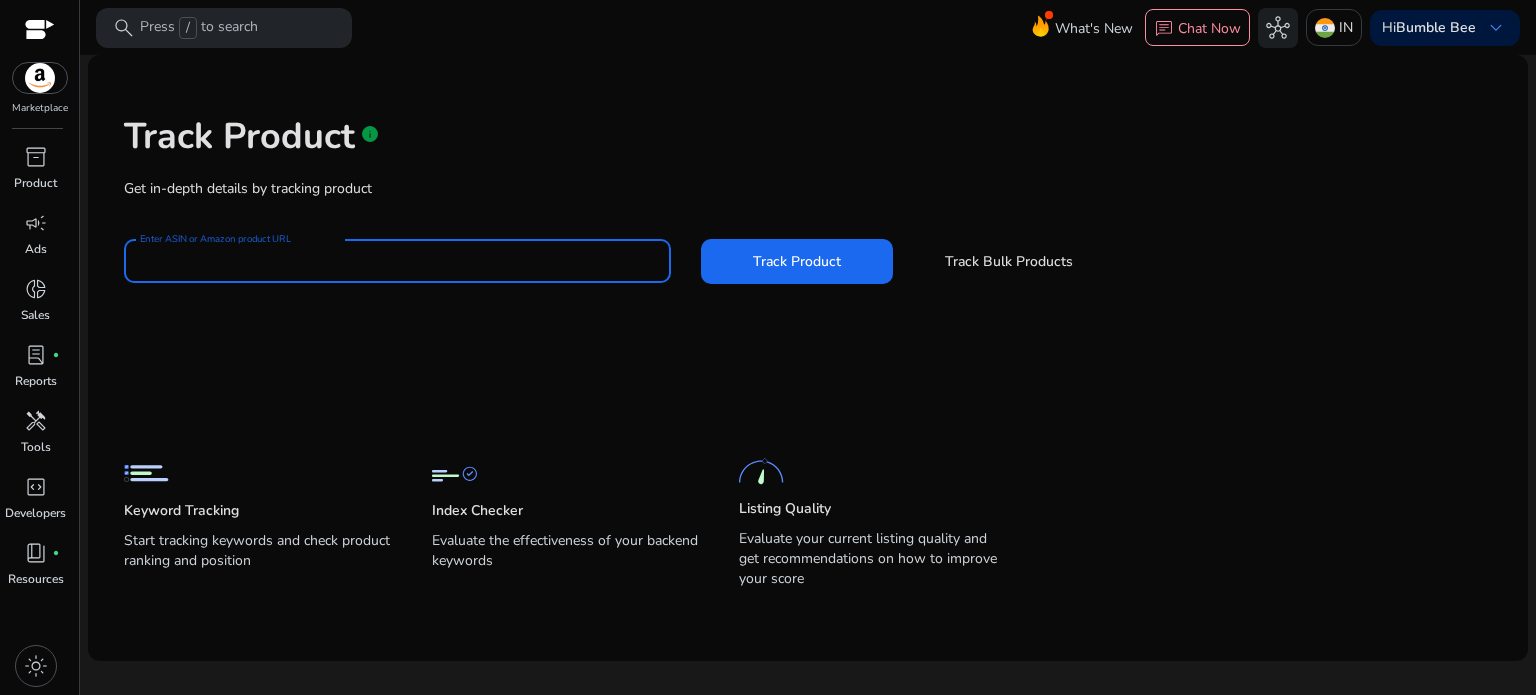 click on "Enter ASIN or Amazon product URL" at bounding box center (397, 261) 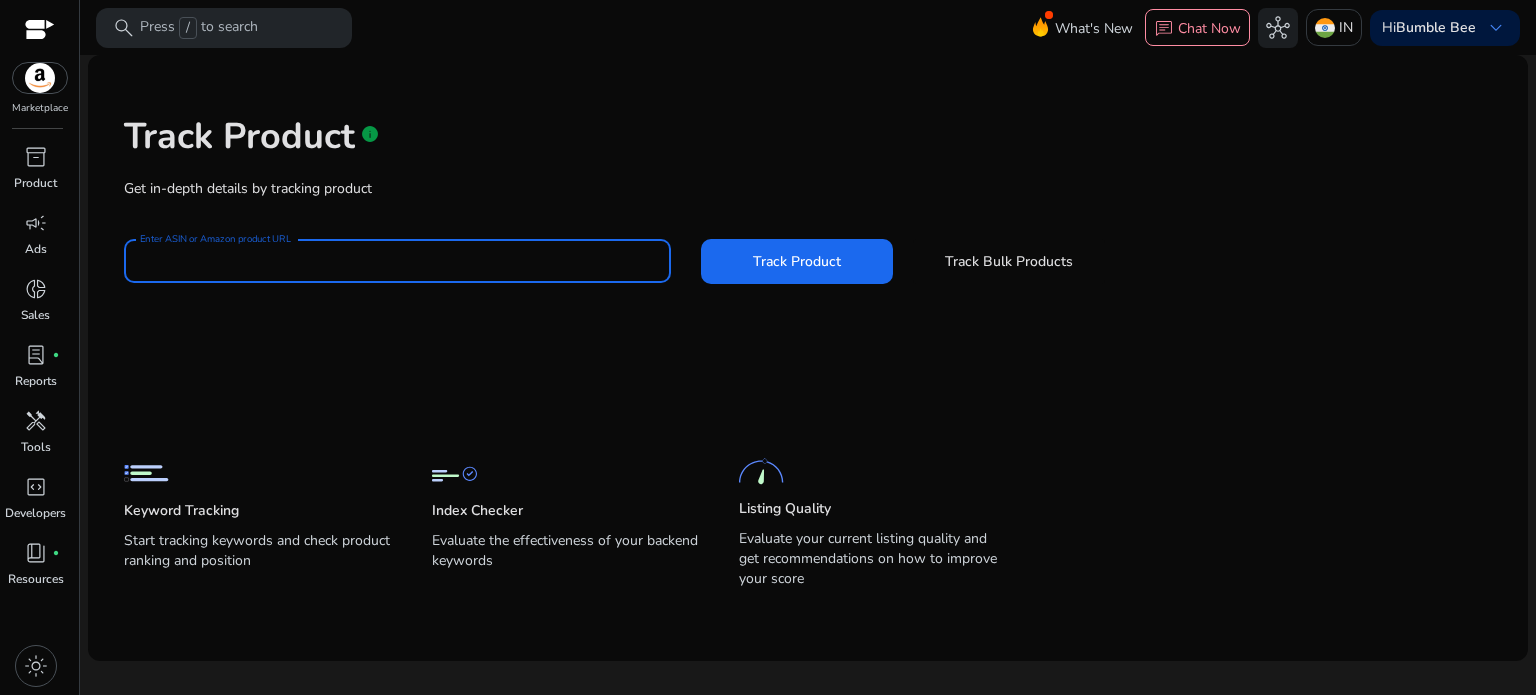 paste on "**********" 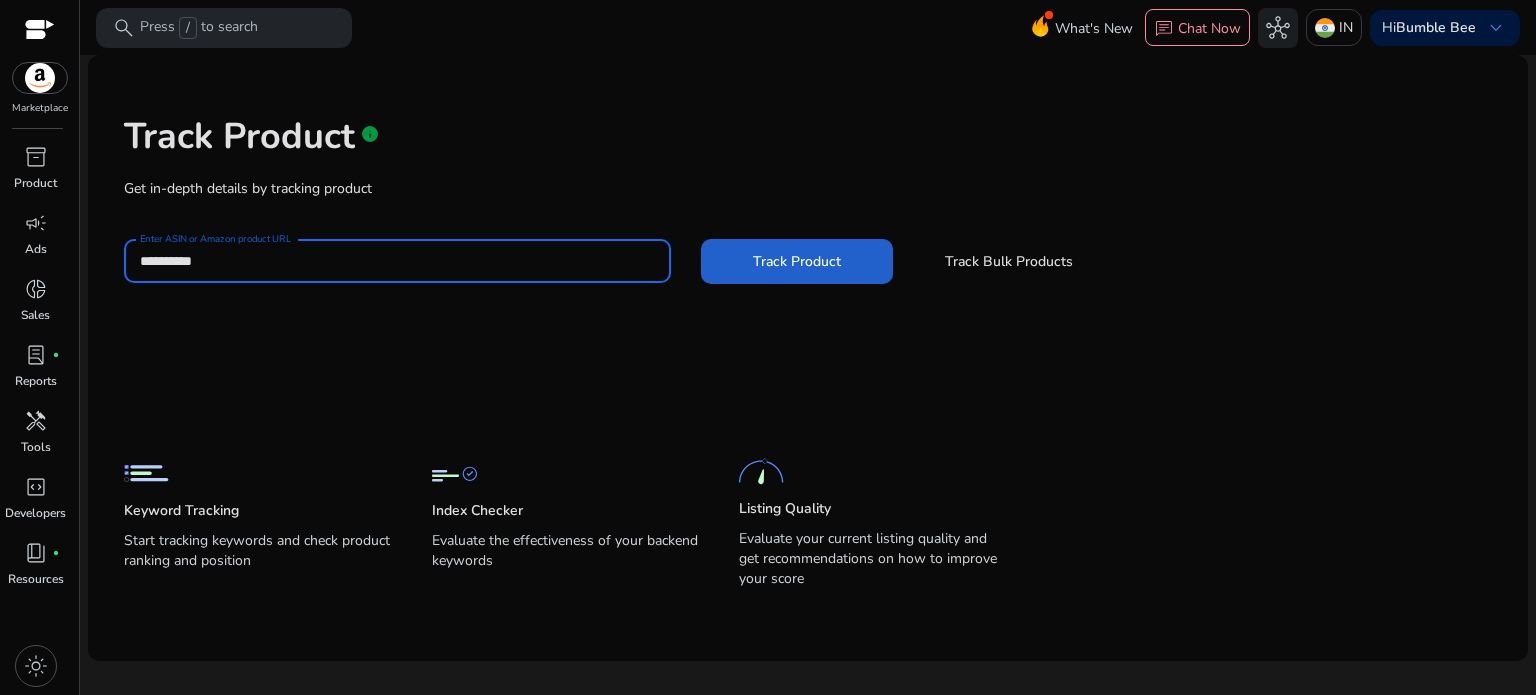 type on "**********" 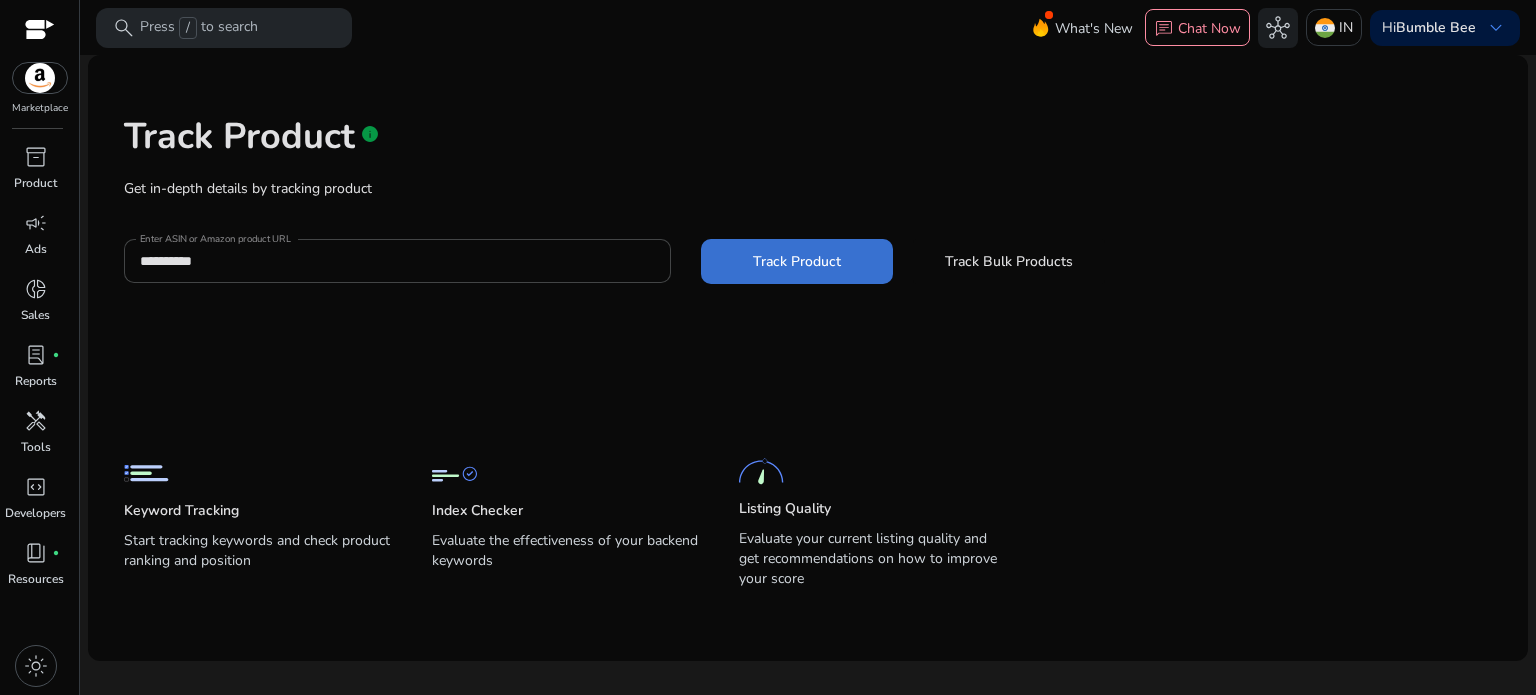 click on "Track Product" 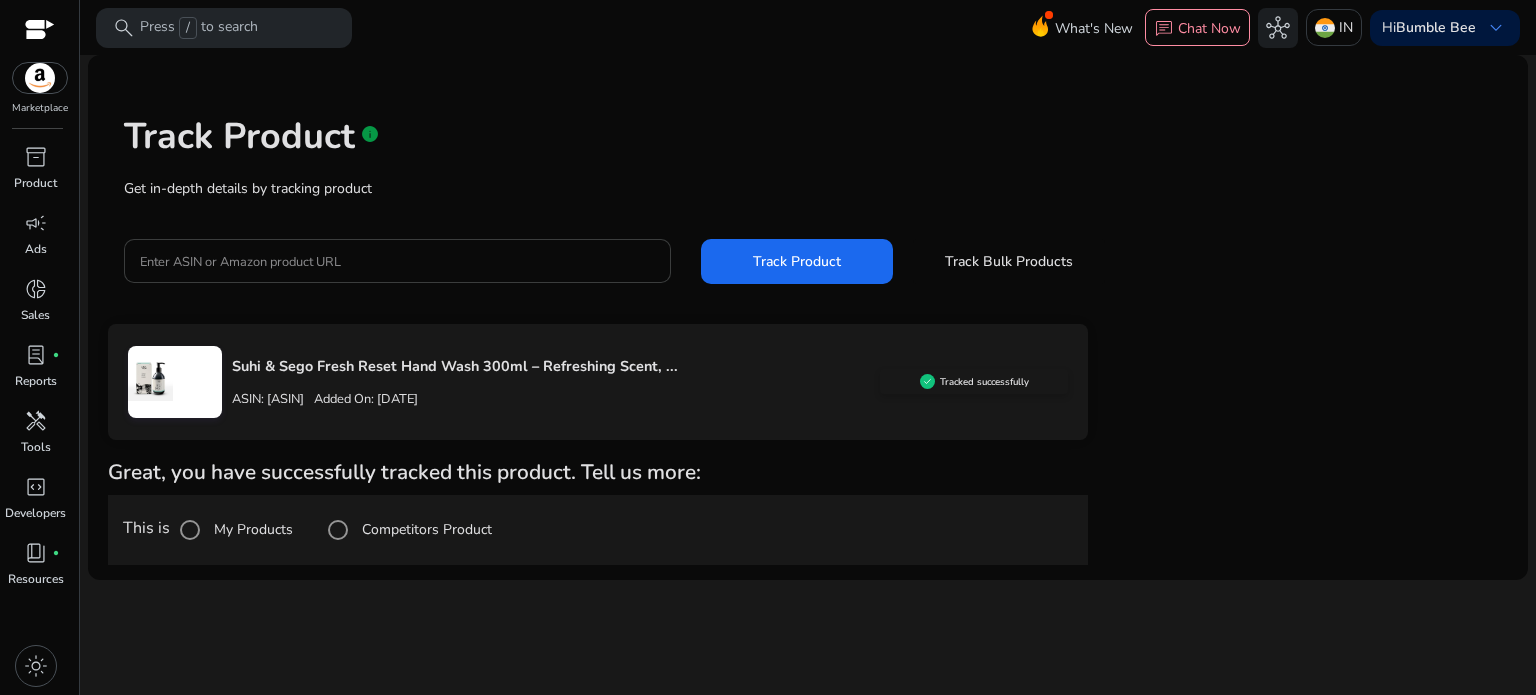 click on "Enter ASIN or Amazon product URL" at bounding box center [397, 261] 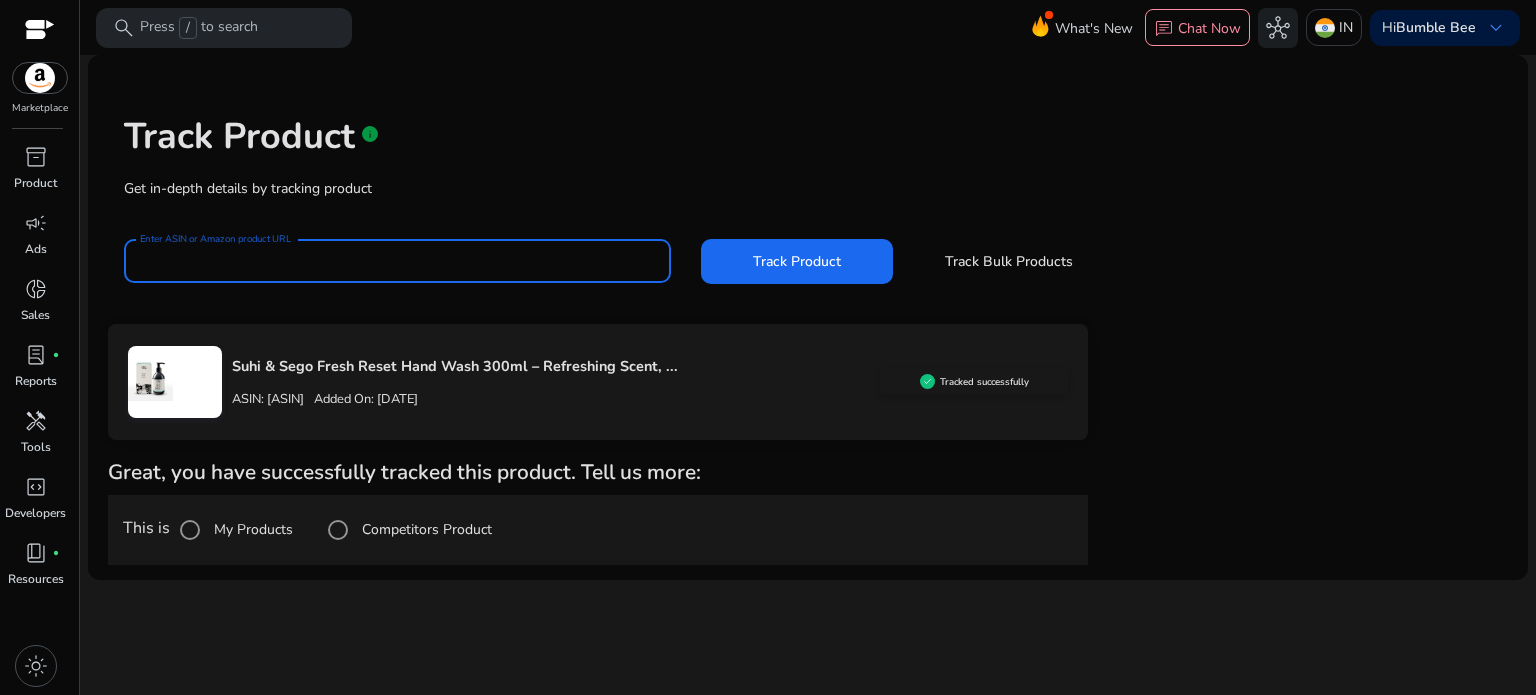 paste on "**********" 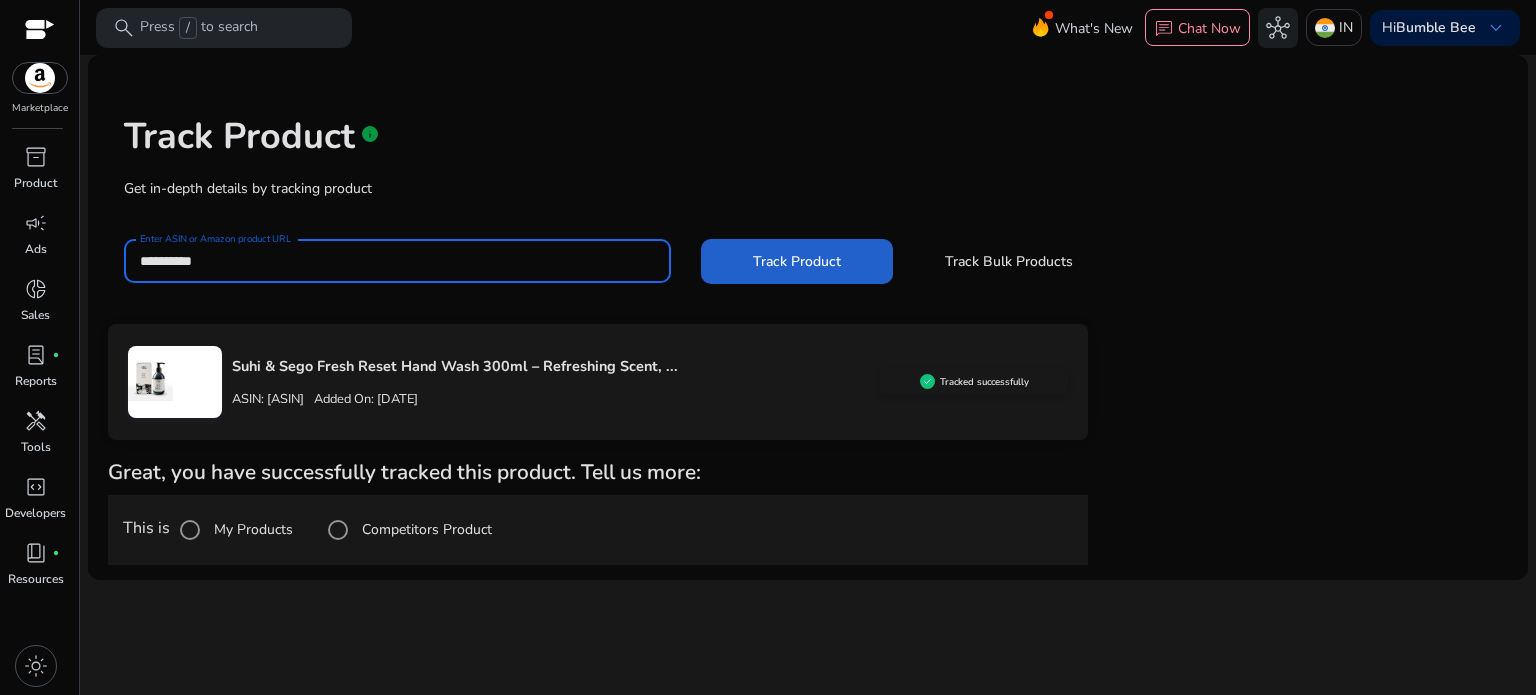 type on "**********" 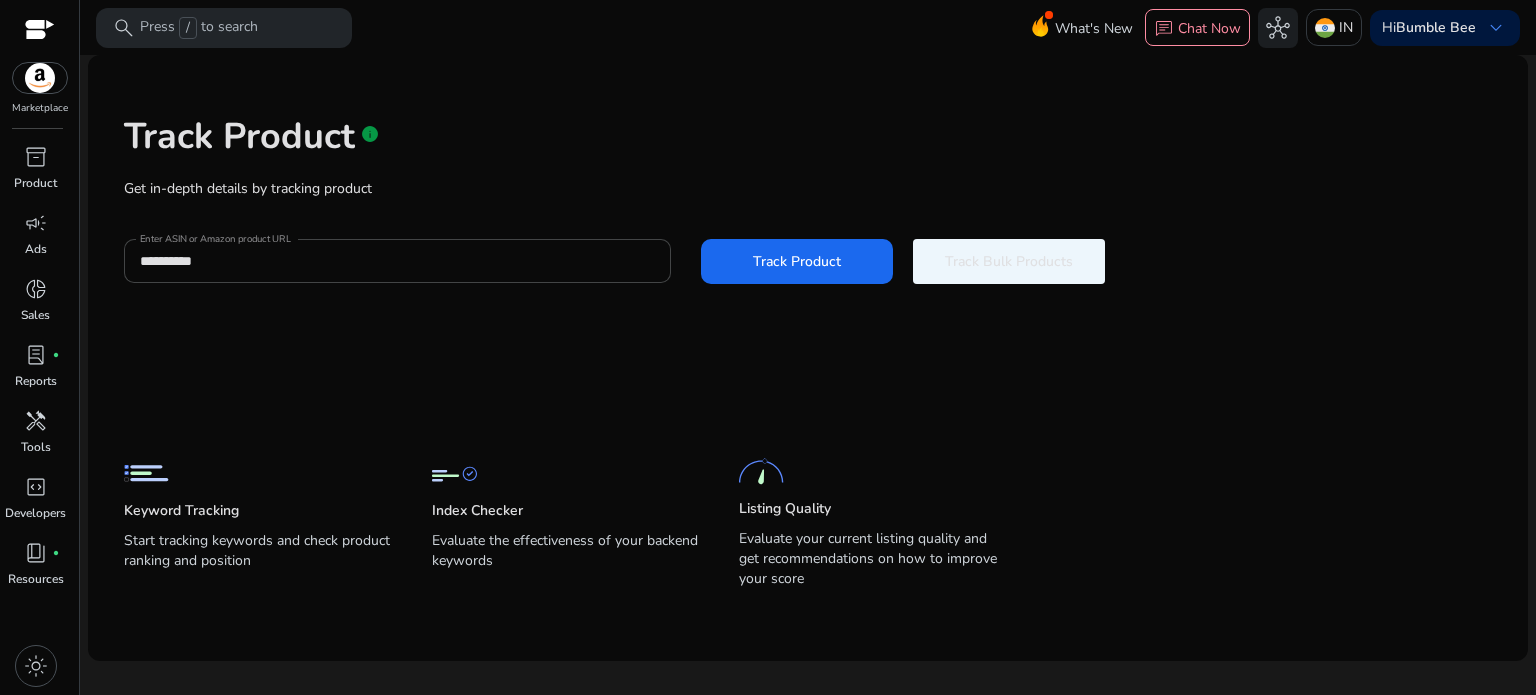 click 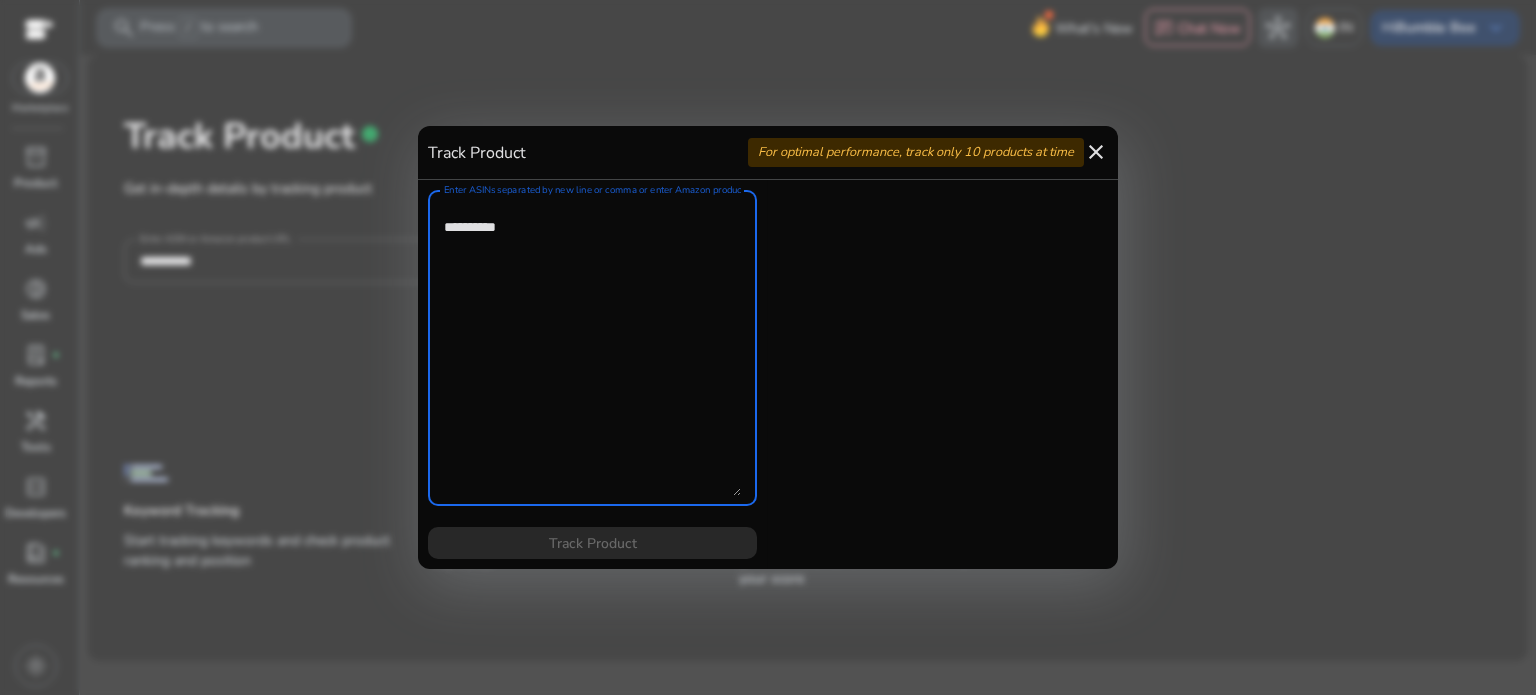 paste on "**********" 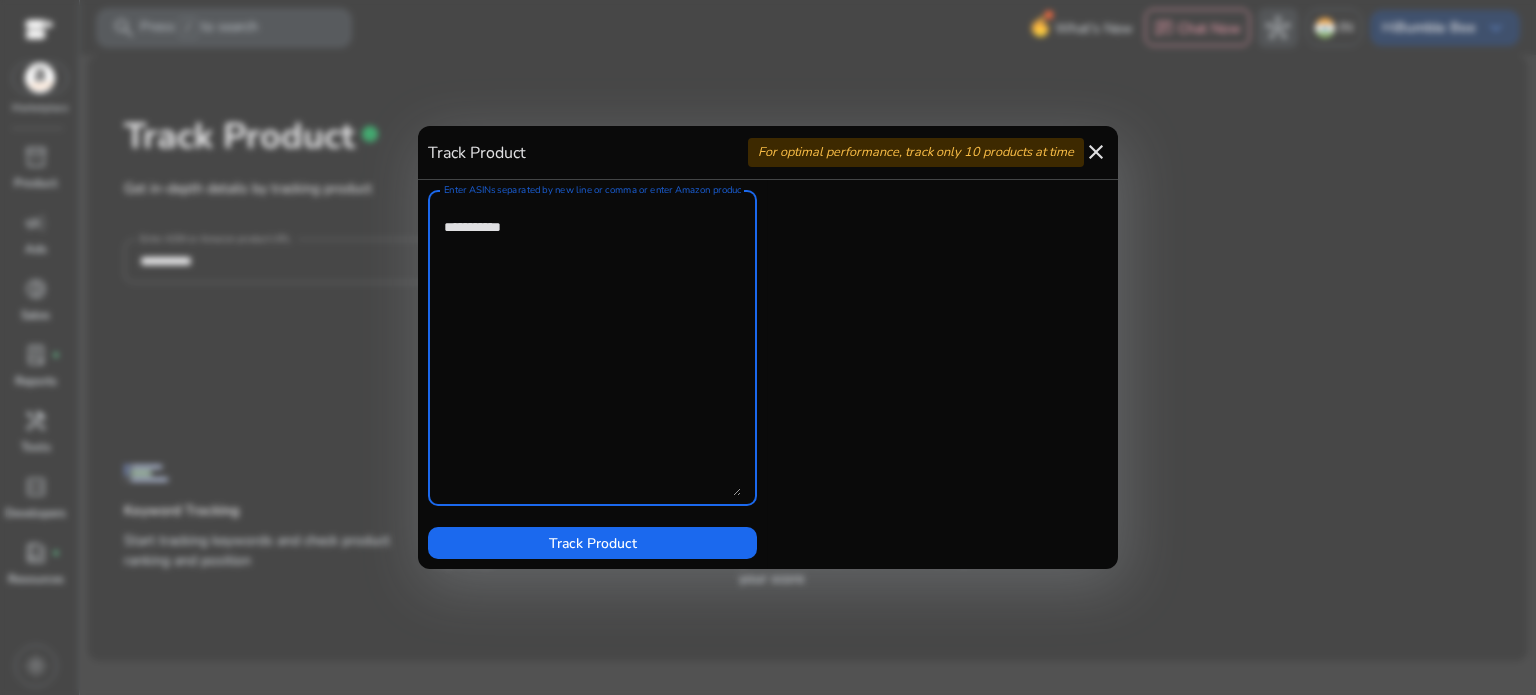 click on "Enter ASINs separated by new line or comma or enter Amazon product page URL" at bounding box center (592, 348) 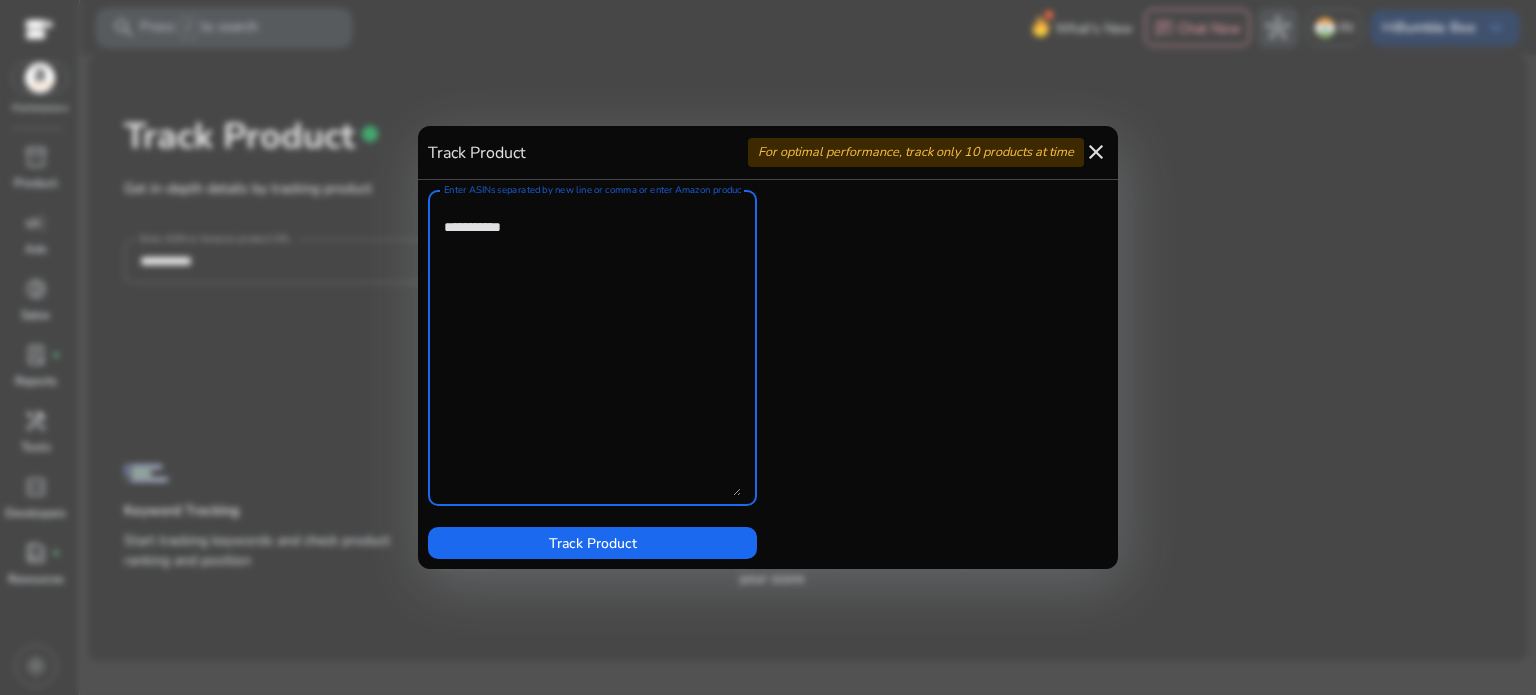 paste on "**********" 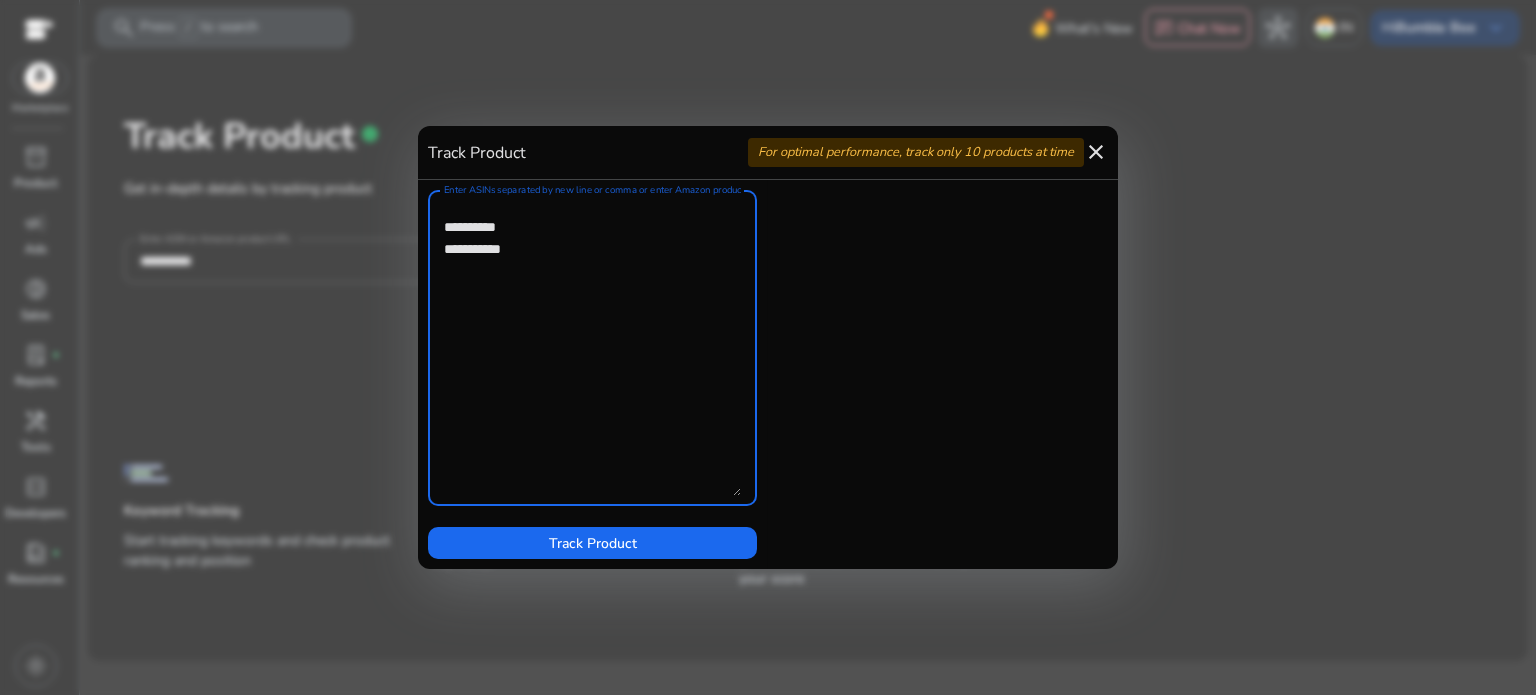 paste on "**********" 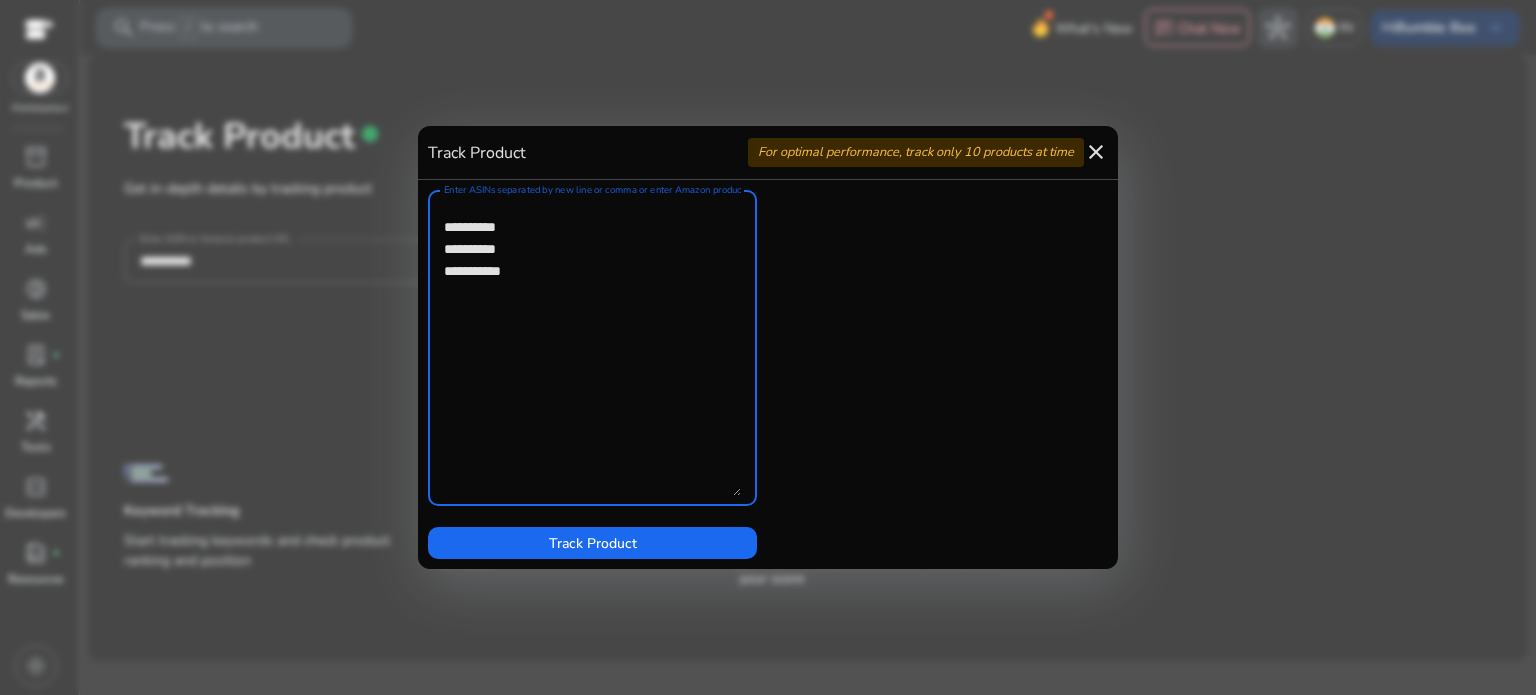 paste on "**********" 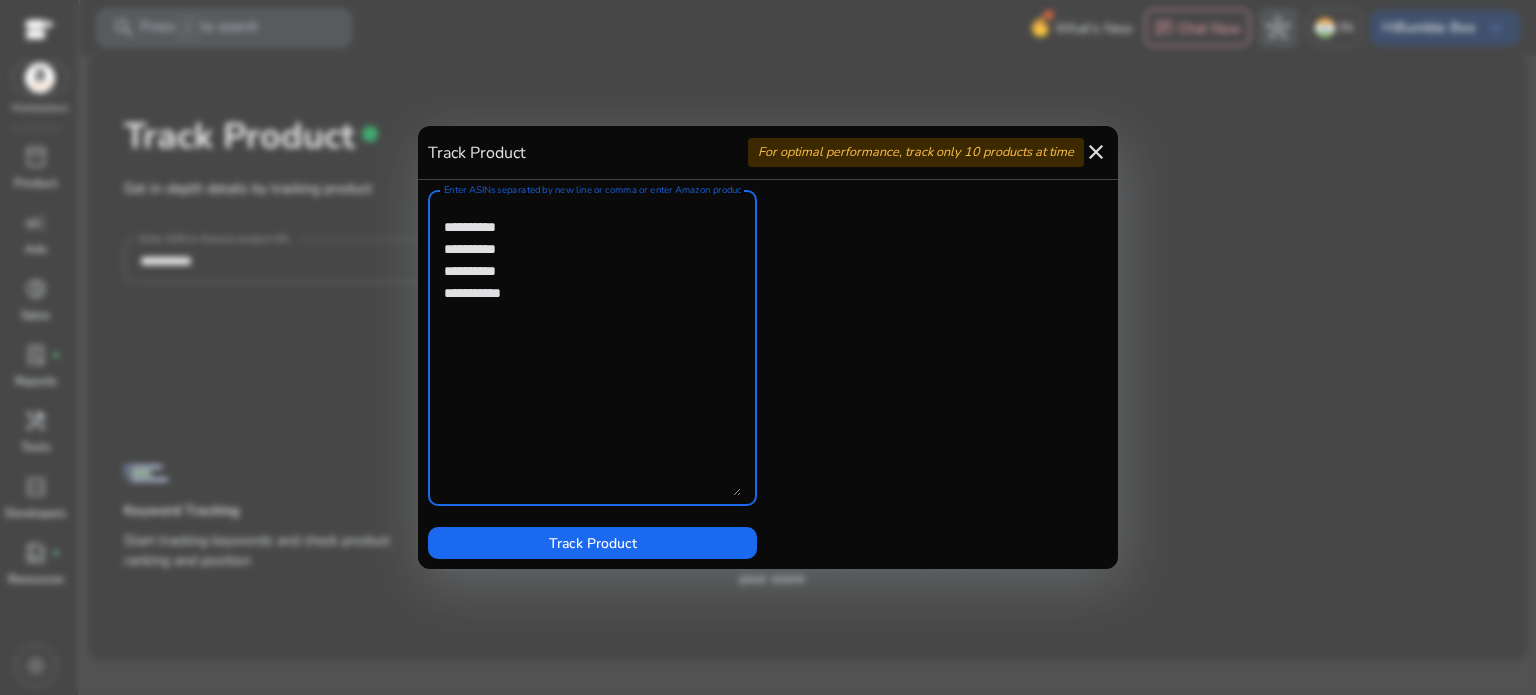 paste on "**********" 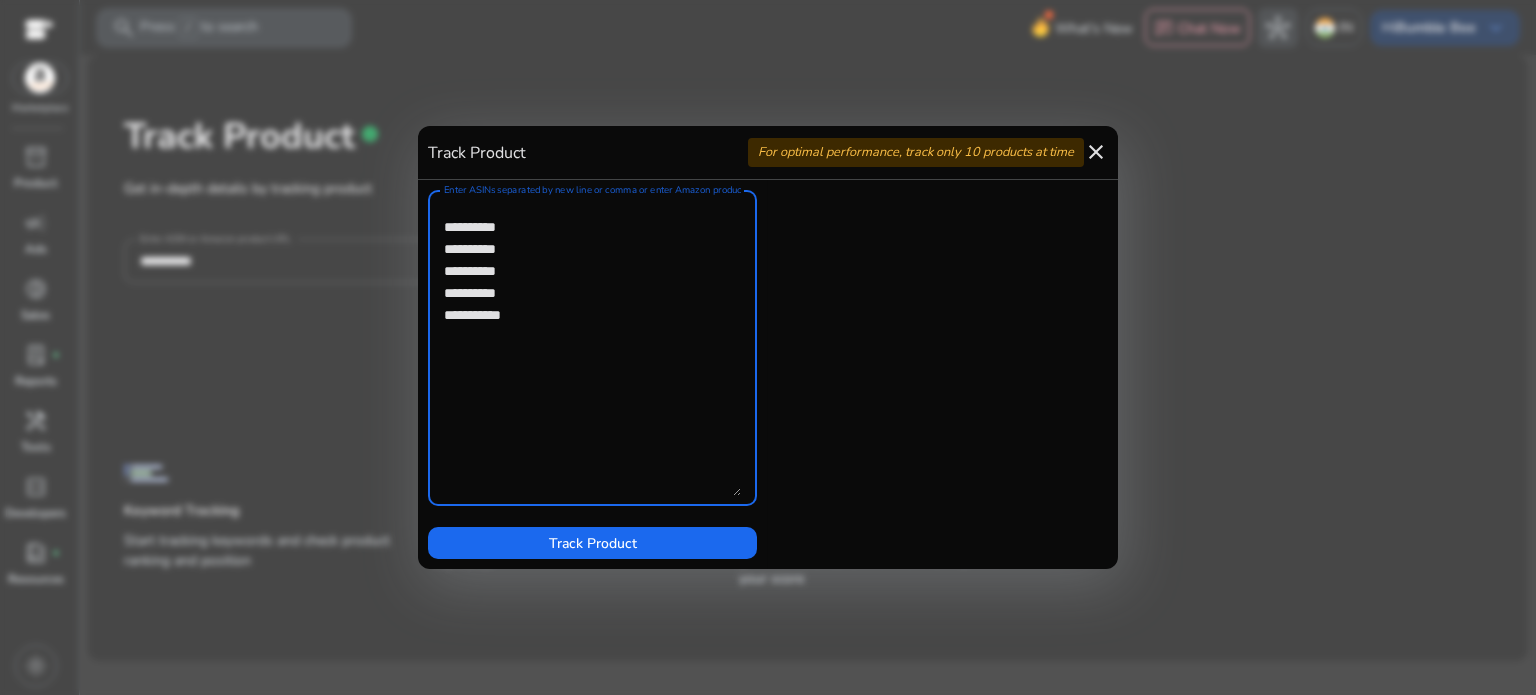 paste on "**********" 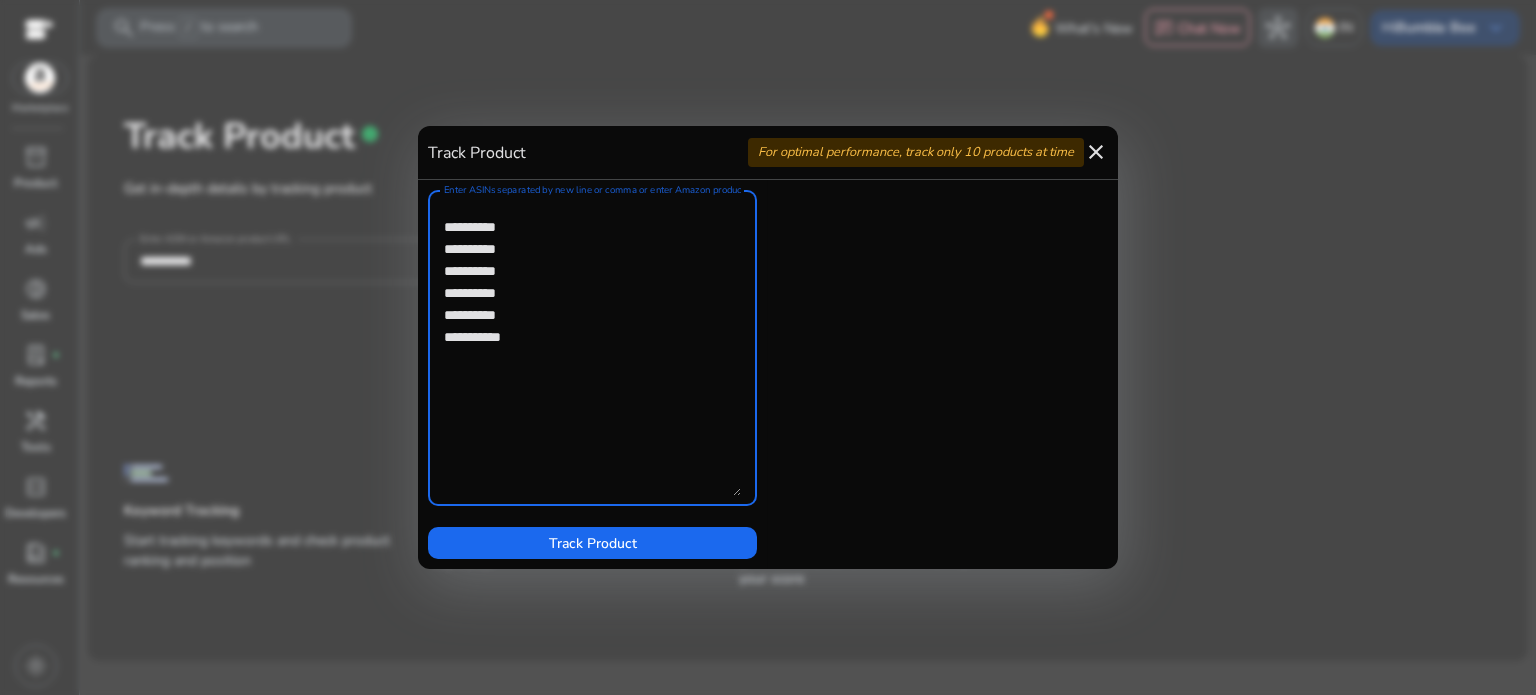 paste on "**********" 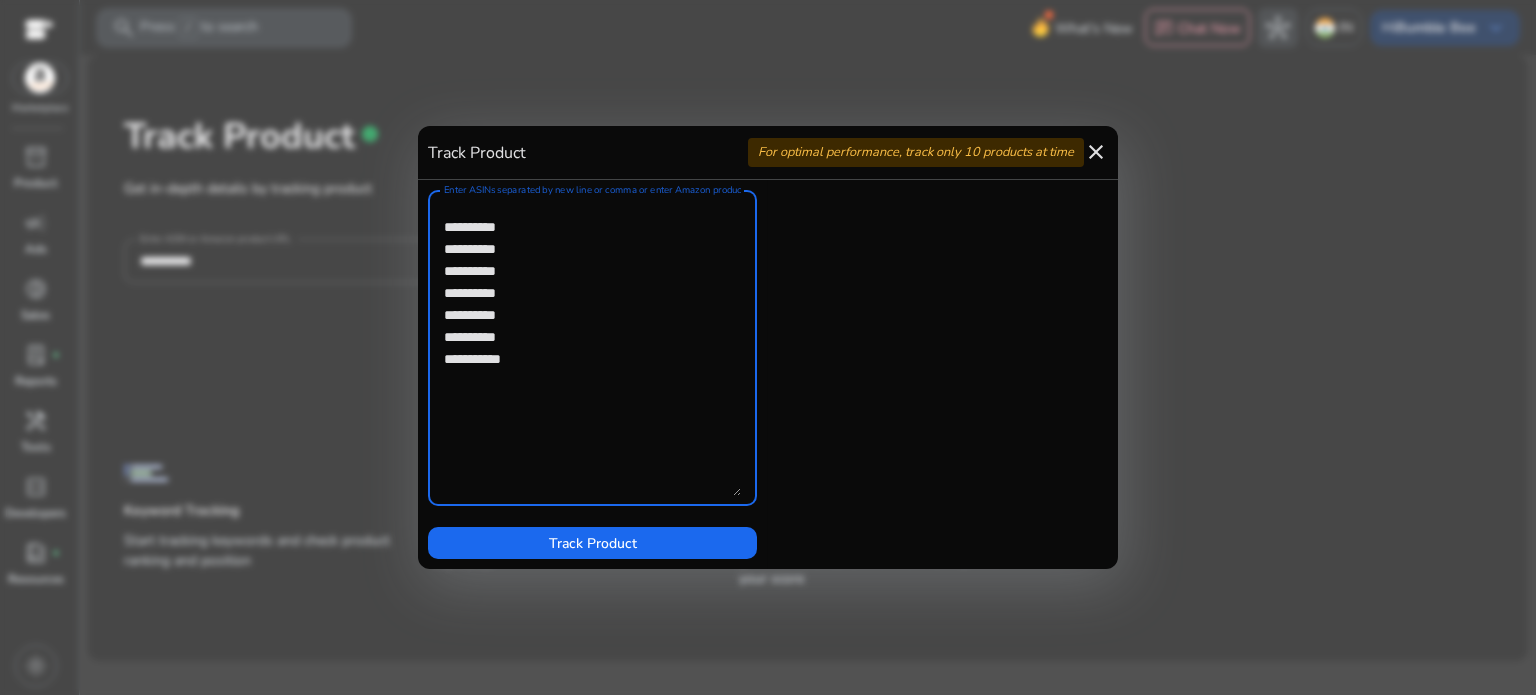 paste on "**********" 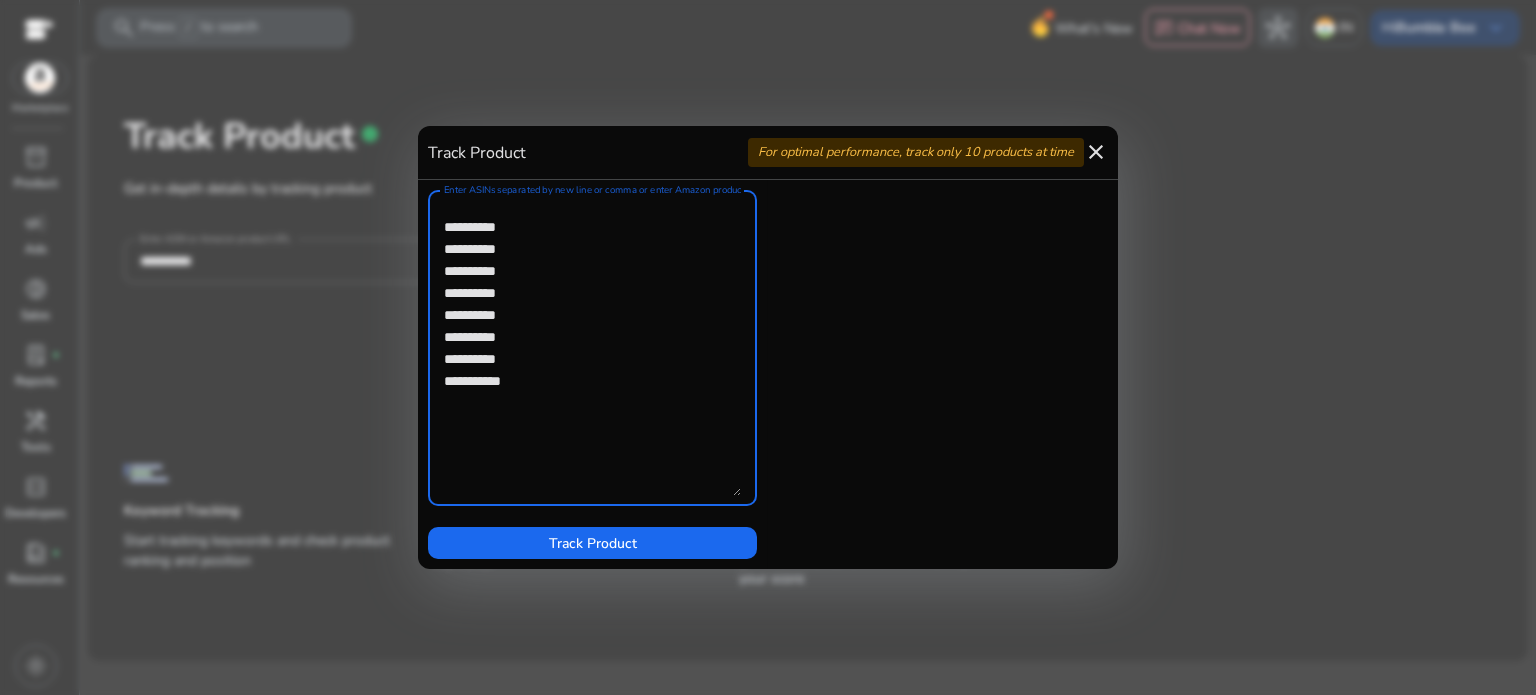 paste on "**********" 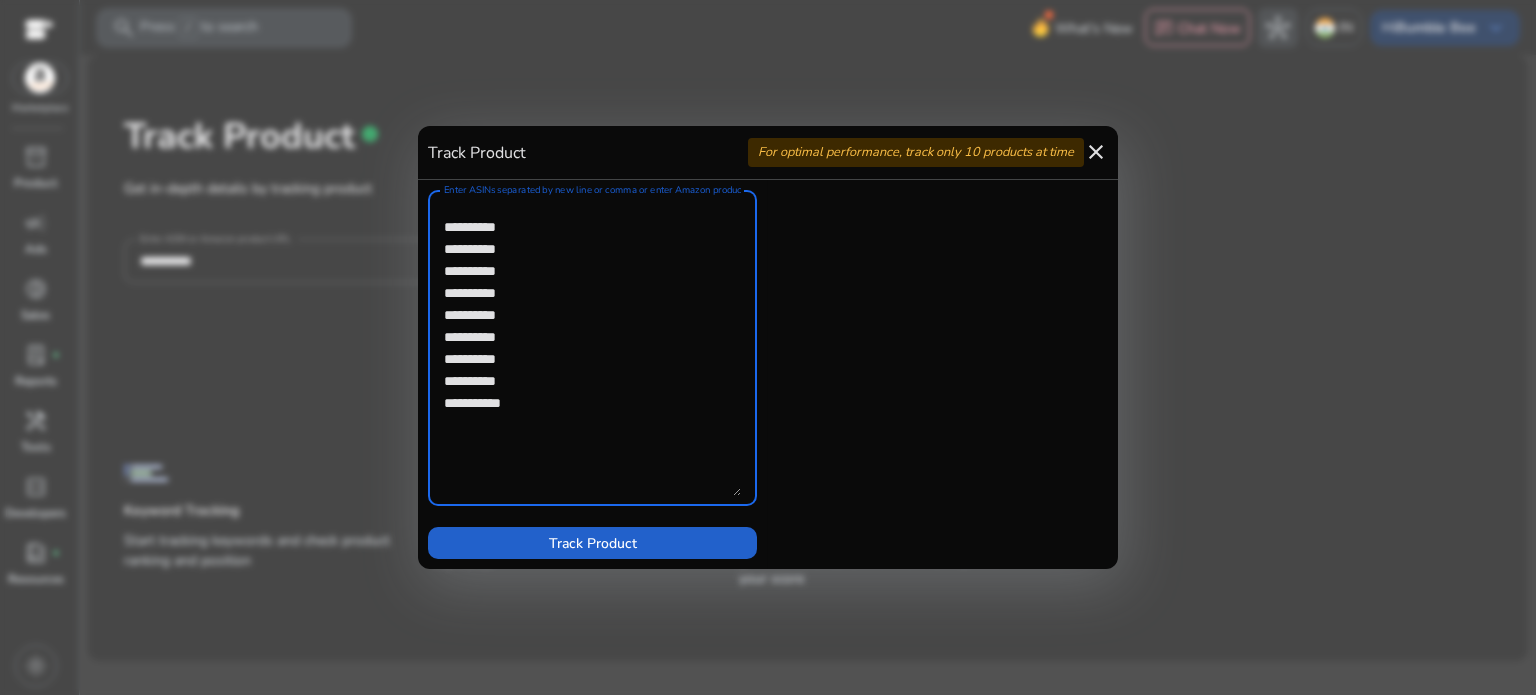 type on "**********" 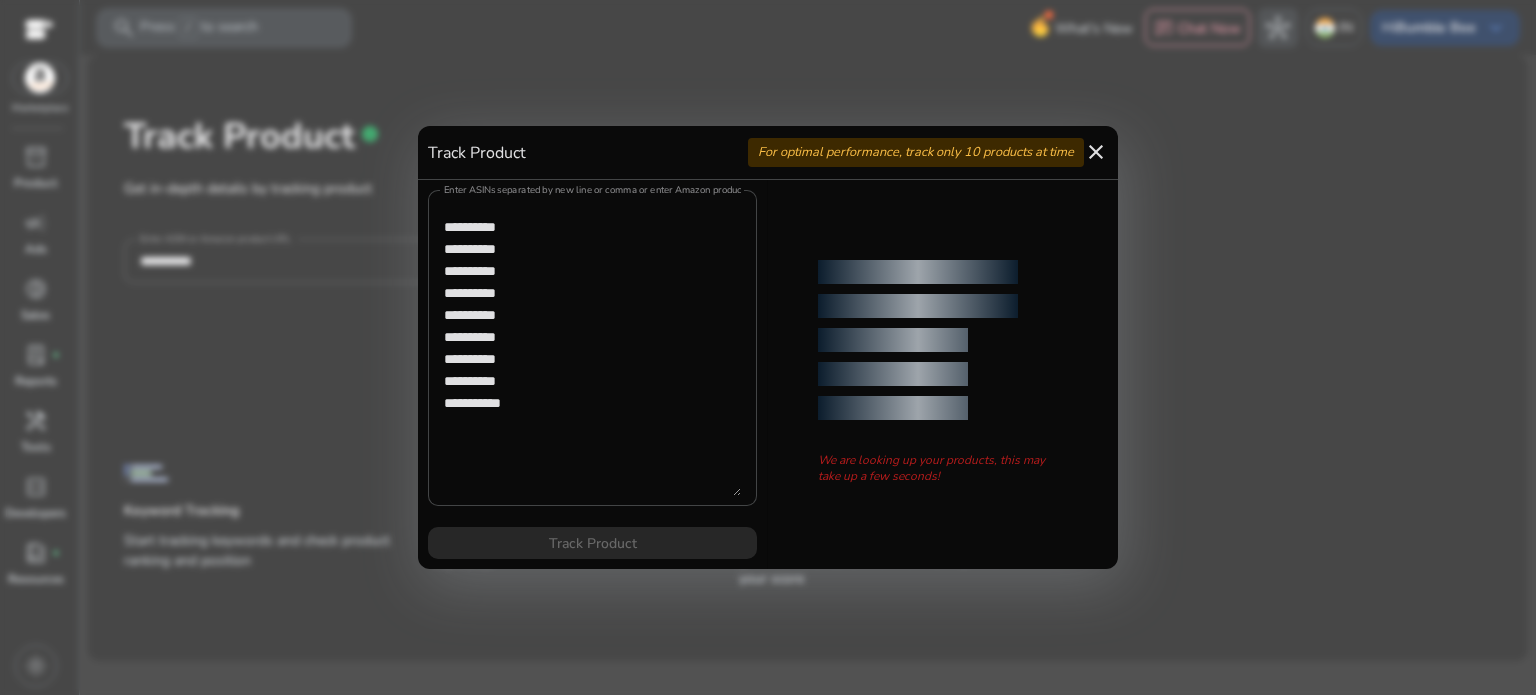 click on "close" at bounding box center [1096, 152] 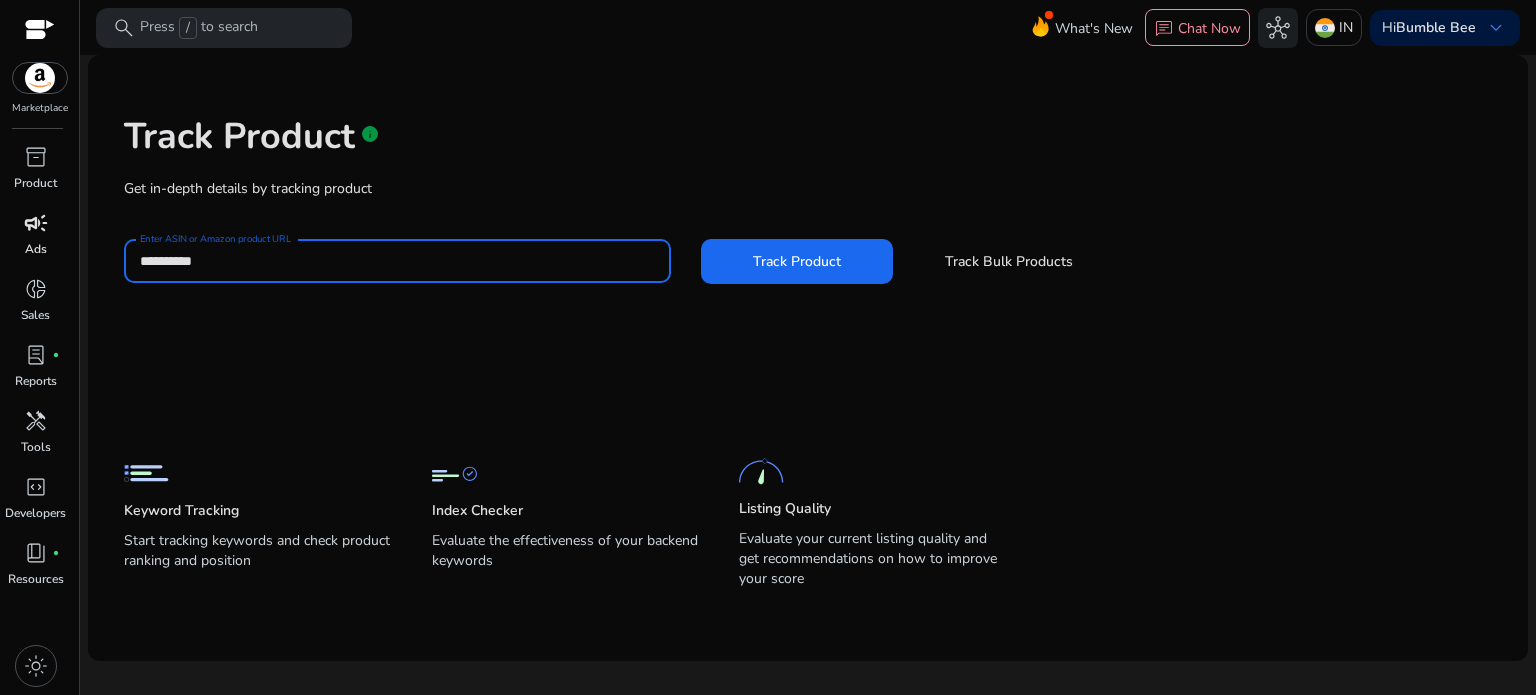 drag, startPoint x: 240, startPoint y: 263, endPoint x: 56, endPoint y: 262, distance: 184.00272 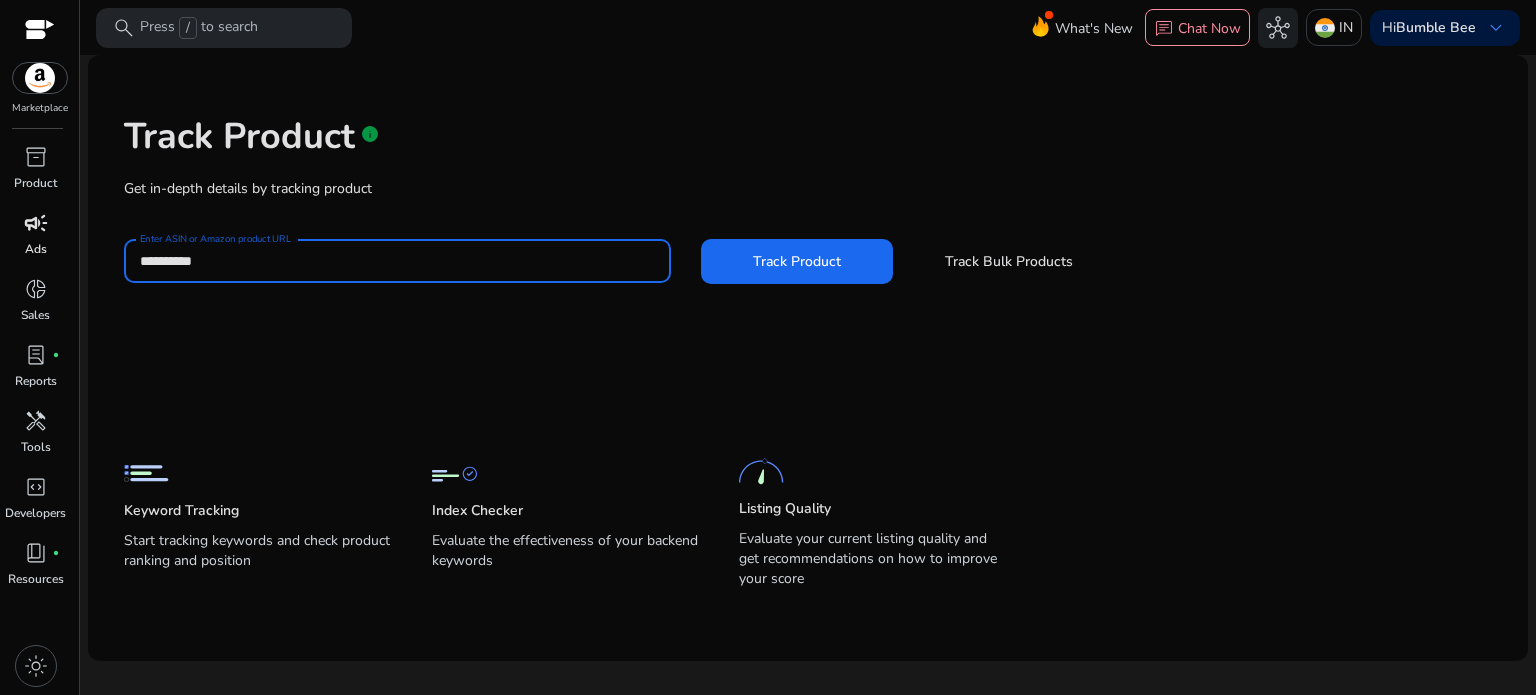 click on "**********" at bounding box center [768, 347] 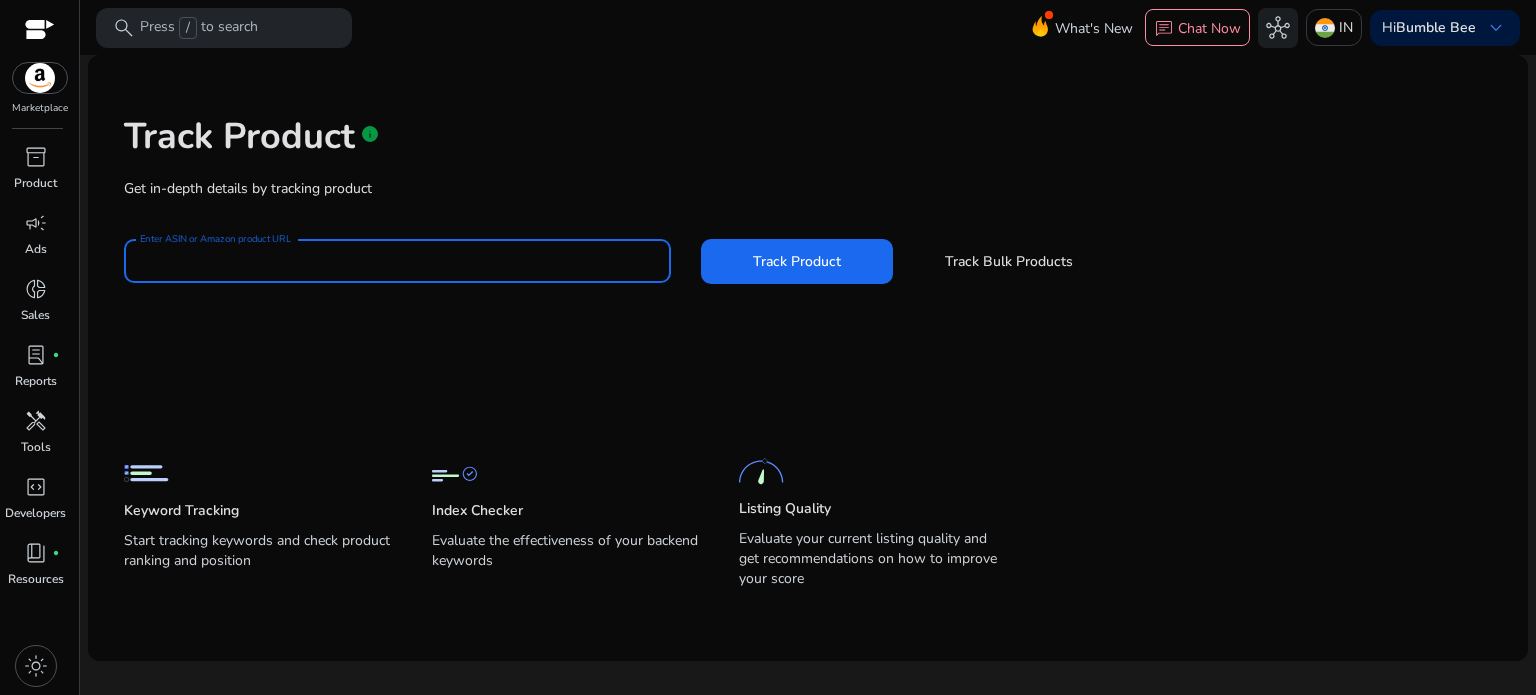 type 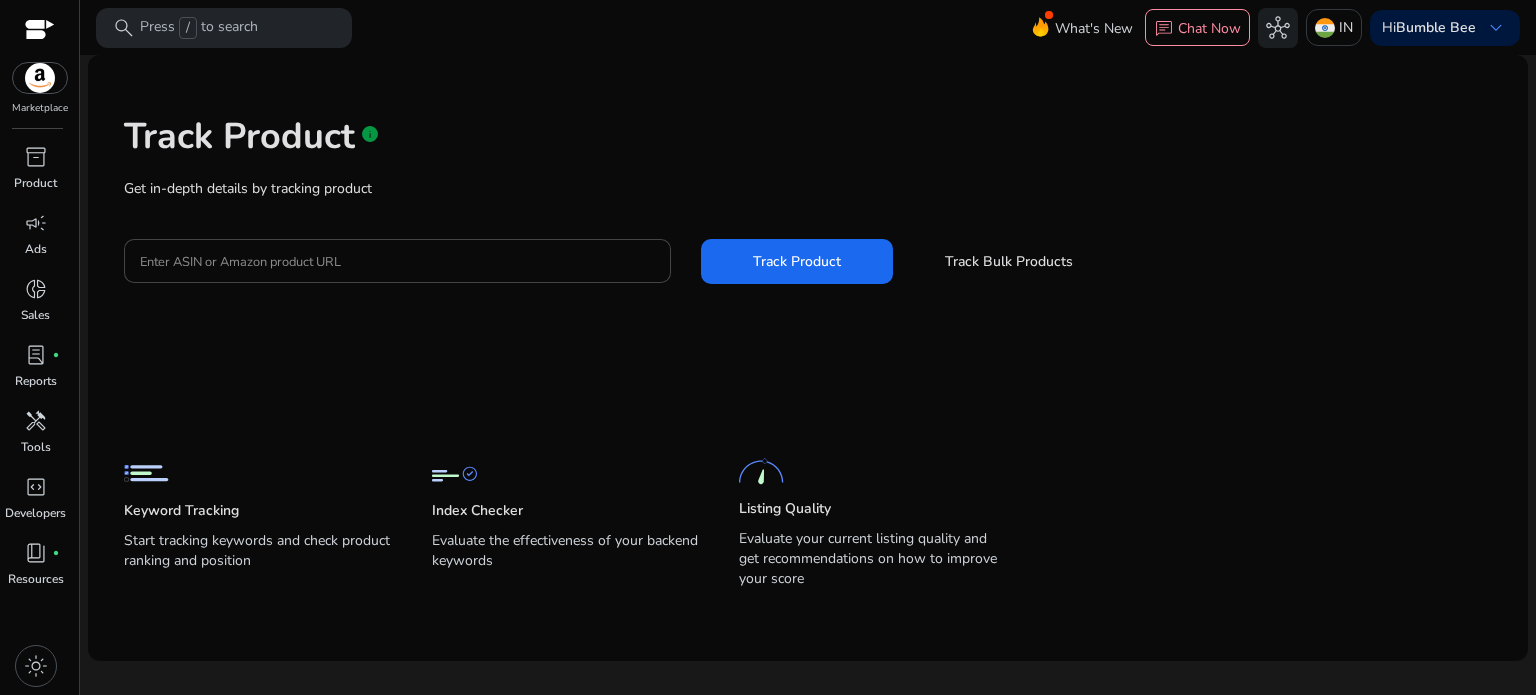 drag, startPoint x: 1485, startPoint y: 280, endPoint x: 1465, endPoint y: 279, distance: 20.024984 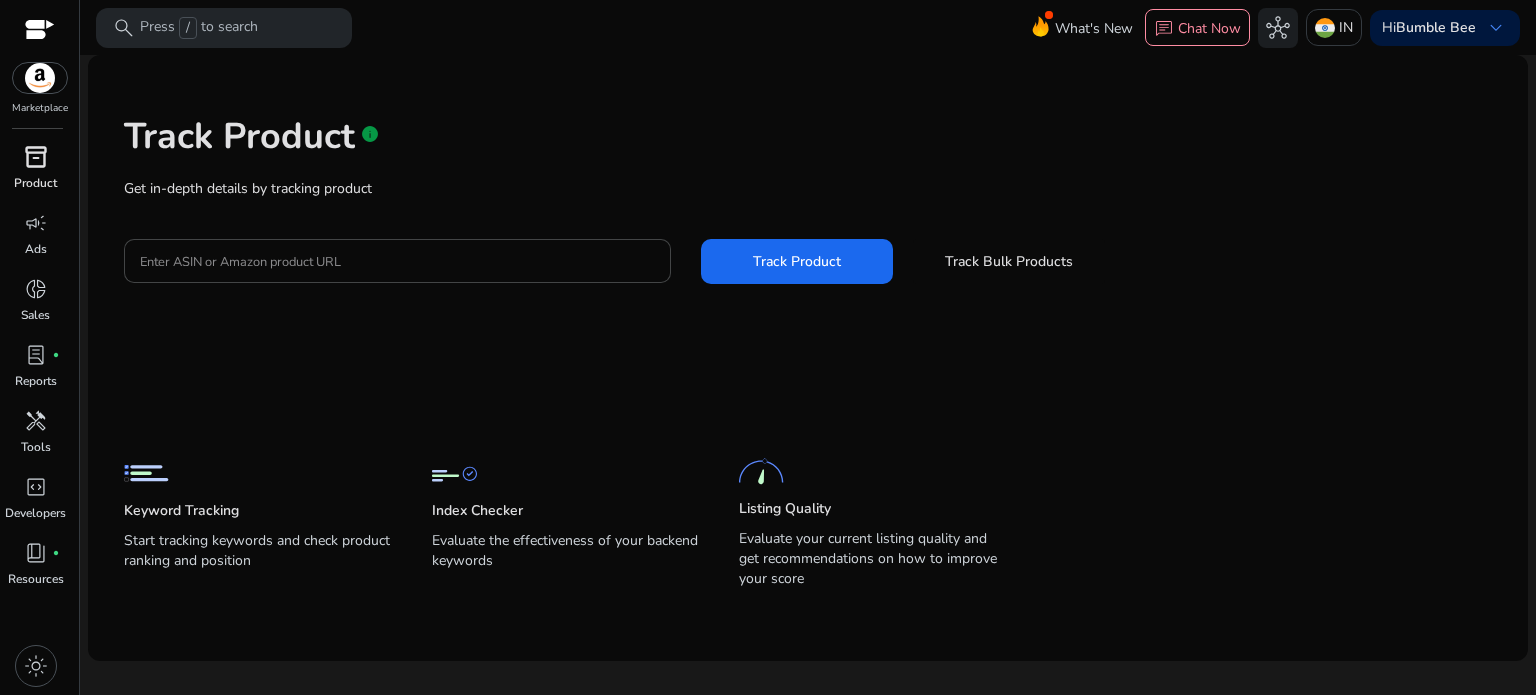 click on "inventory_2" at bounding box center (36, 157) 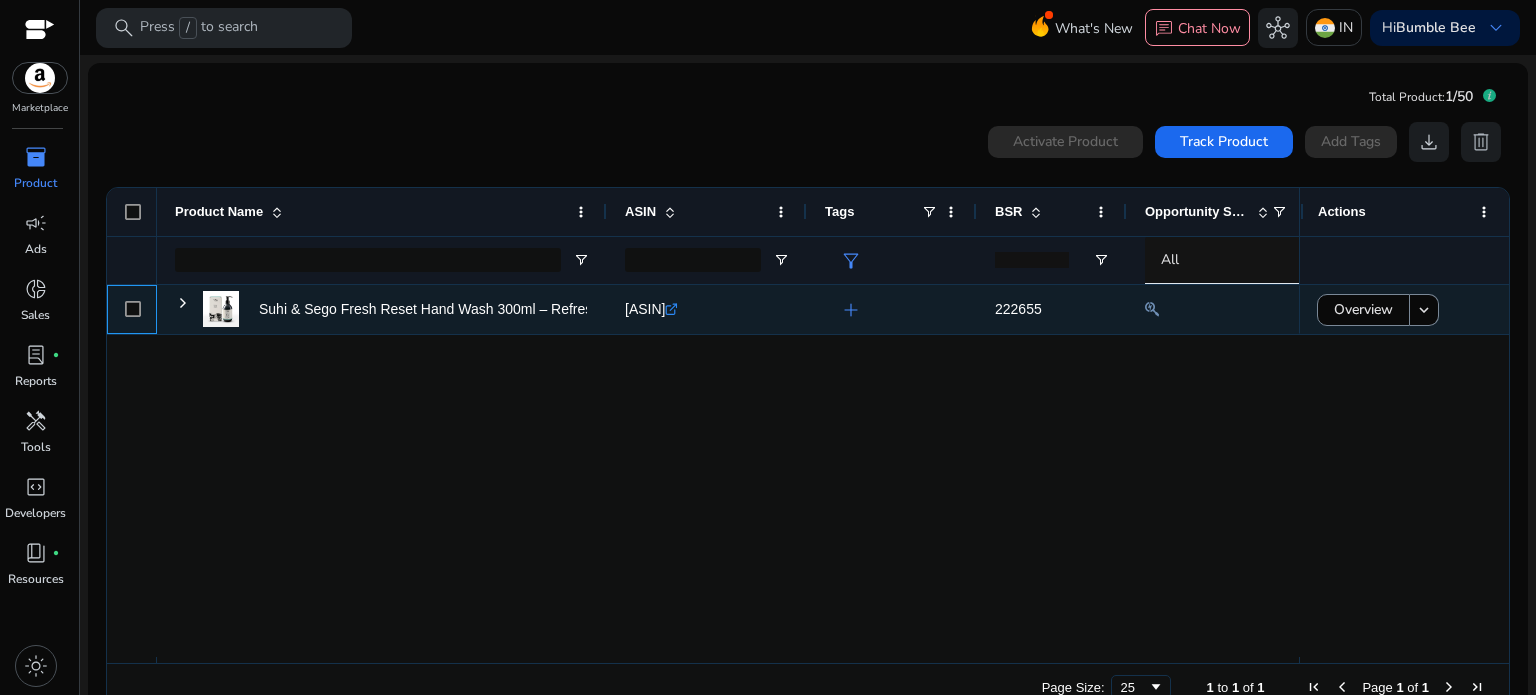 click 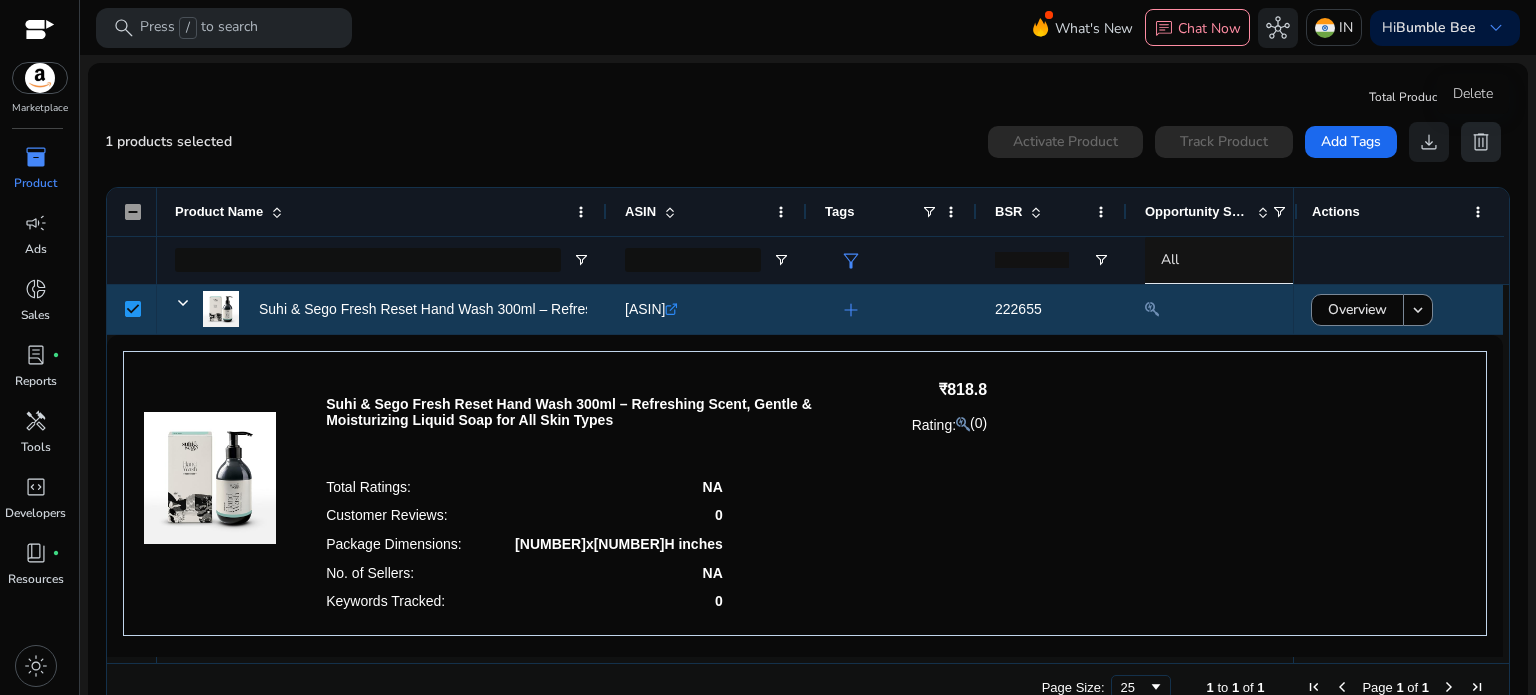 click on "delete" 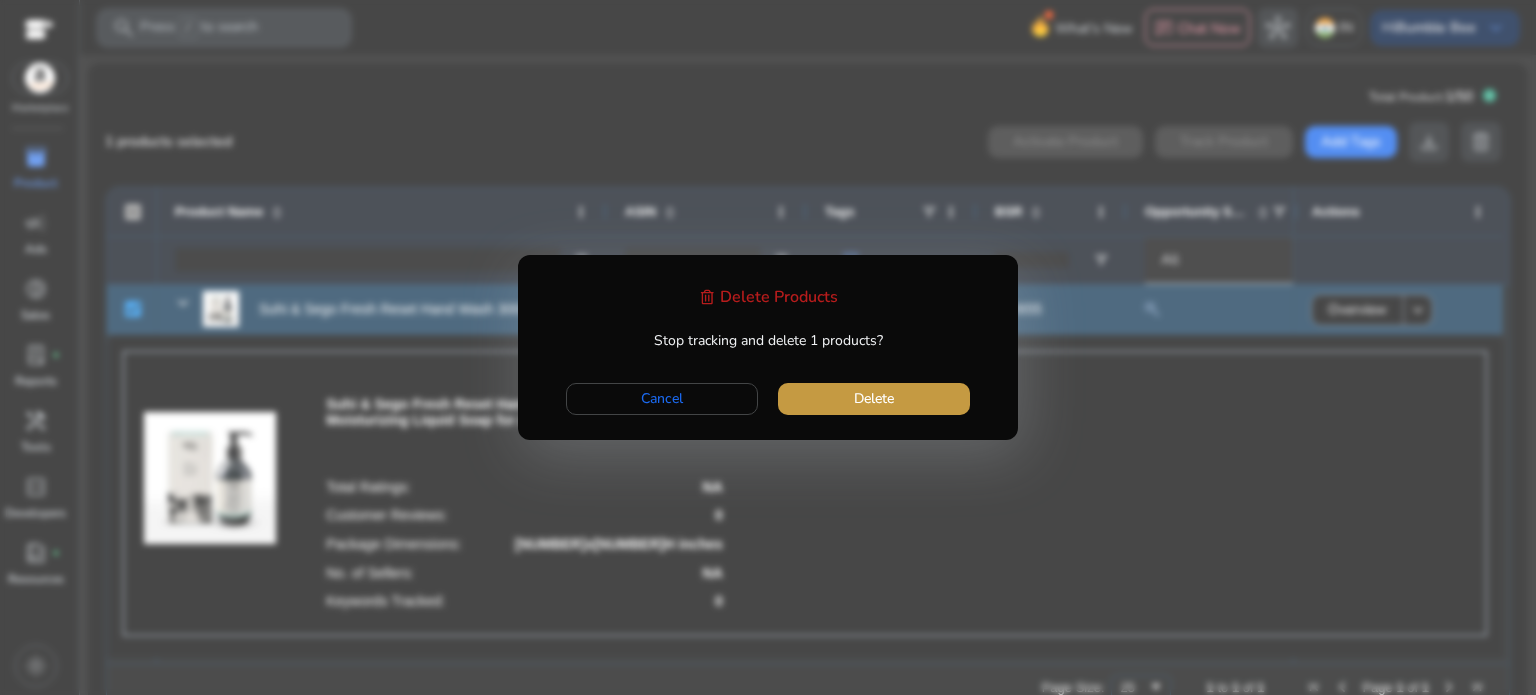 click on "Delete" at bounding box center (874, 398) 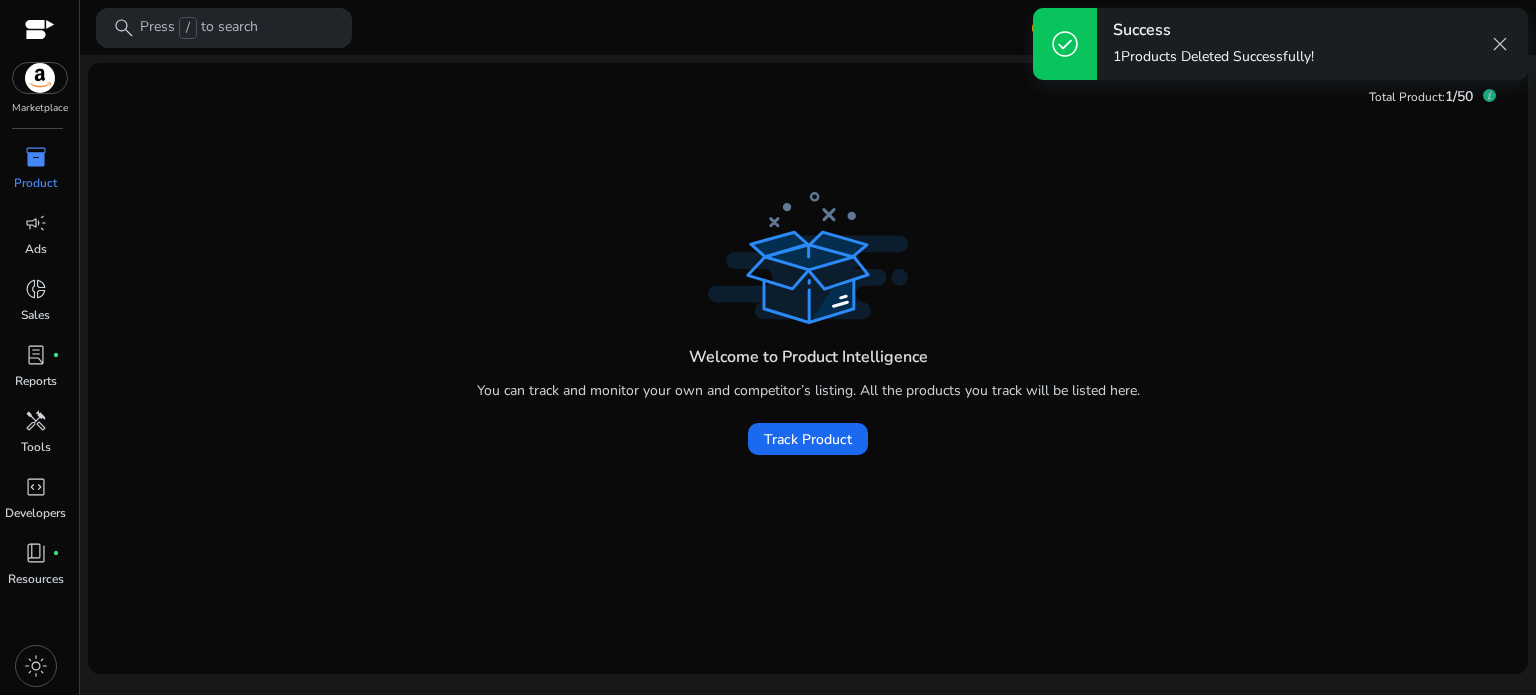 click on "close" at bounding box center (1500, 44) 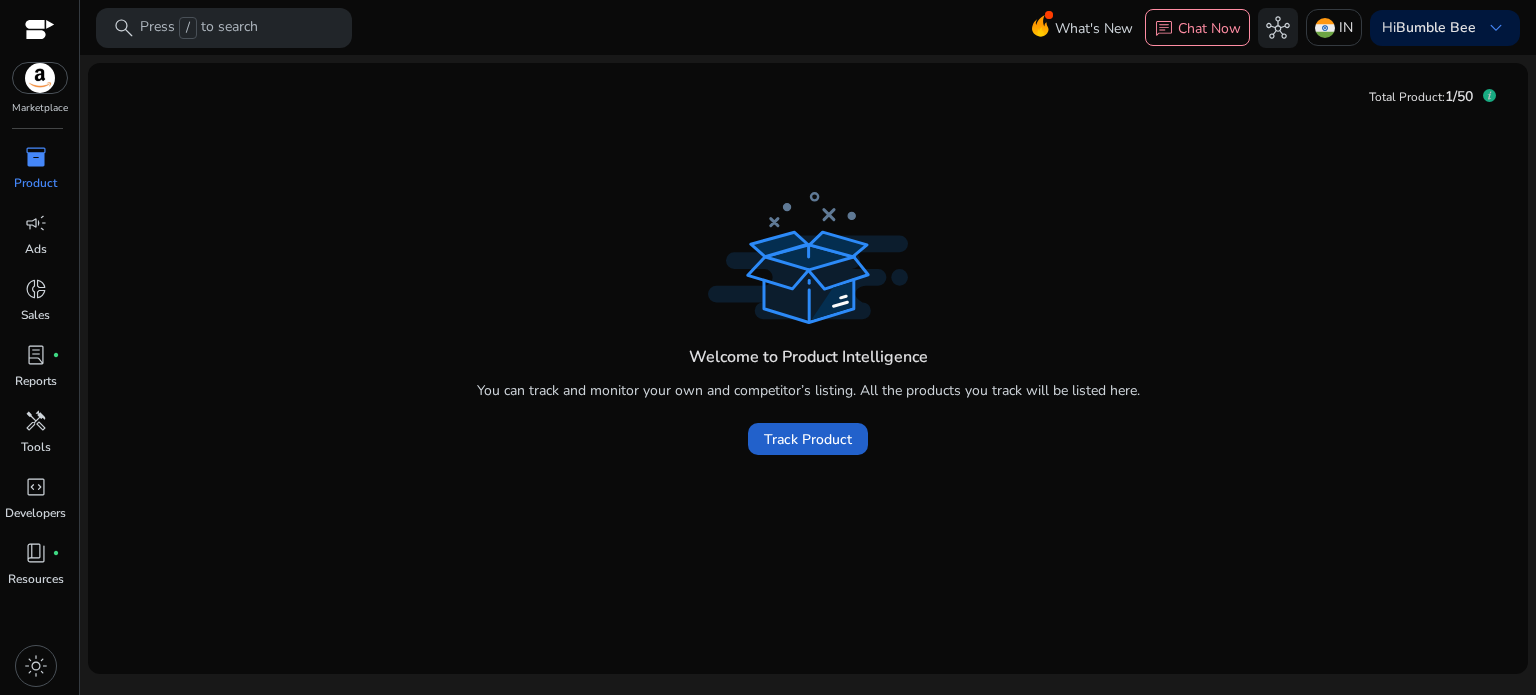 click on "Track Product" 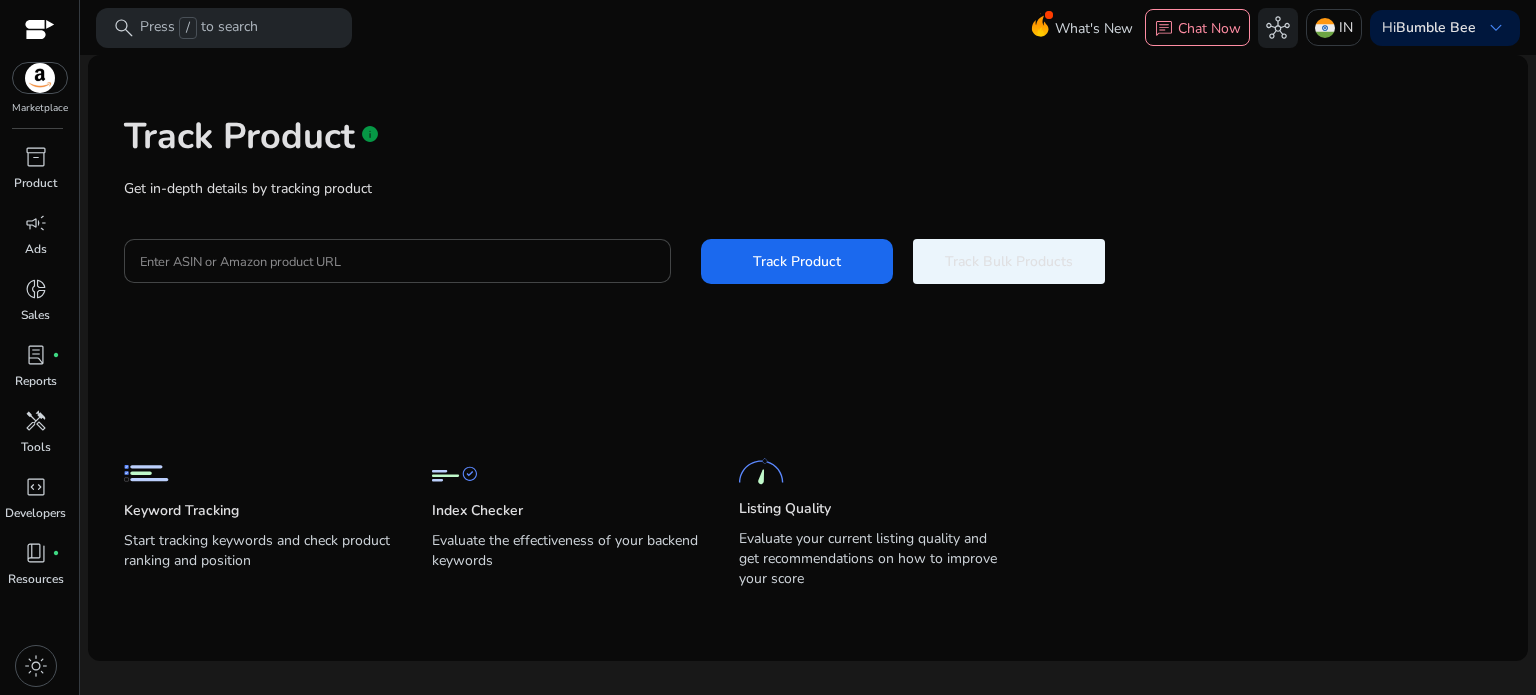 click on "Track Bulk Products" 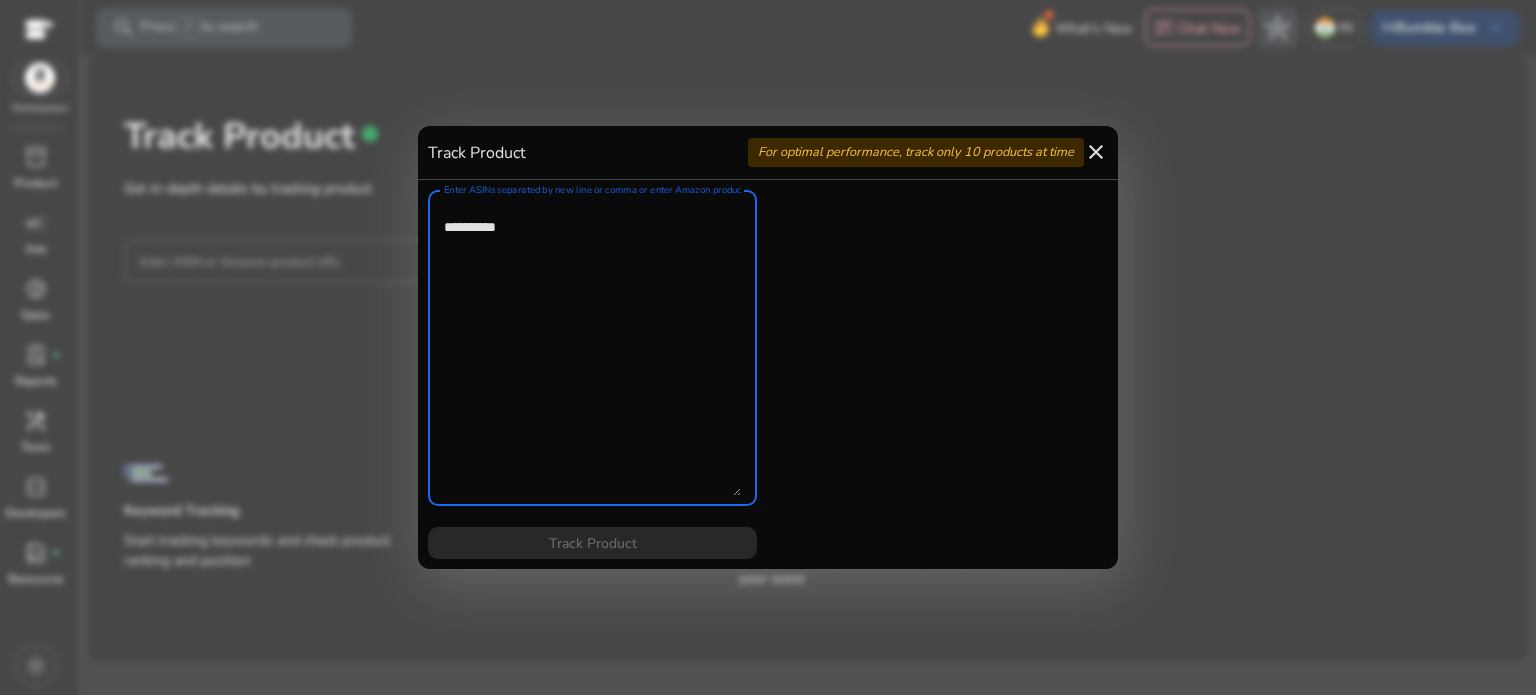 paste on "**********" 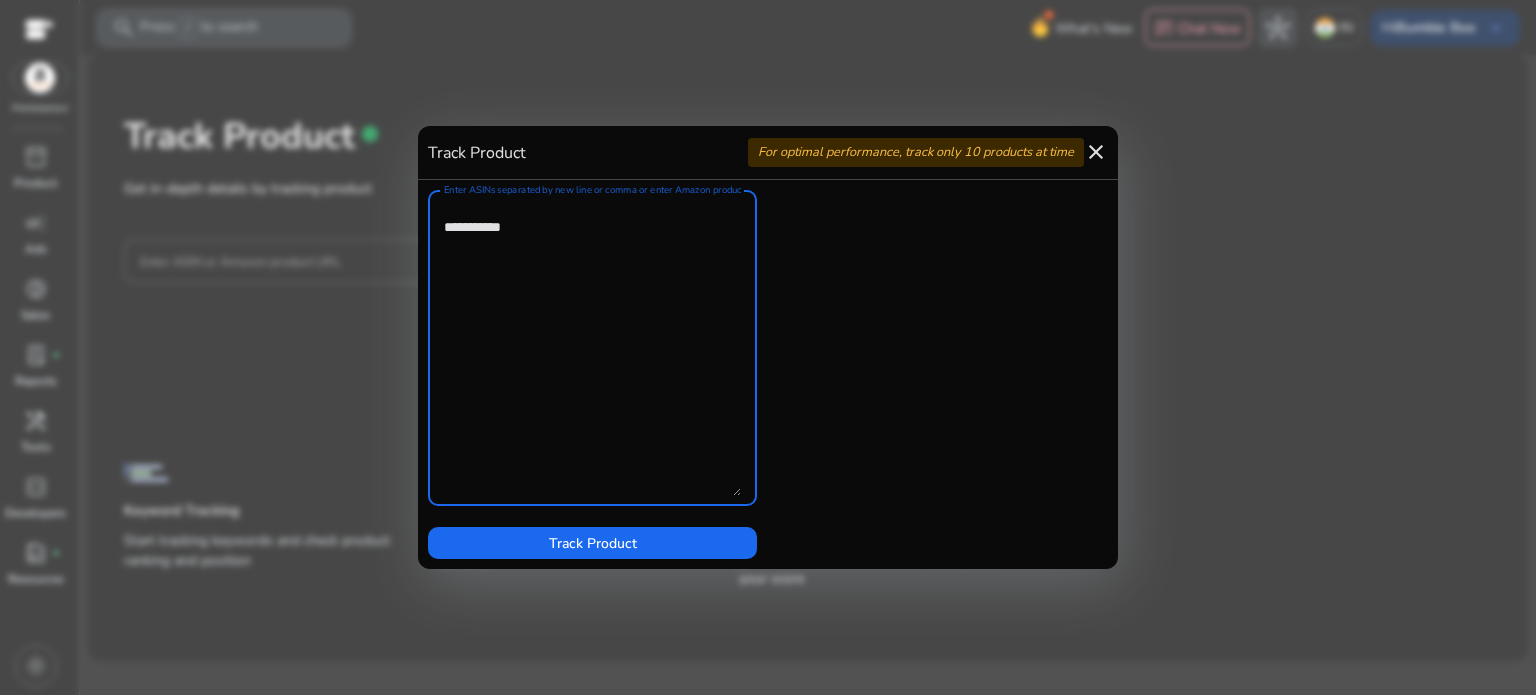 paste on "**********" 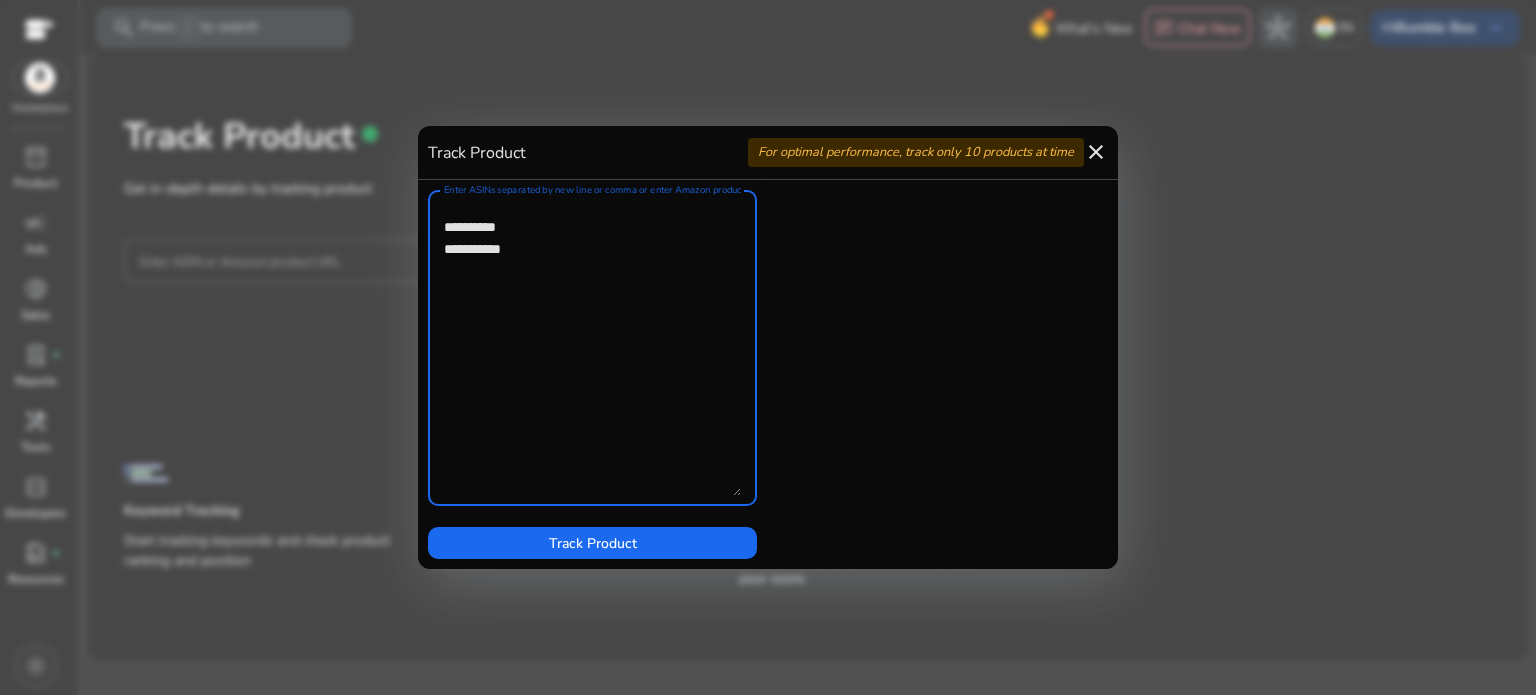 paste on "**********" 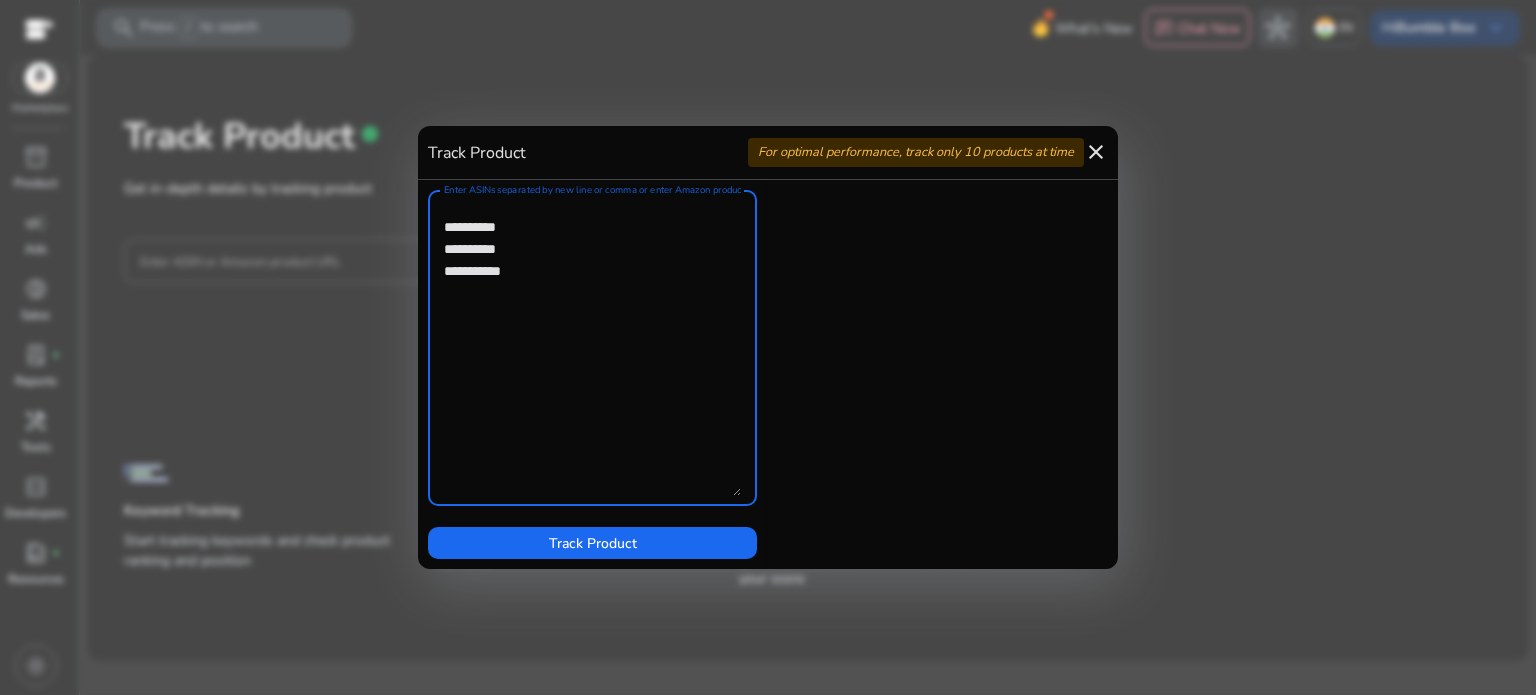 paste on "**********" 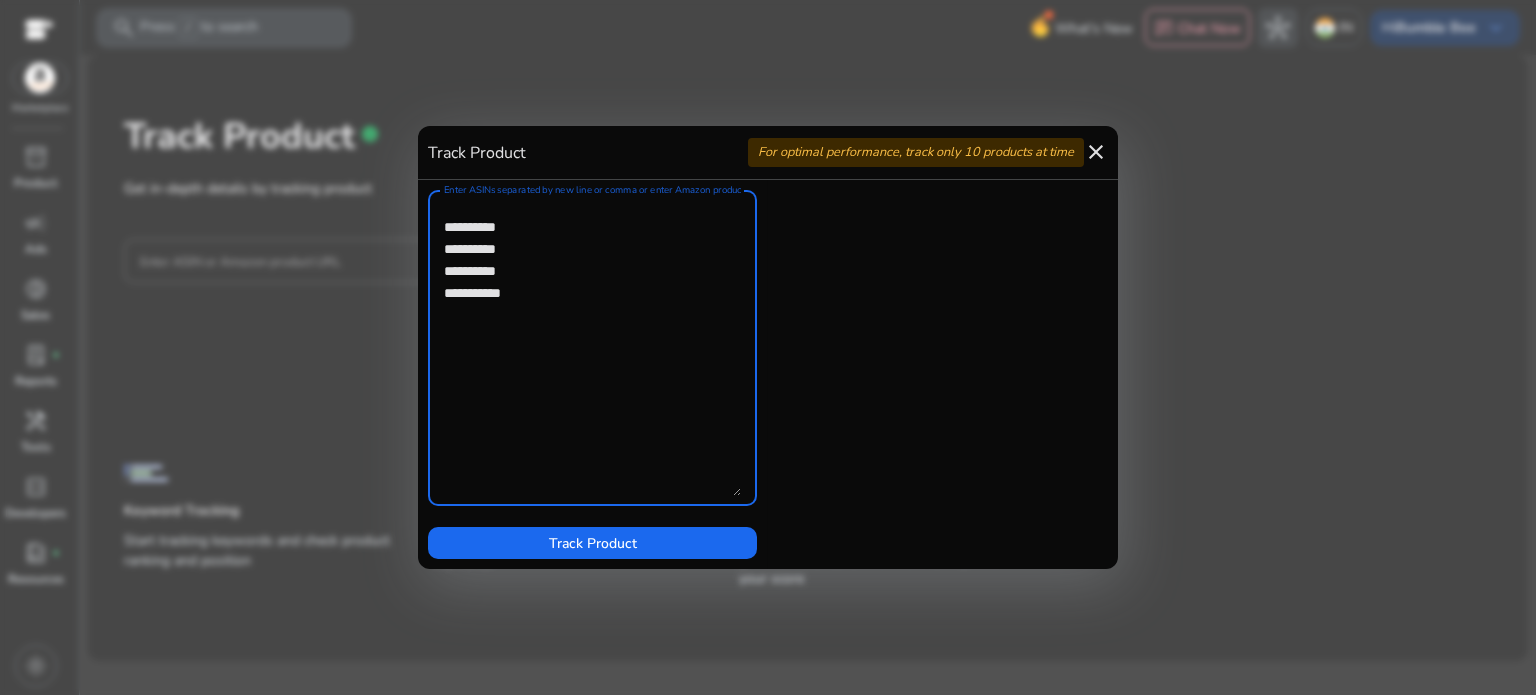 paste on "**********" 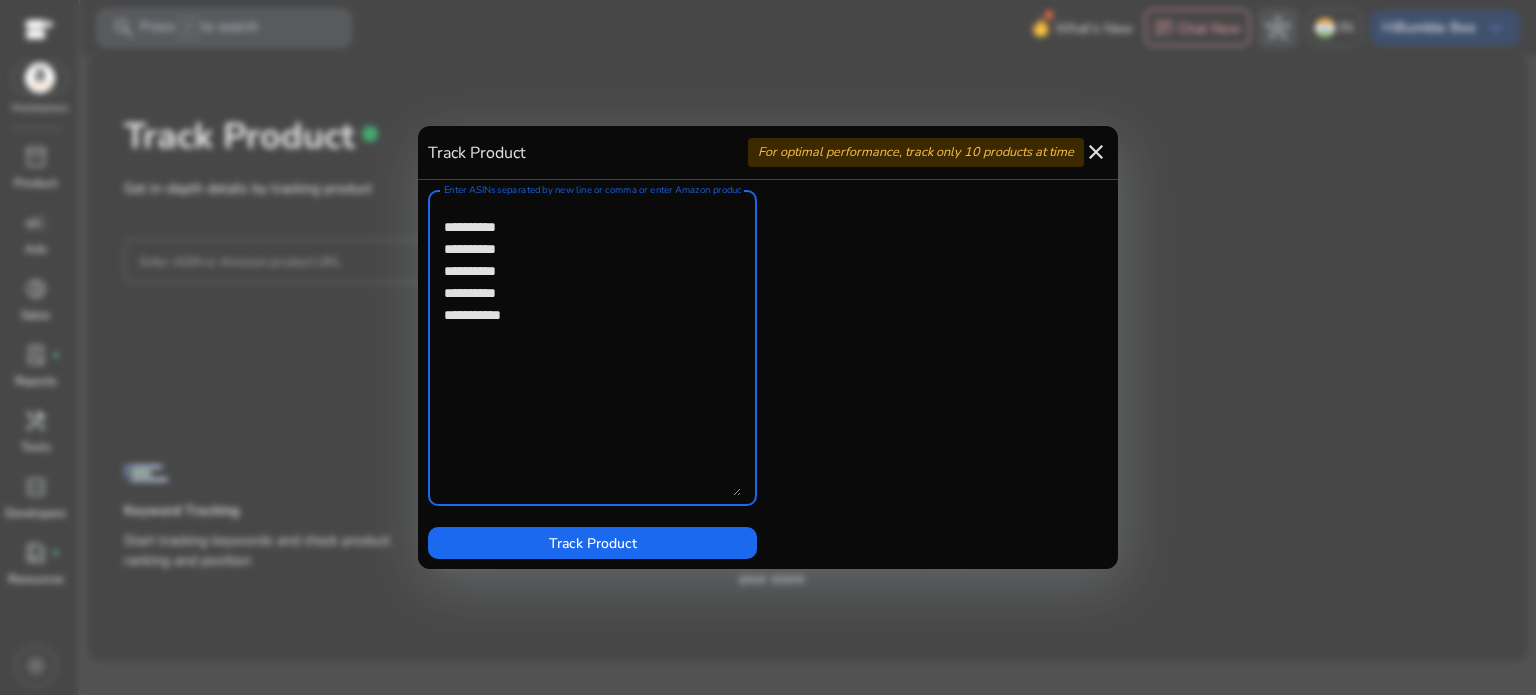 paste on "**********" 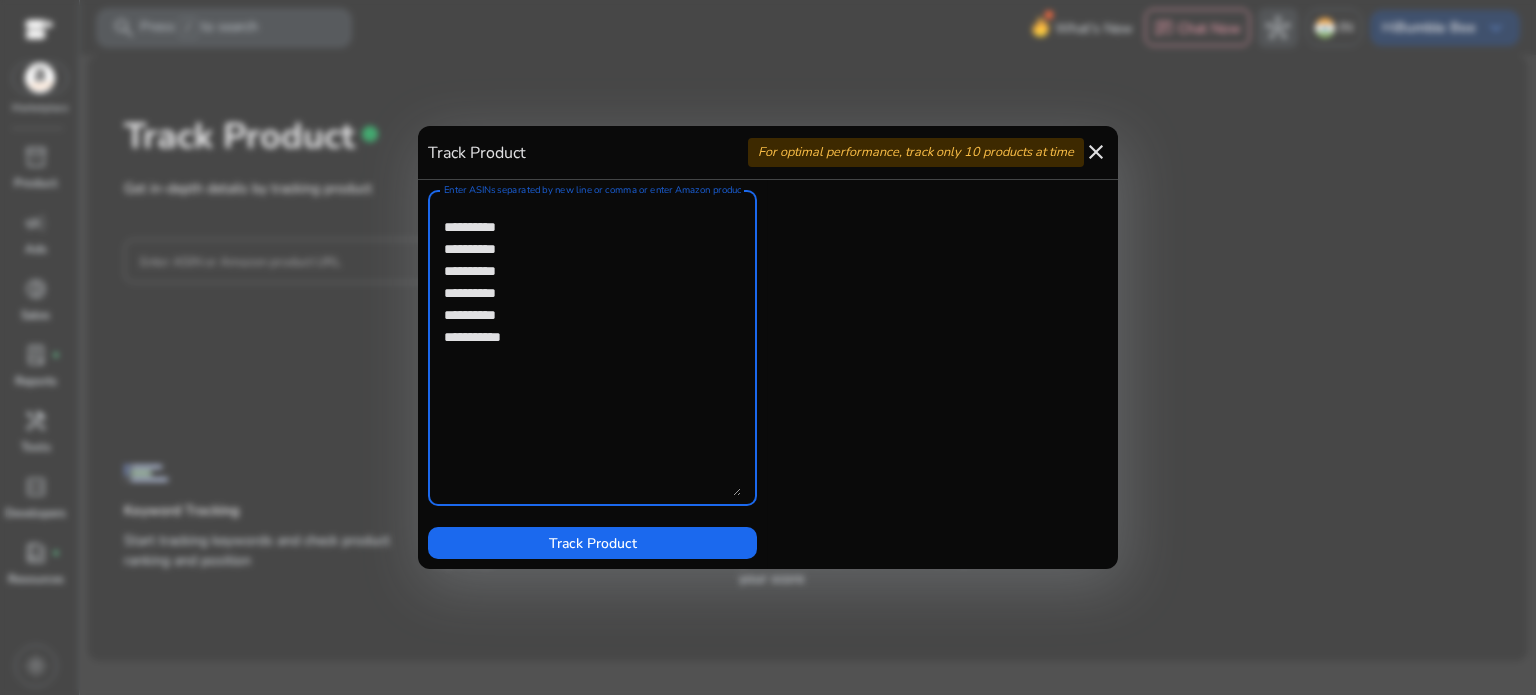 paste on "**********" 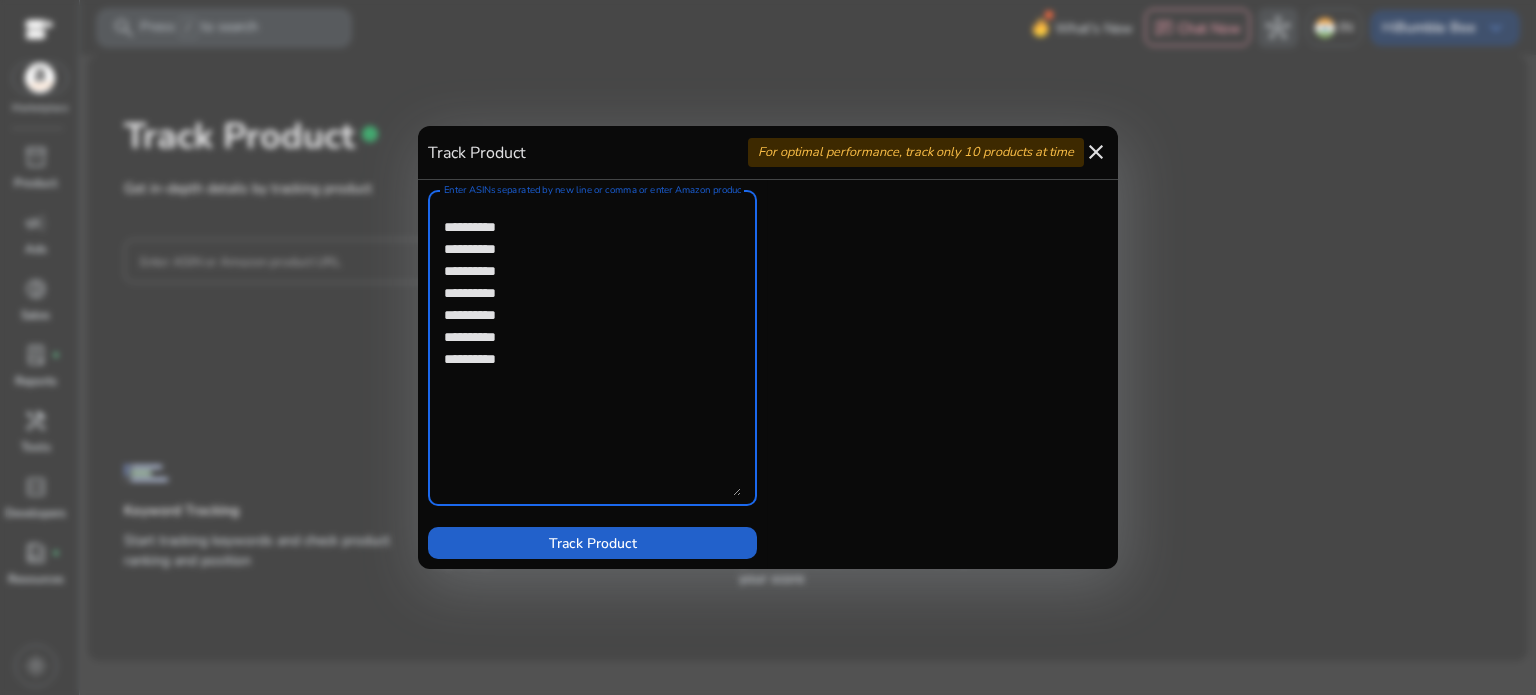 type on "**********" 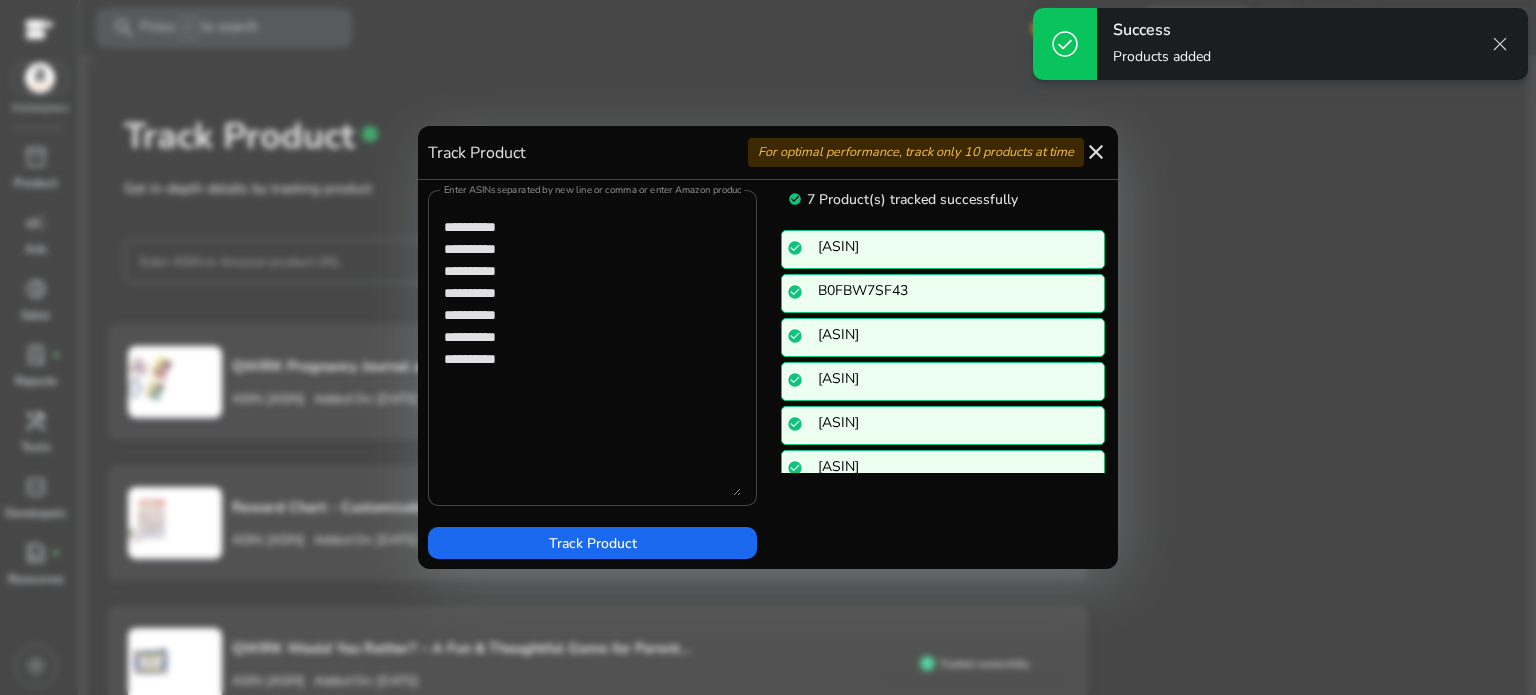 click on "close" at bounding box center (1096, 152) 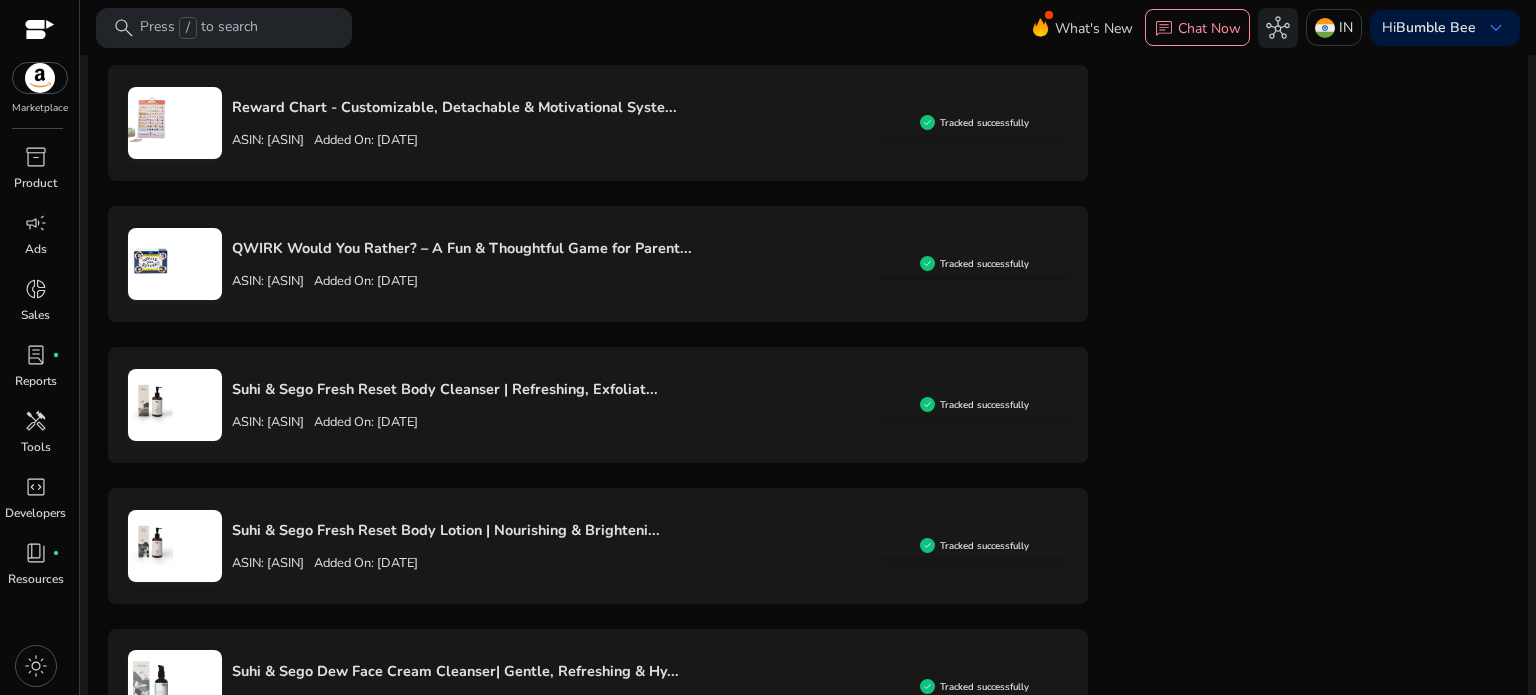 scroll, scrollTop: 605, scrollLeft: 0, axis: vertical 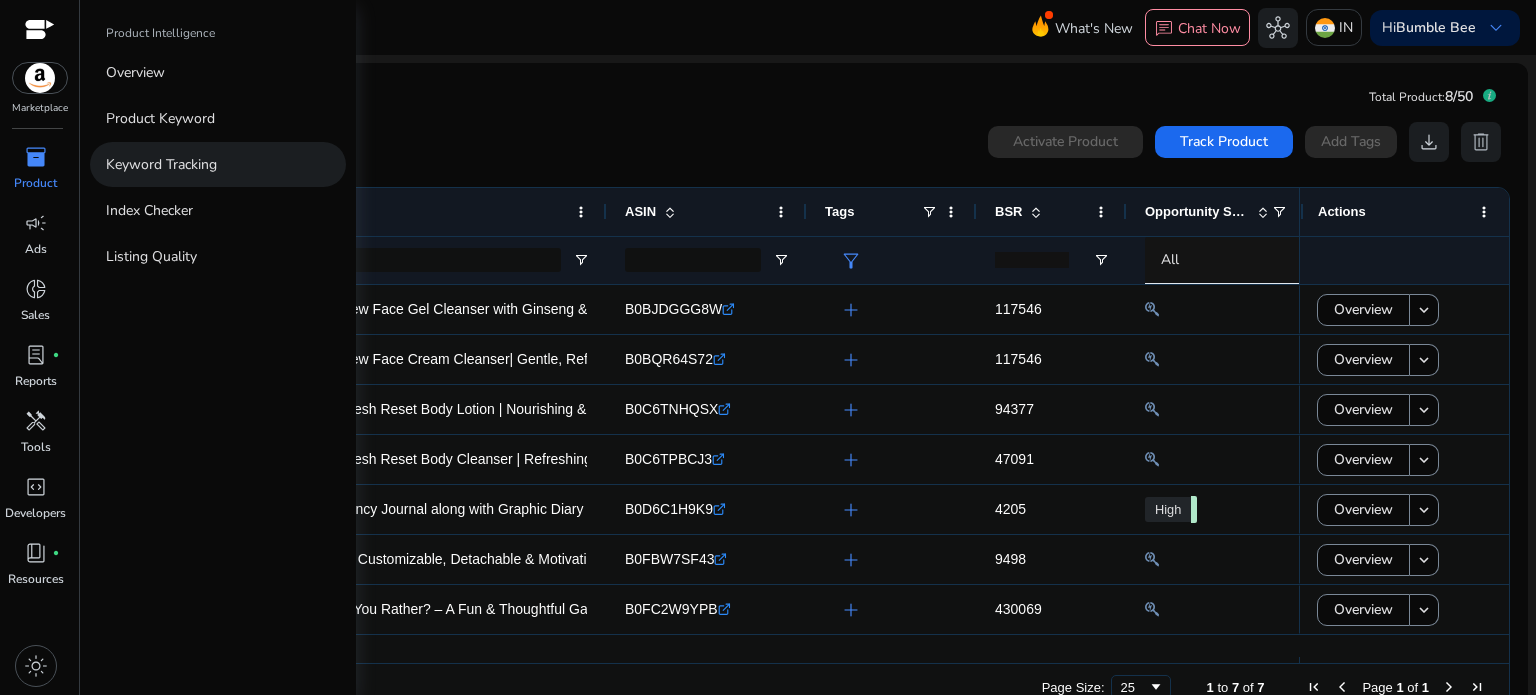 click on "Keyword Tracking" at bounding box center [161, 164] 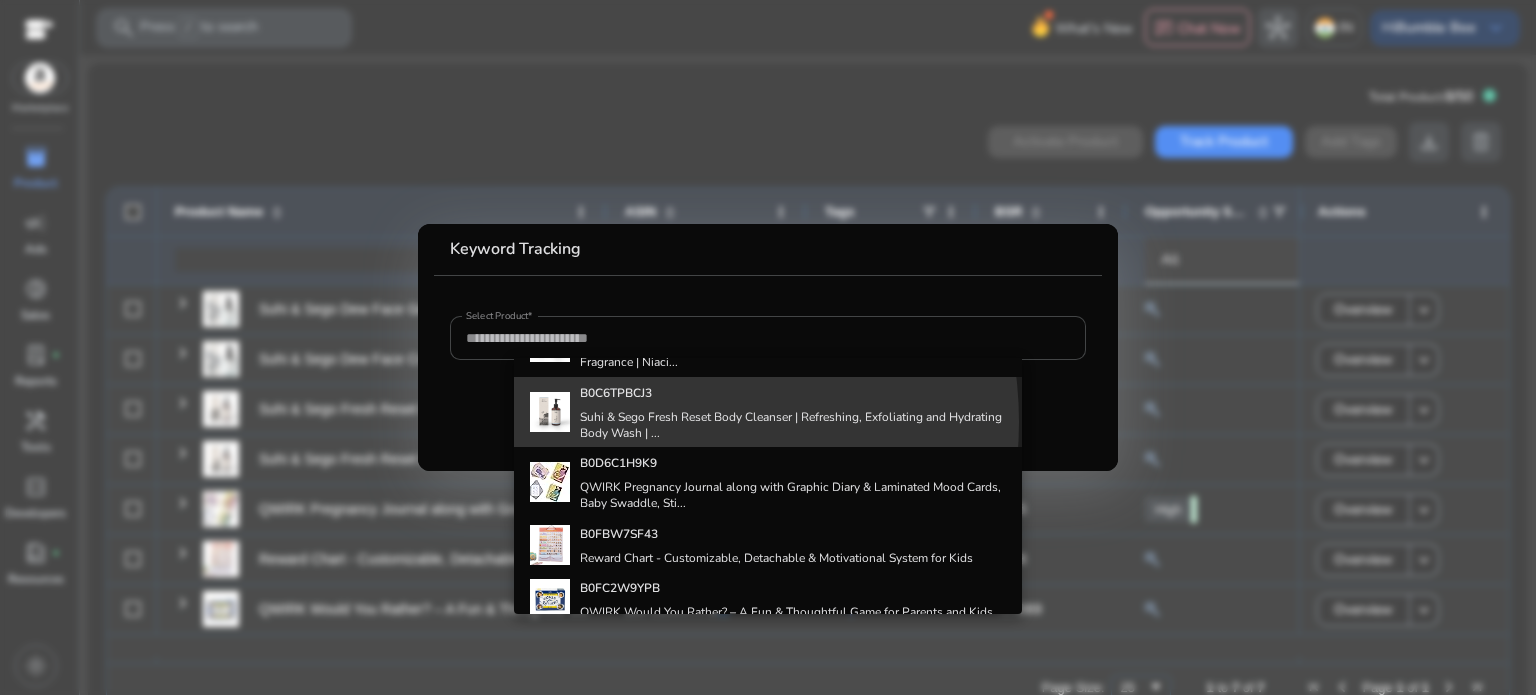click on "Suhi & Sego Fresh Reset Body Cleanser | Refreshing, Exfoliating and Hydrating Body Wash | ..." at bounding box center (793, 425) 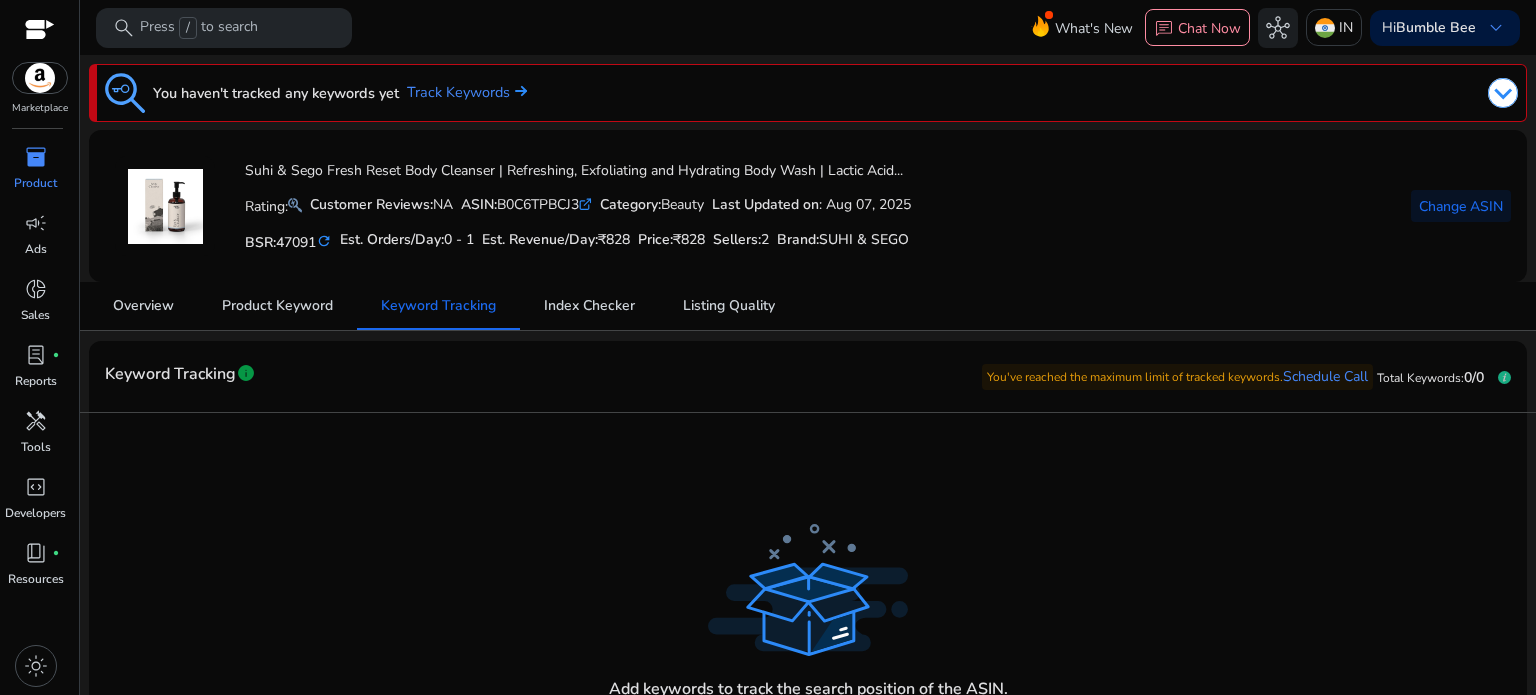 click 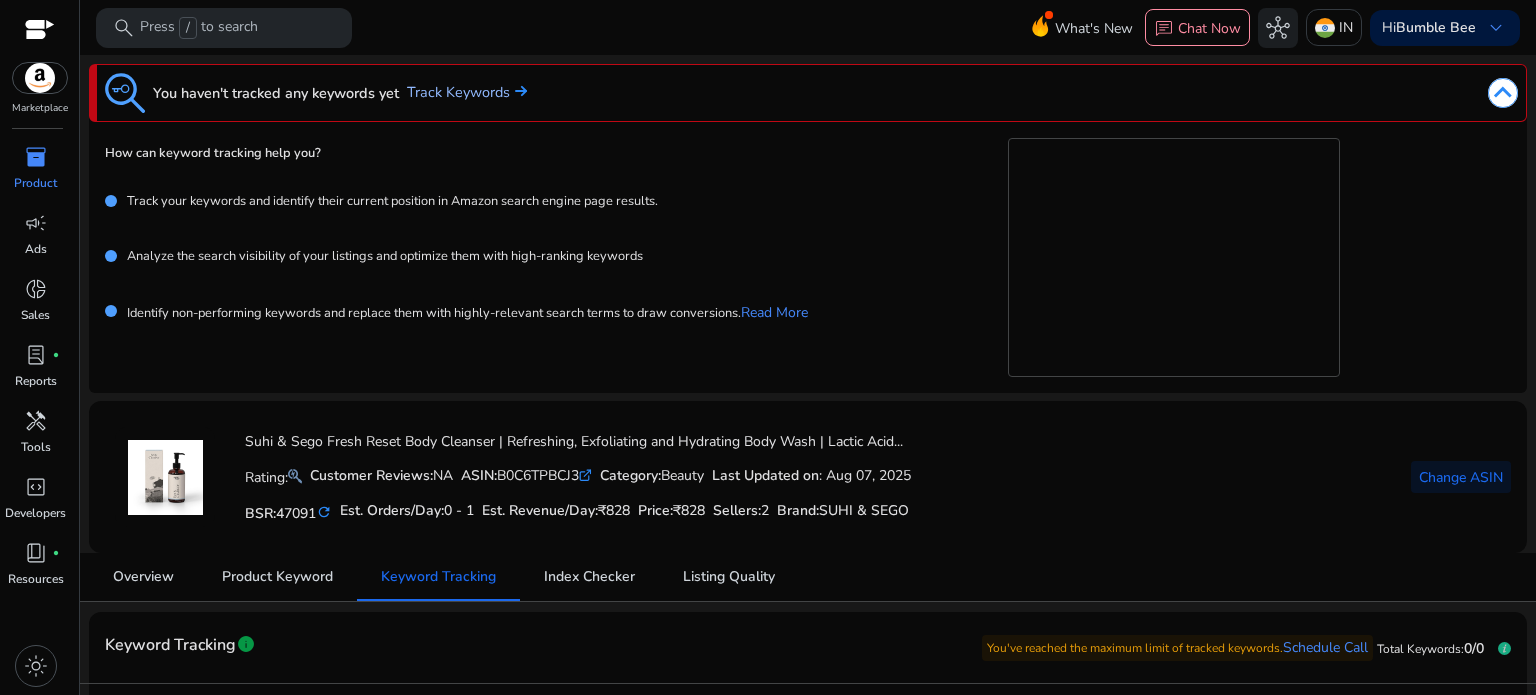 click on "Track Keywords" 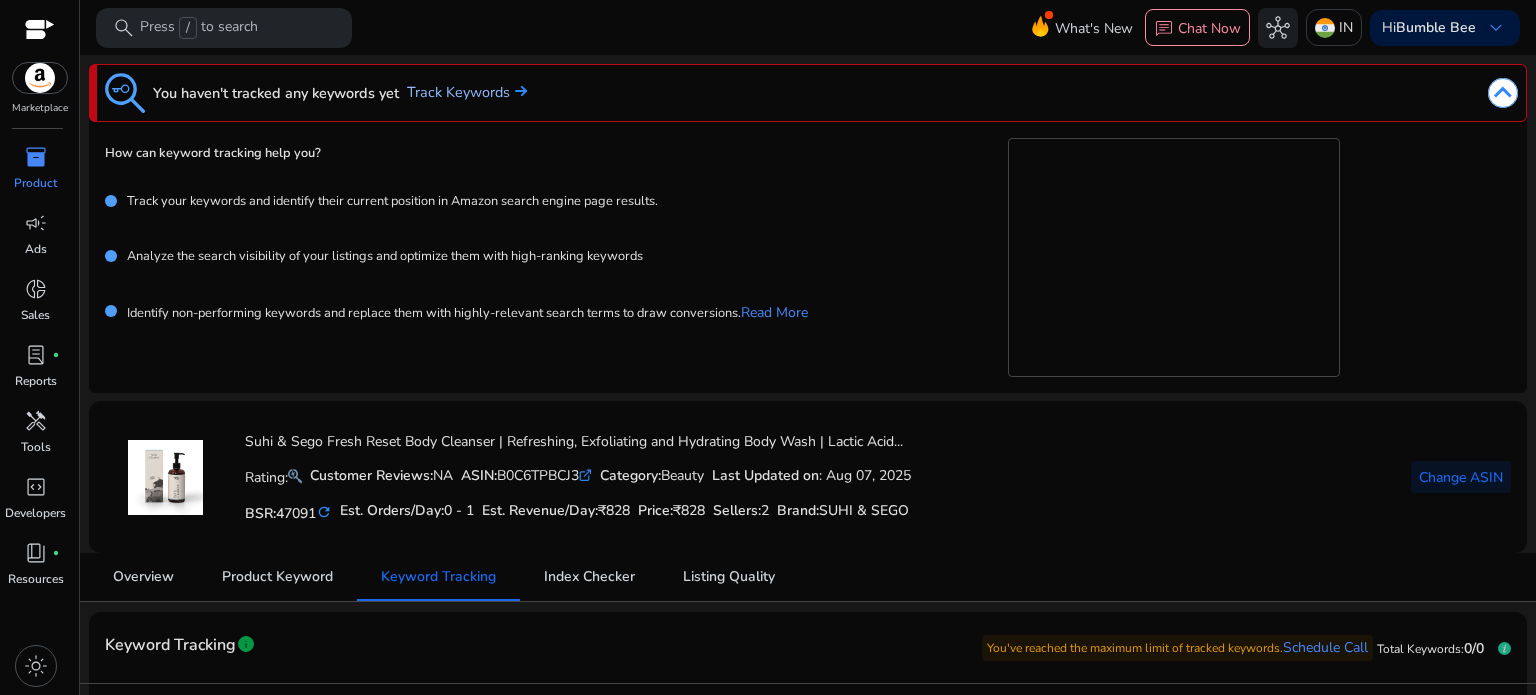 scroll, scrollTop: 450, scrollLeft: 0, axis: vertical 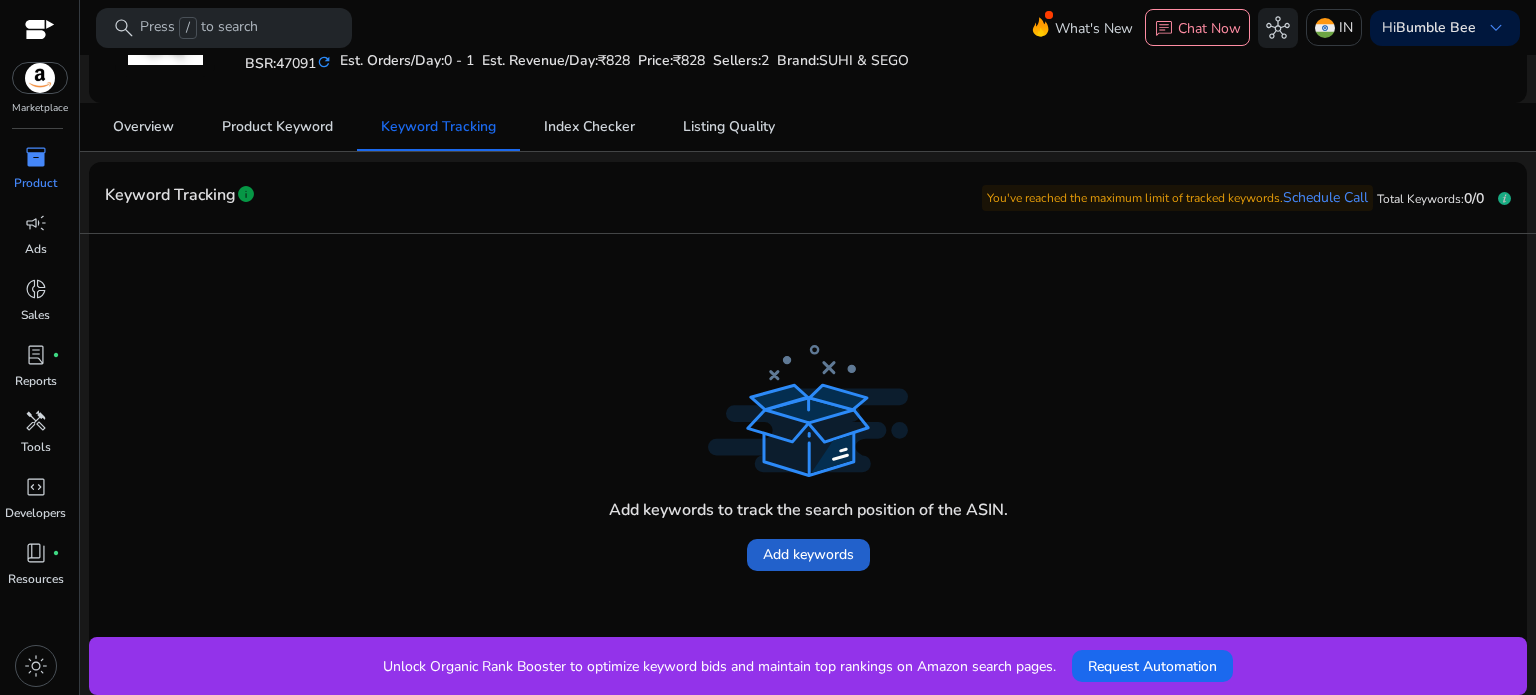 click on "Add keywords" at bounding box center (808, 554) 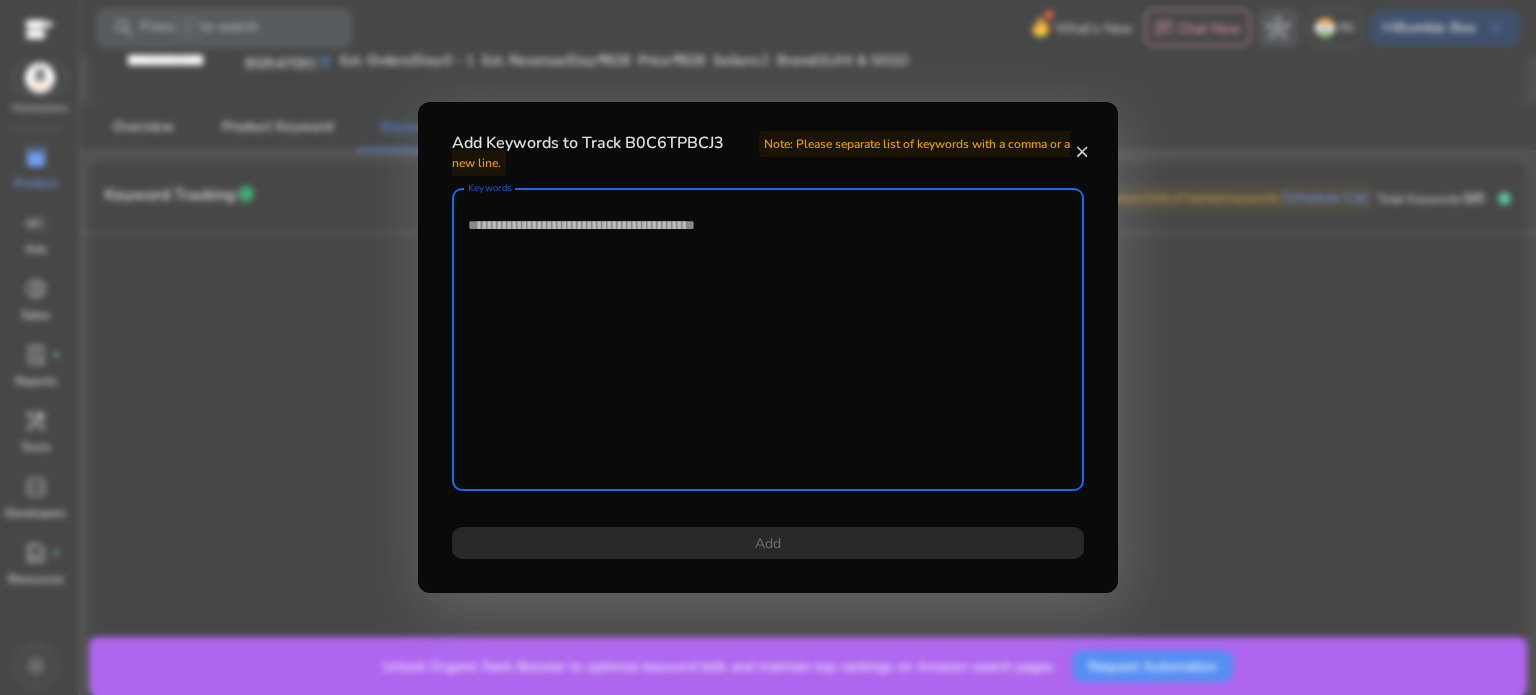 paste on "**********" 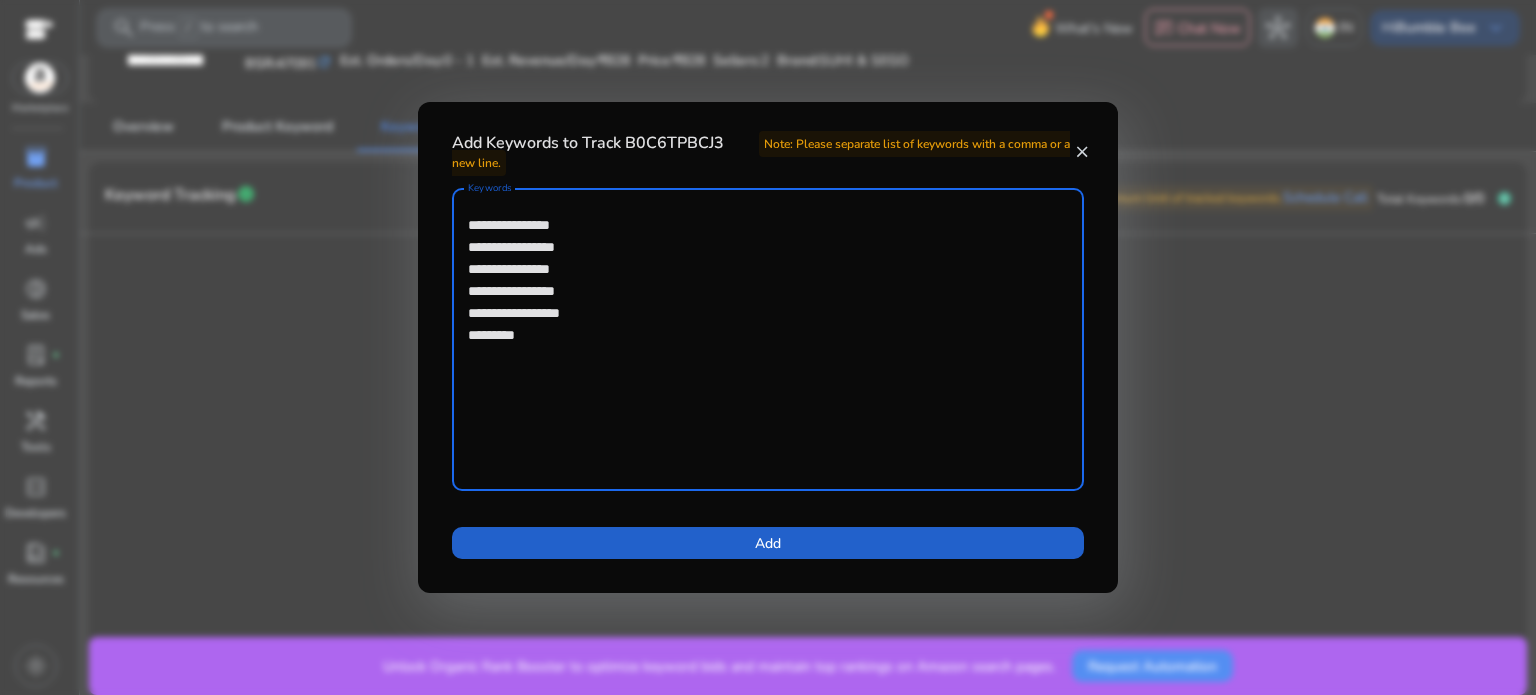 type on "**********" 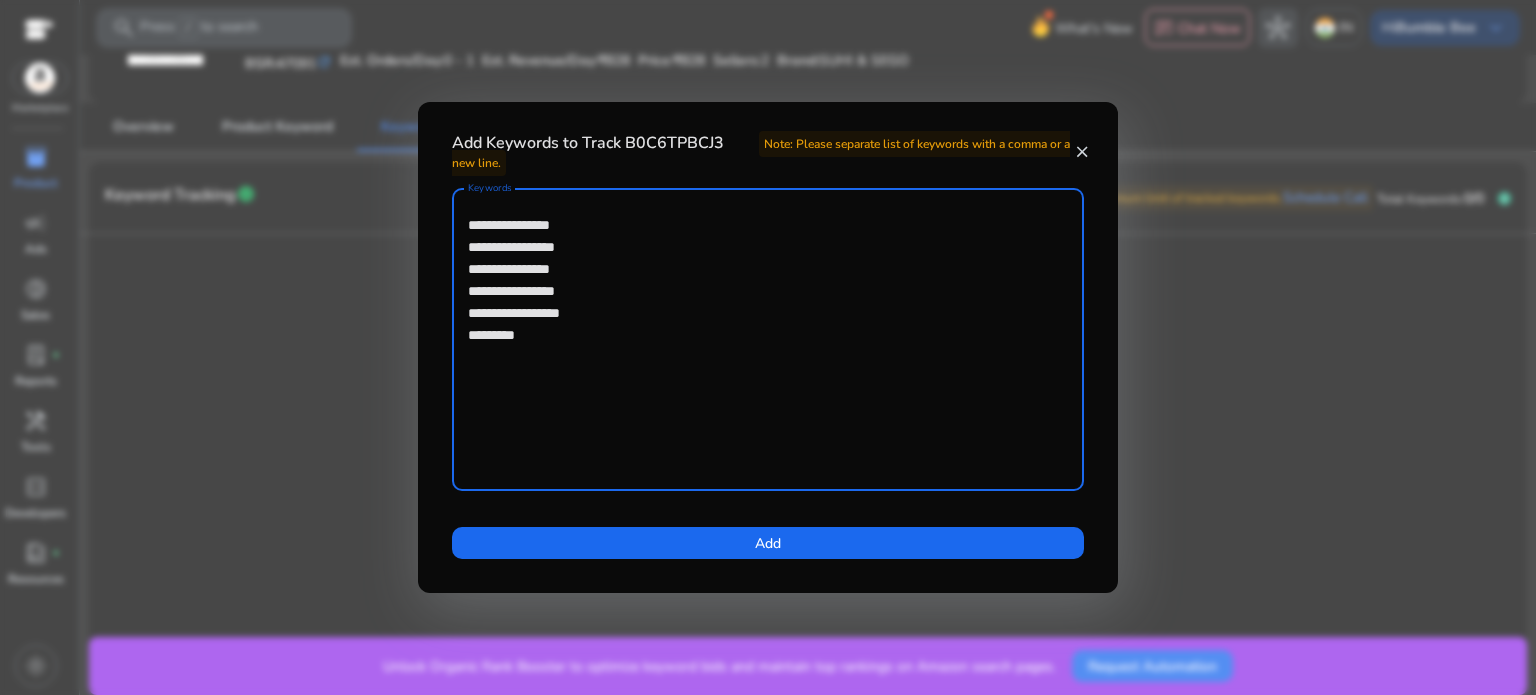 click at bounding box center [768, 543] 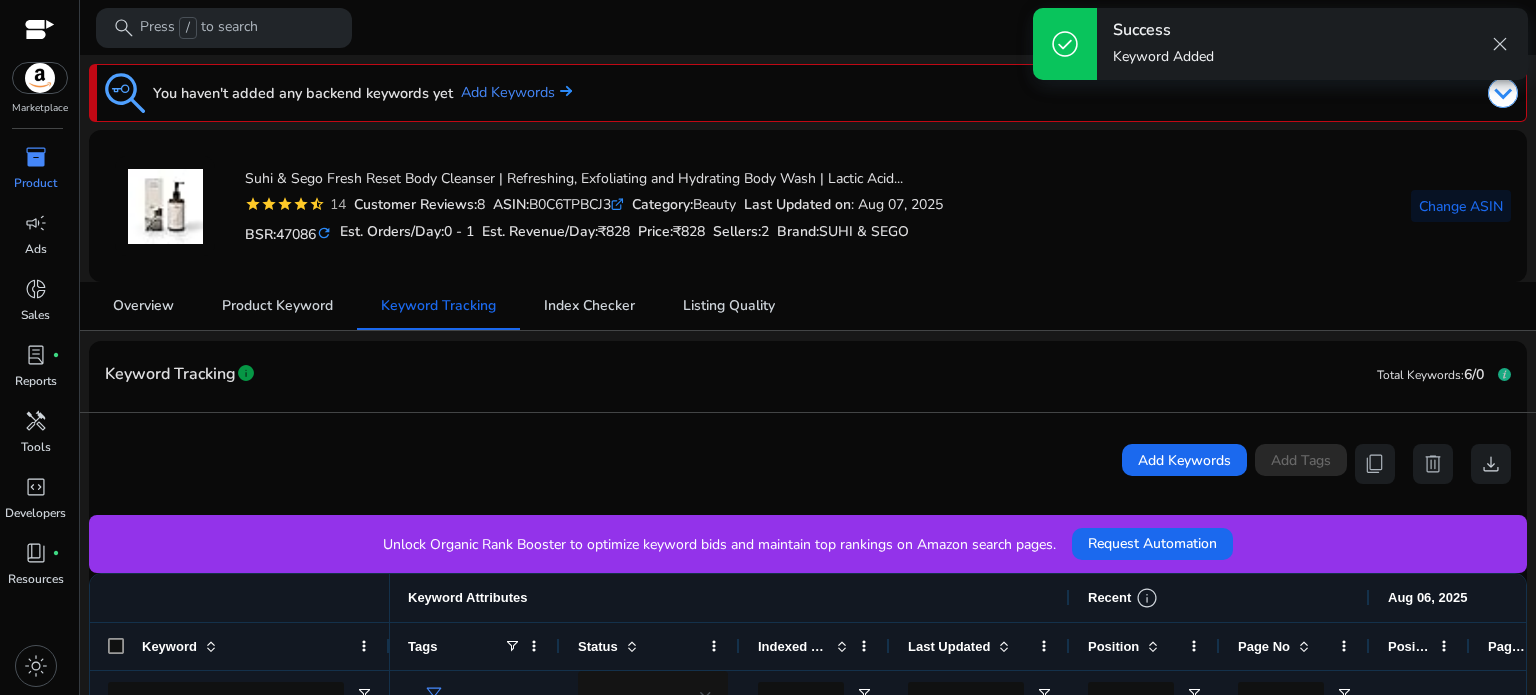 click on "close" at bounding box center (1500, 44) 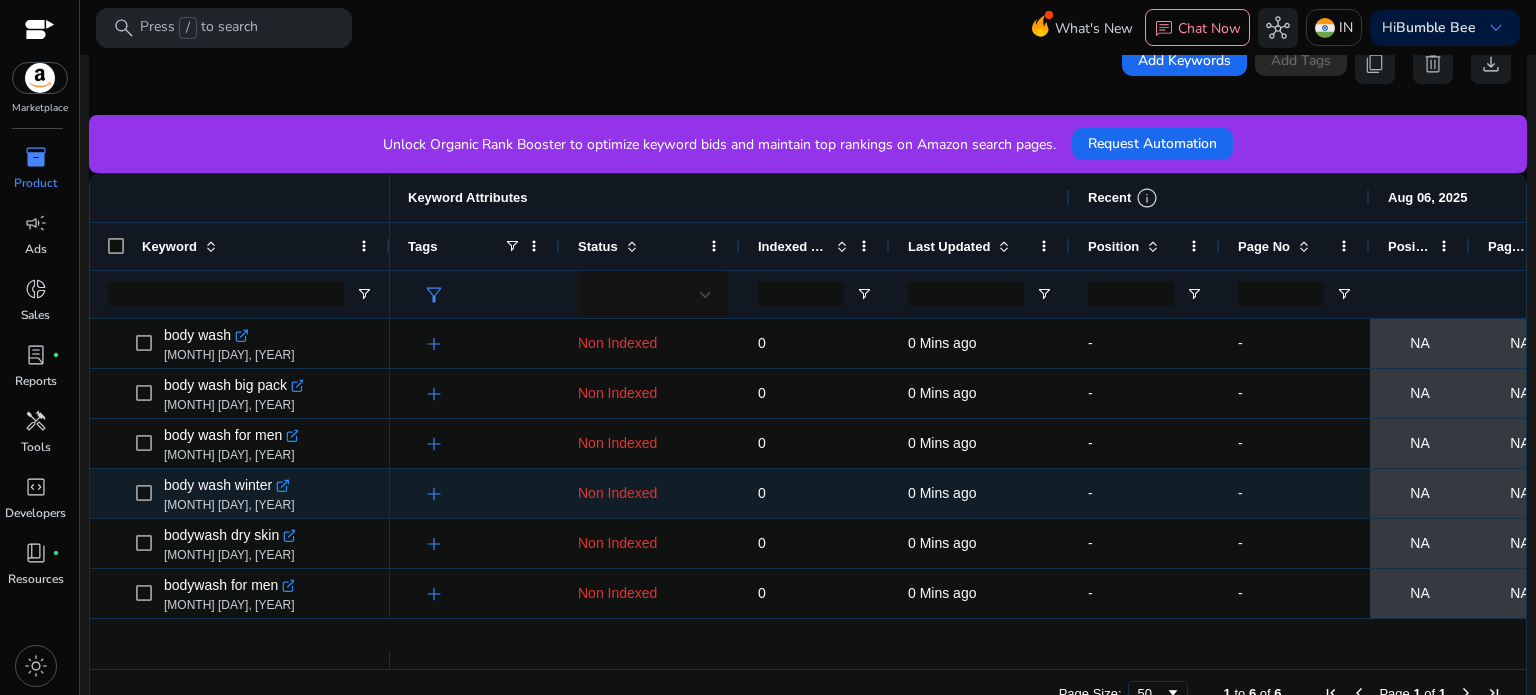 scroll, scrollTop: 423, scrollLeft: 0, axis: vertical 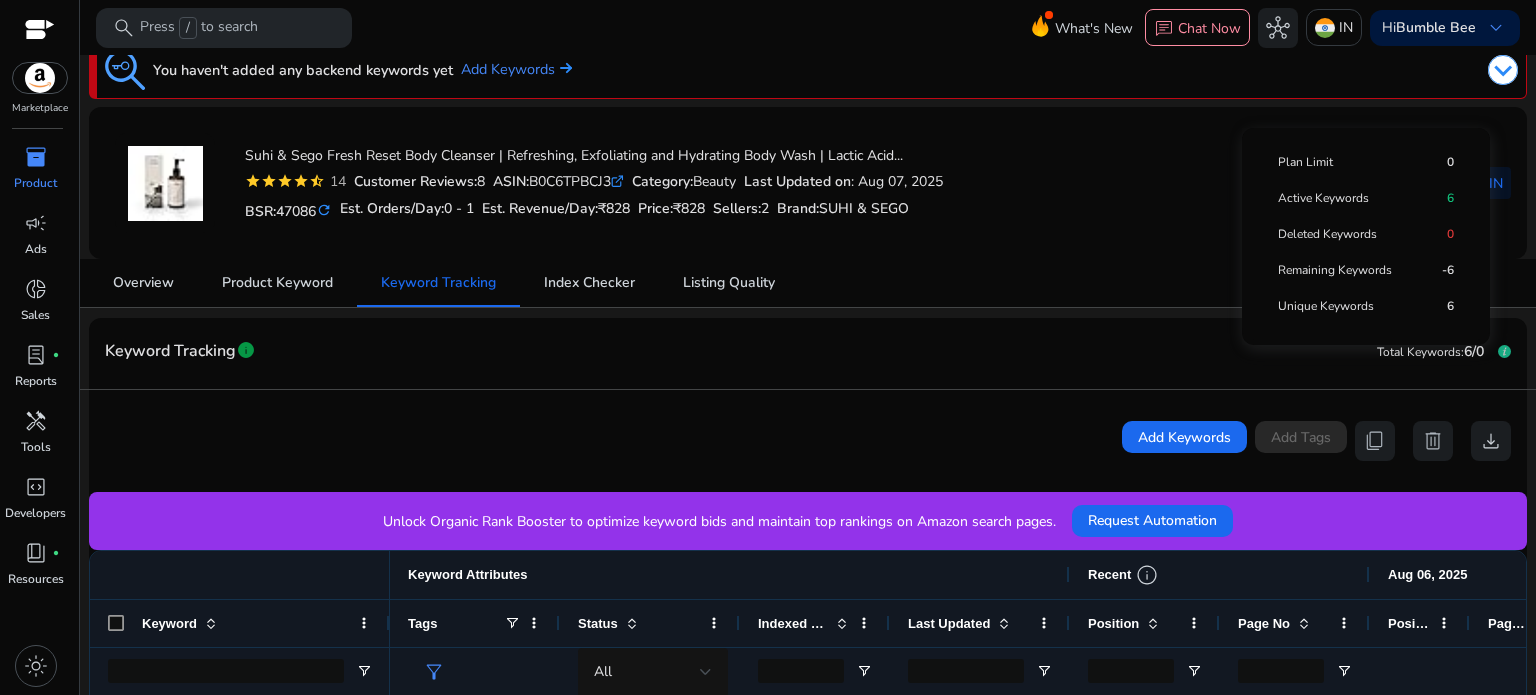 click 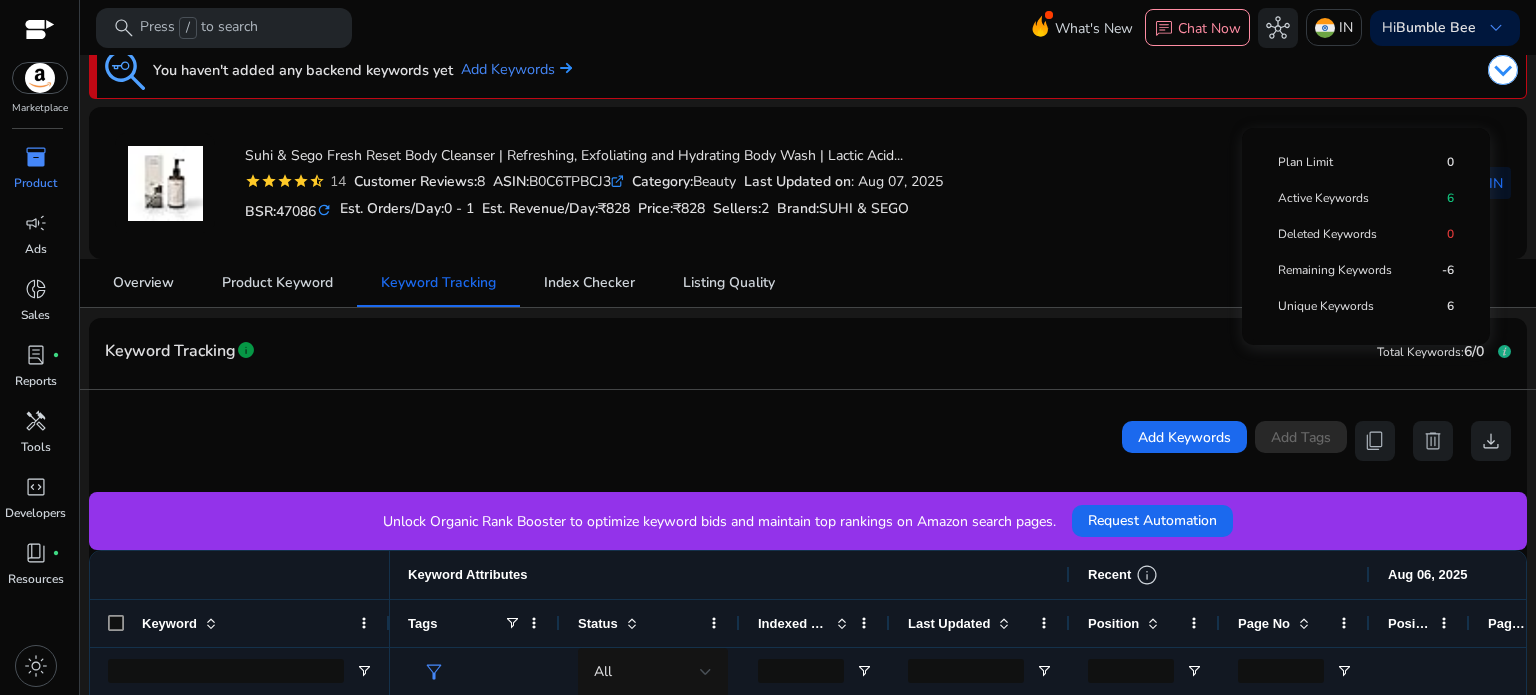 click 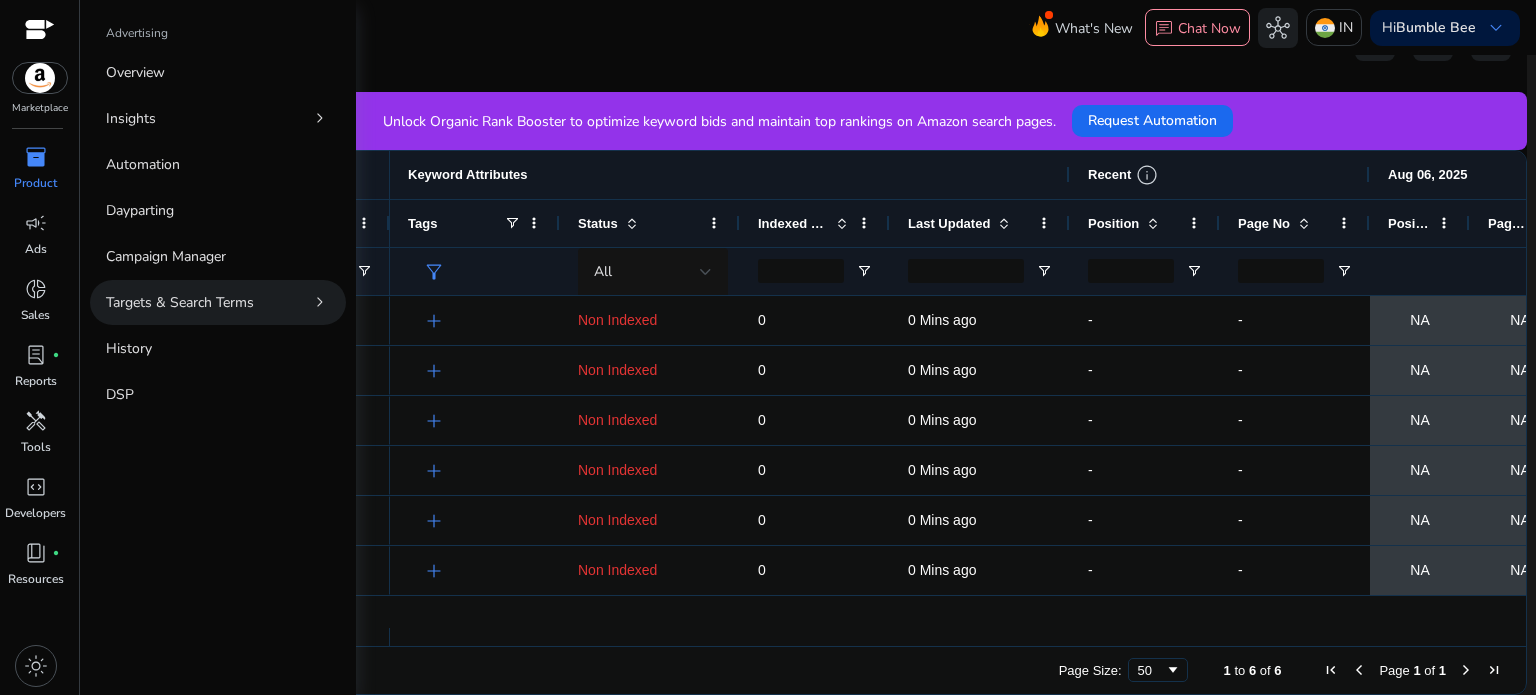 click on "Targets & Search Terms   chevron_right" at bounding box center [218, 302] 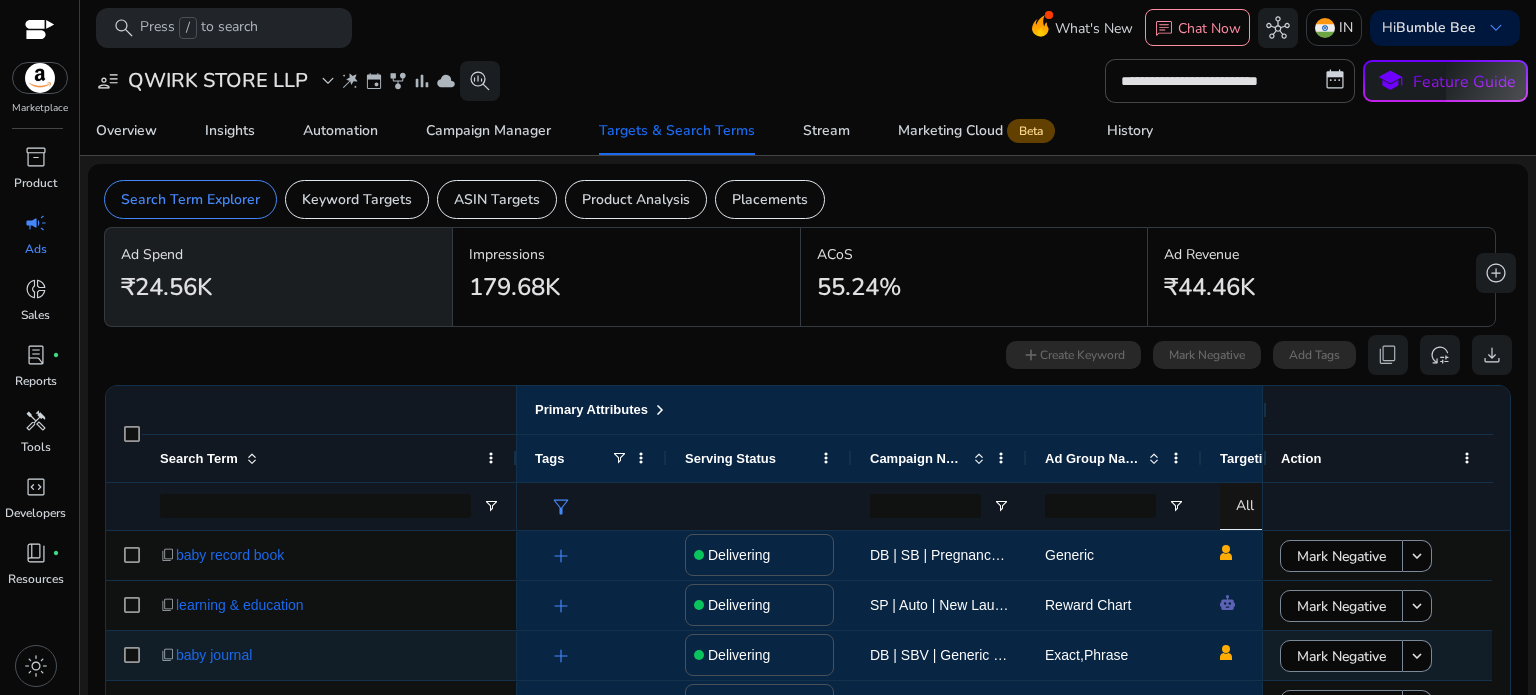 scroll, scrollTop: 240, scrollLeft: 0, axis: vertical 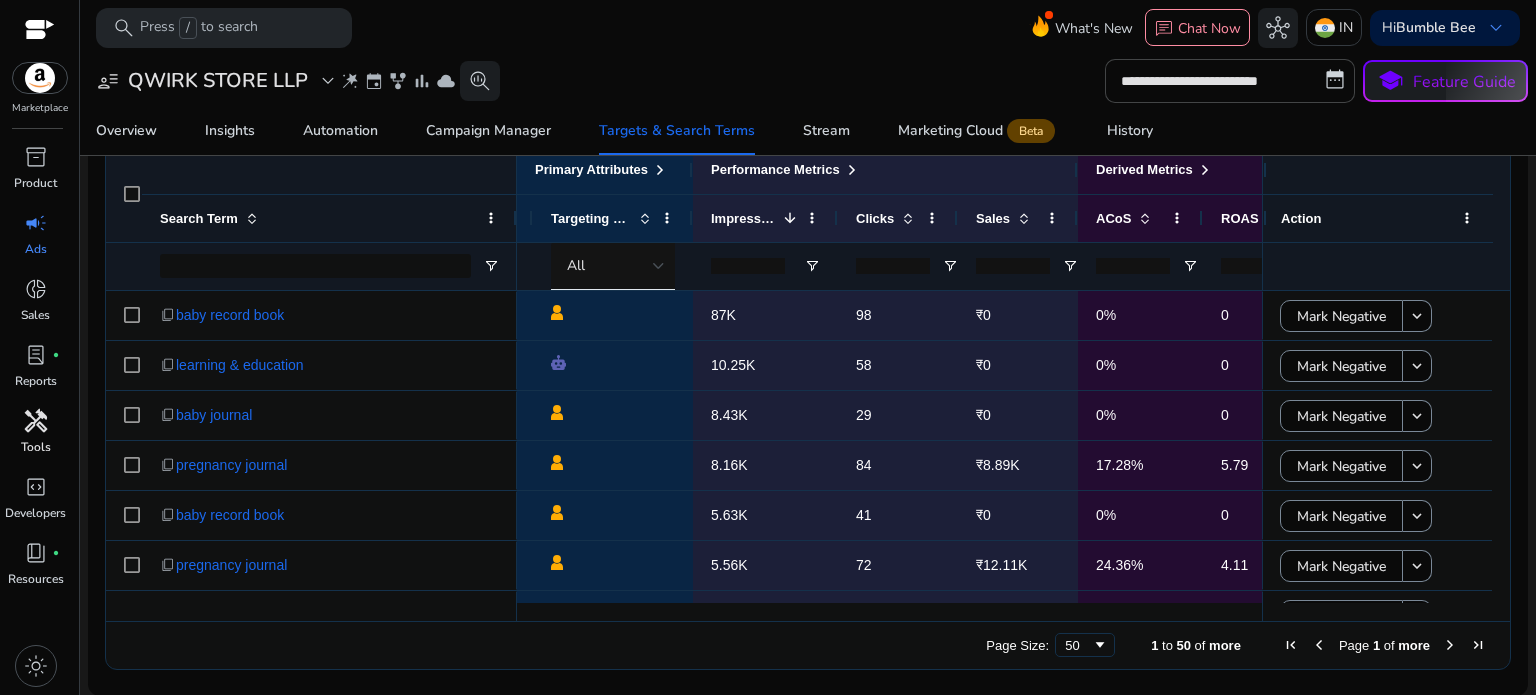 click on "handyman" at bounding box center [36, 421] 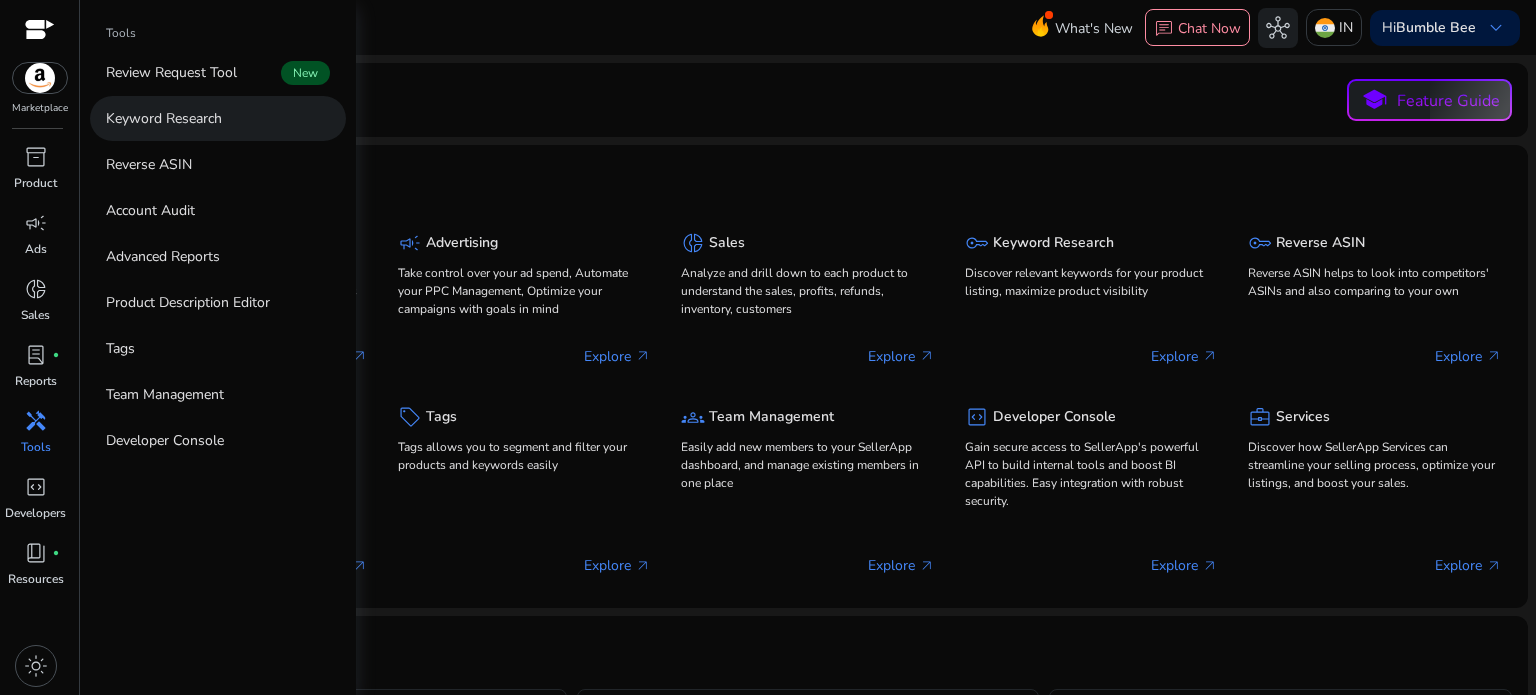 click on "Keyword Research" at bounding box center [164, 118] 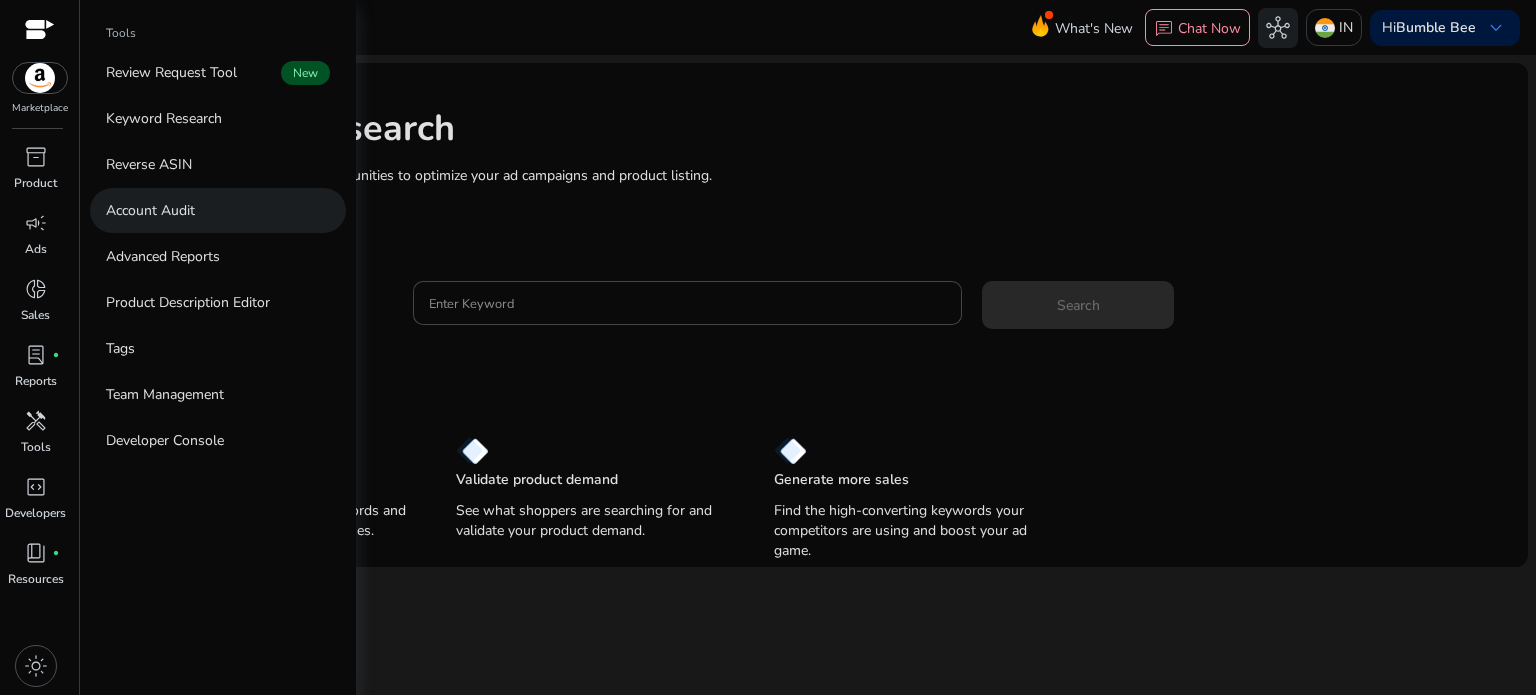 click on "Account Audit" at bounding box center [150, 210] 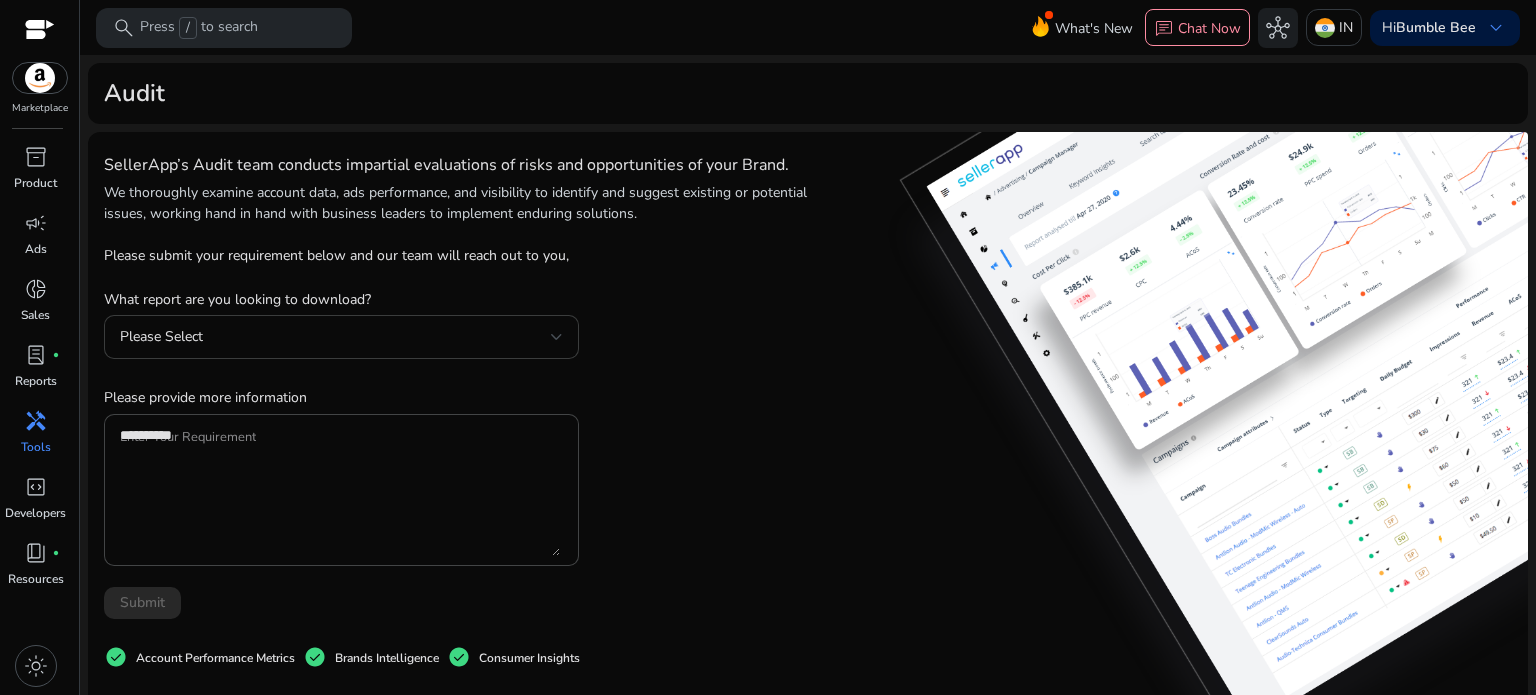 click on "Please Select" at bounding box center [335, 337] 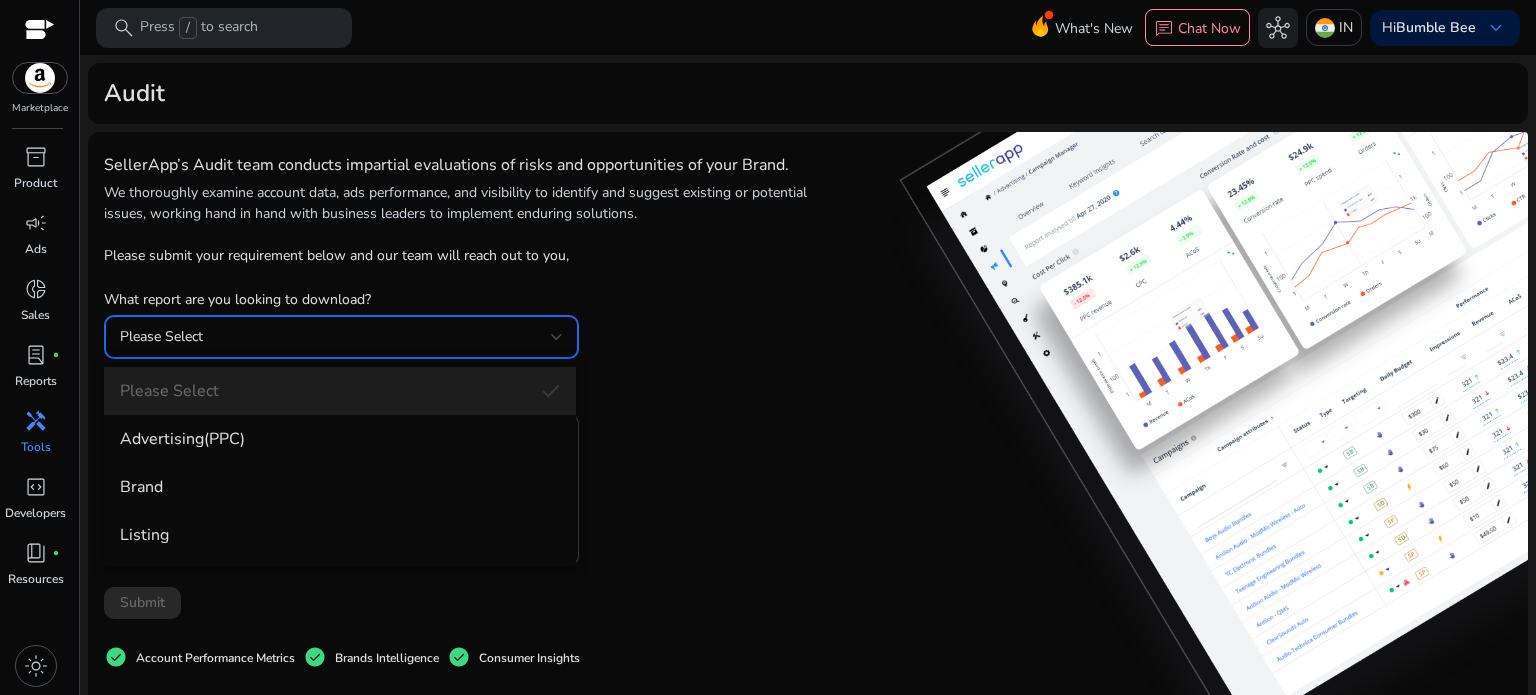 click on "Listing" at bounding box center [340, 535] 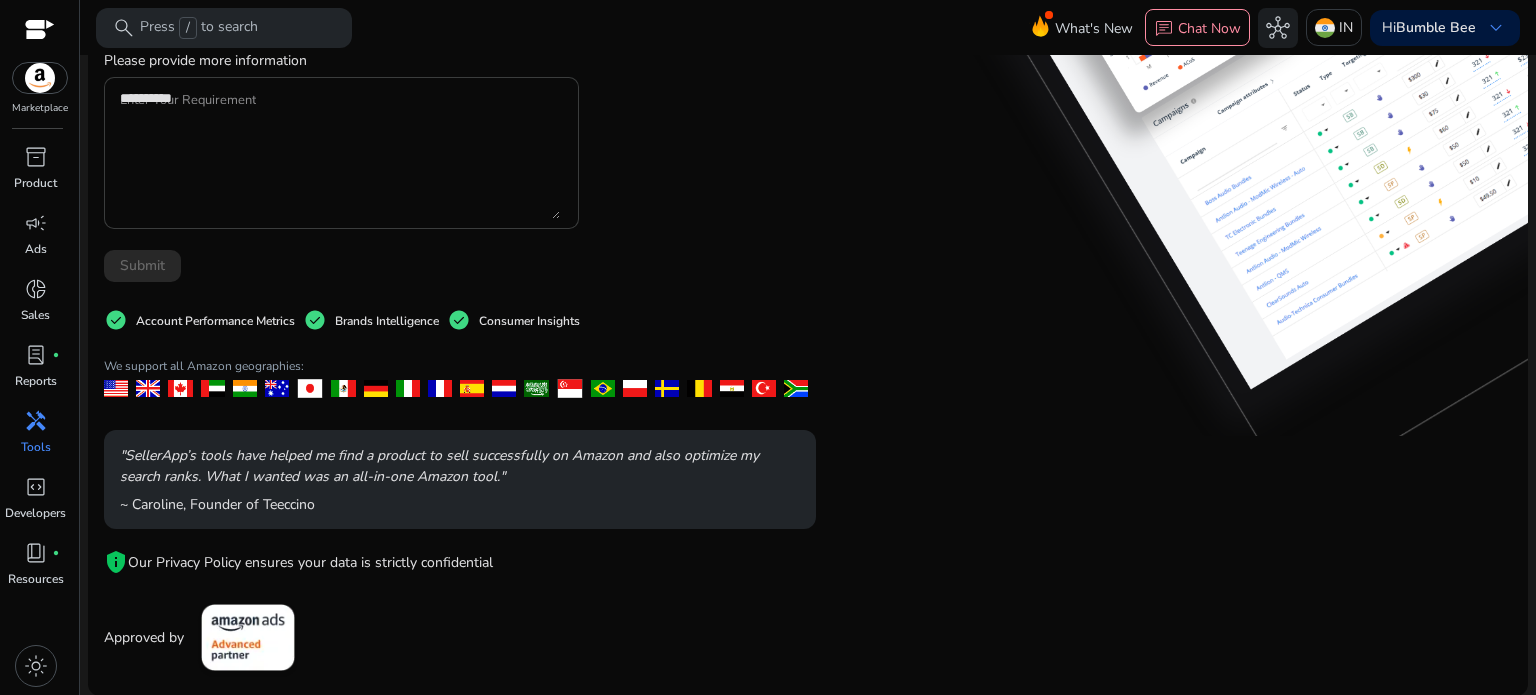scroll, scrollTop: 0, scrollLeft: 0, axis: both 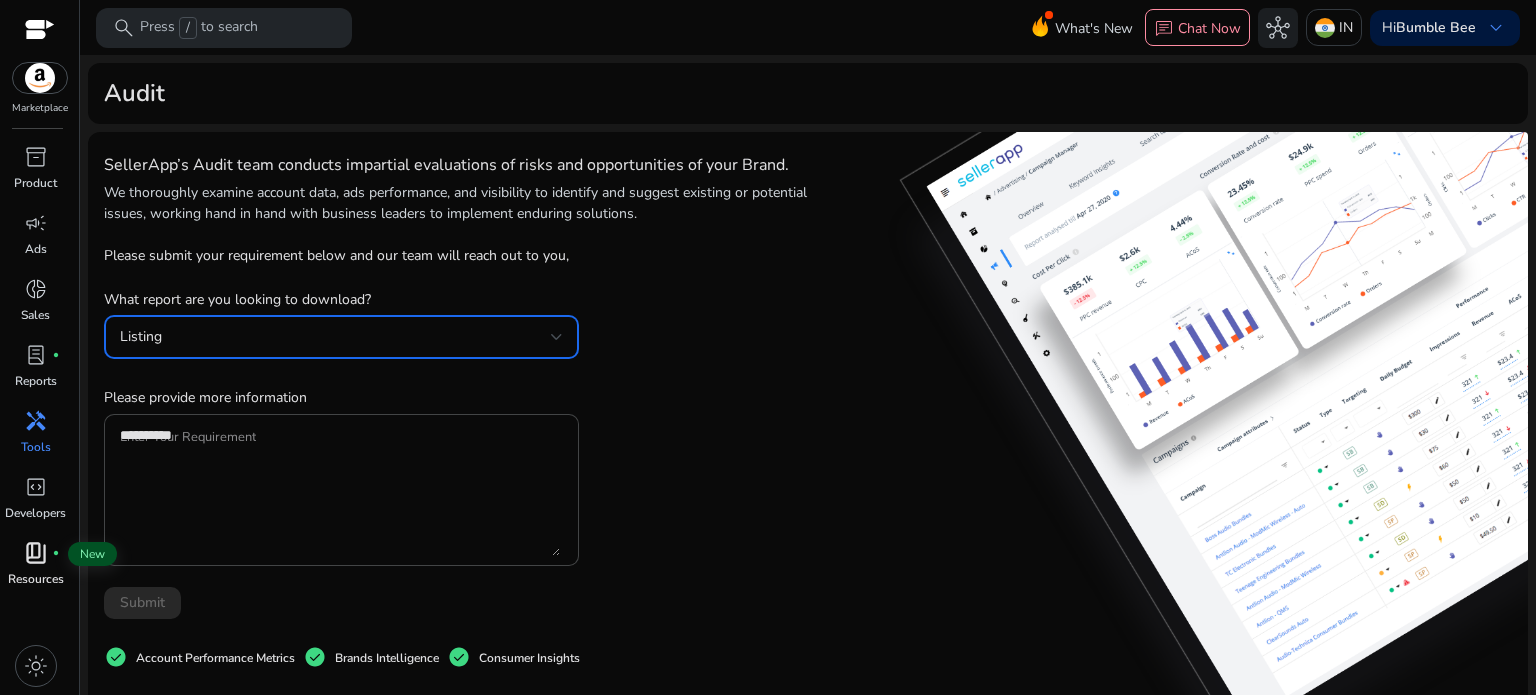click on "book_4" at bounding box center (36, 553) 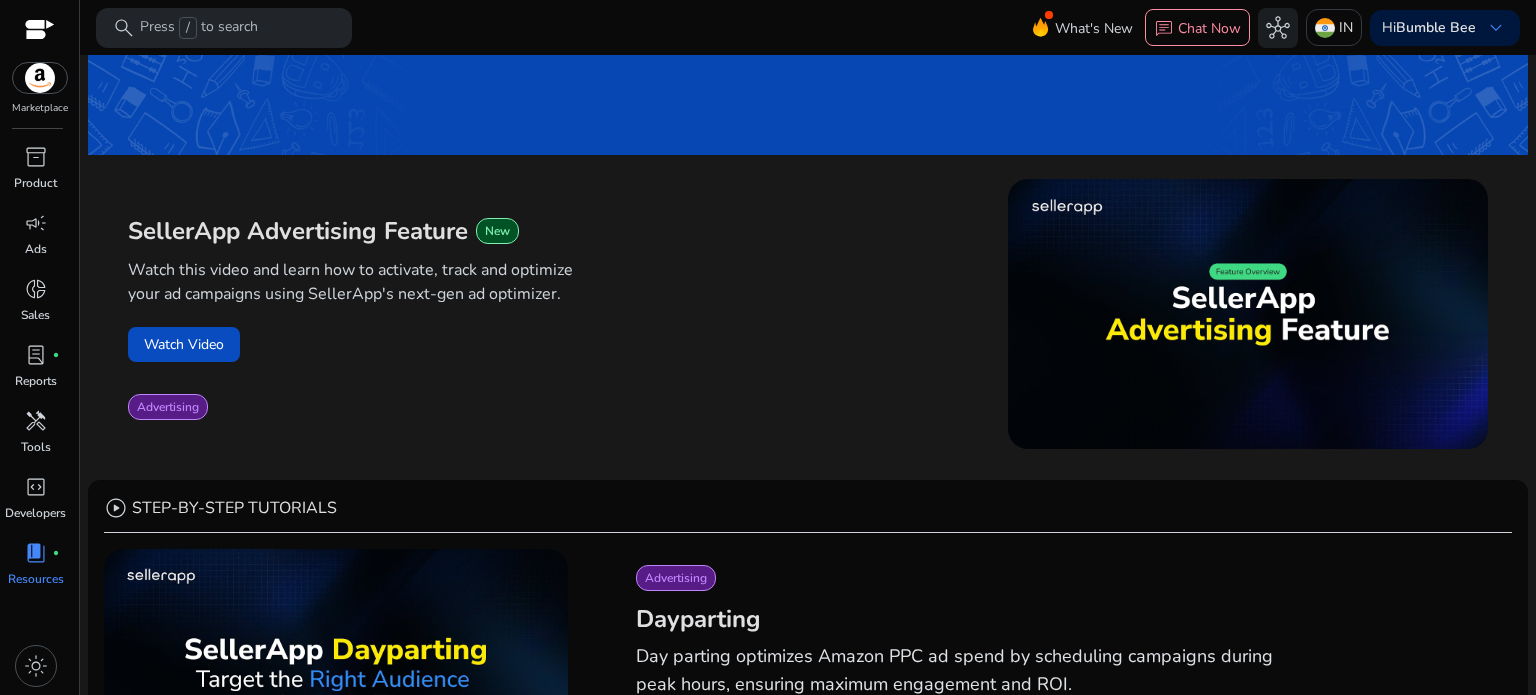 scroll, scrollTop: 500, scrollLeft: 0, axis: vertical 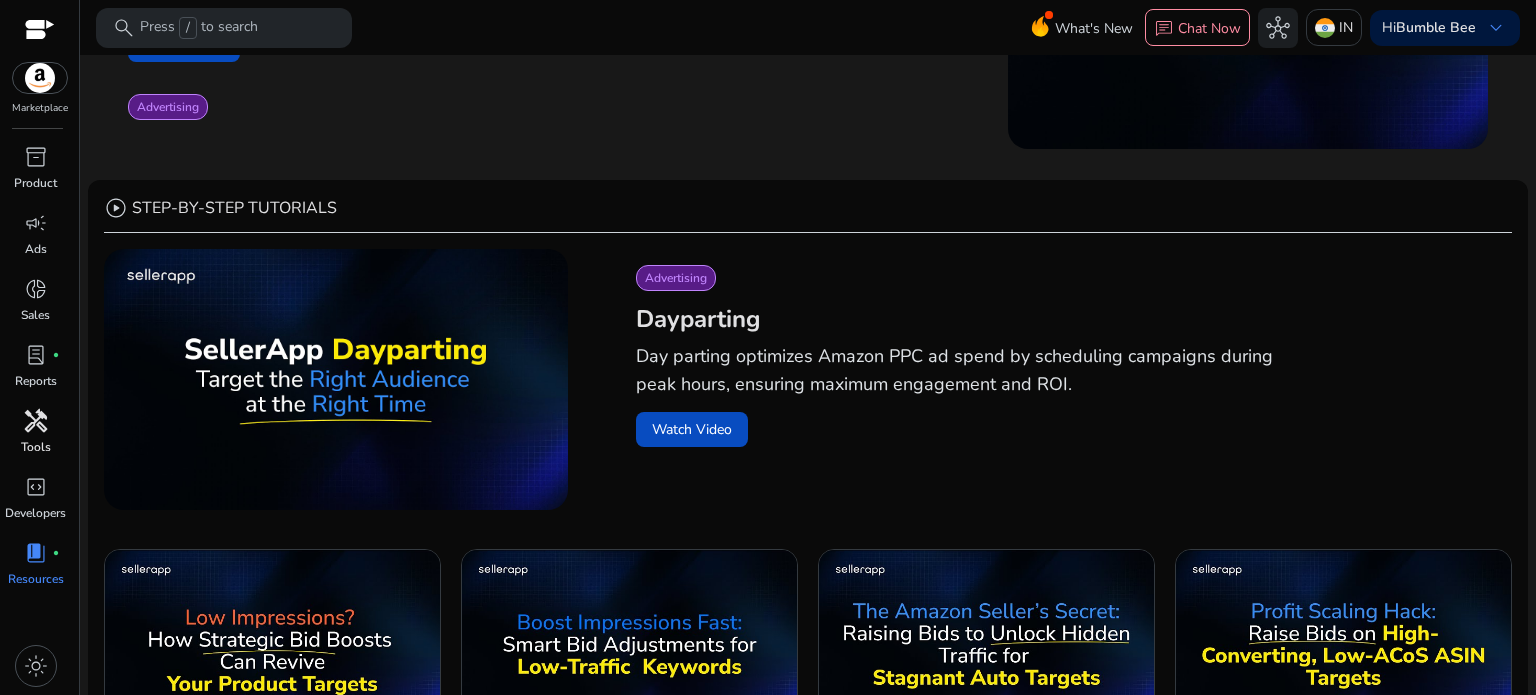 click on "Tools" at bounding box center [36, 447] 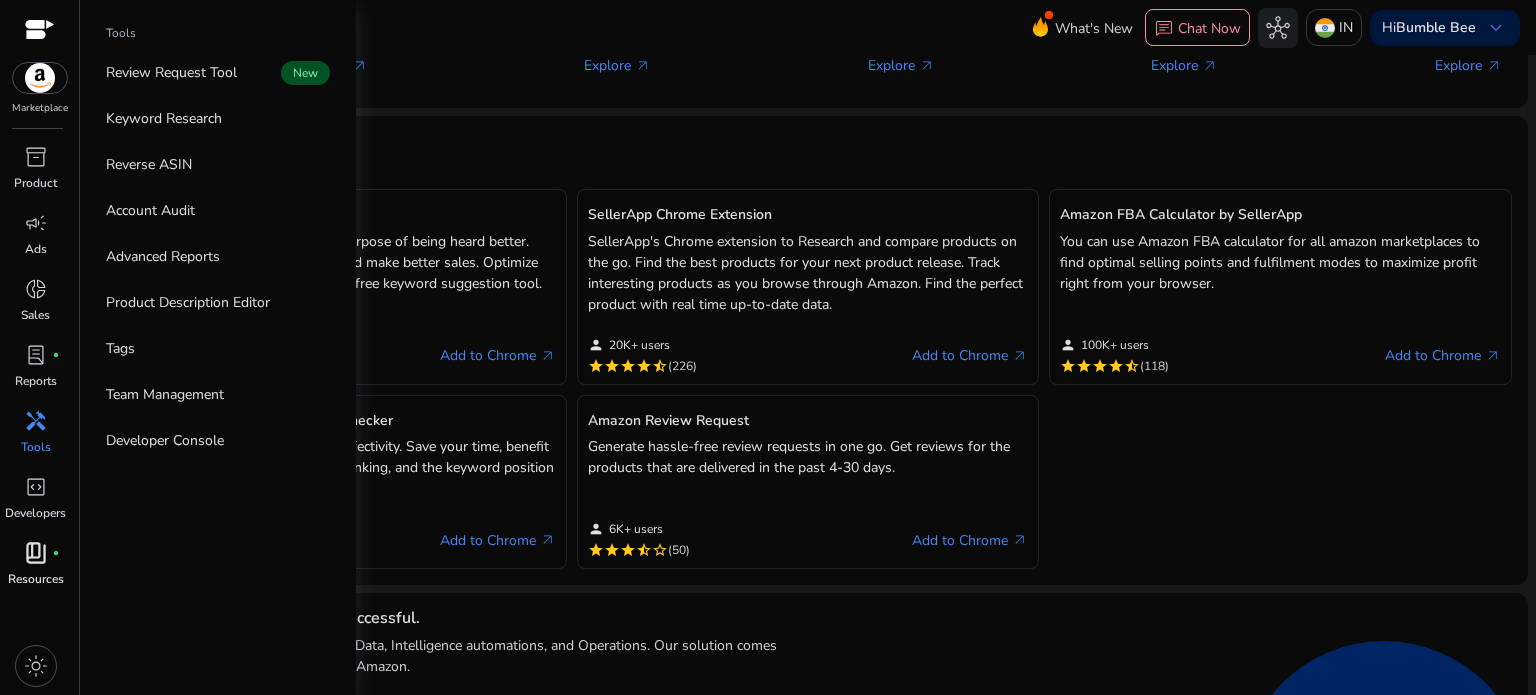 scroll, scrollTop: 0, scrollLeft: 0, axis: both 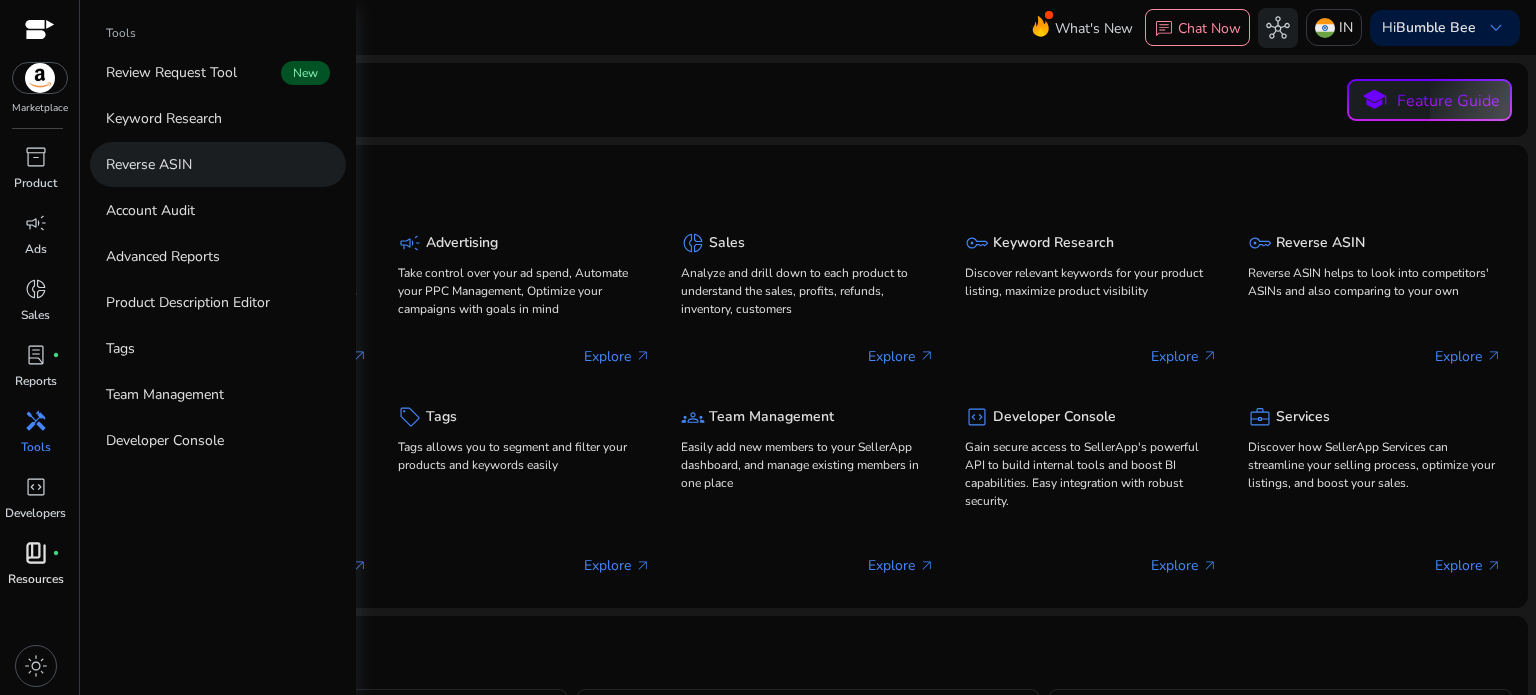 click on "Reverse ASIN" at bounding box center (218, 164) 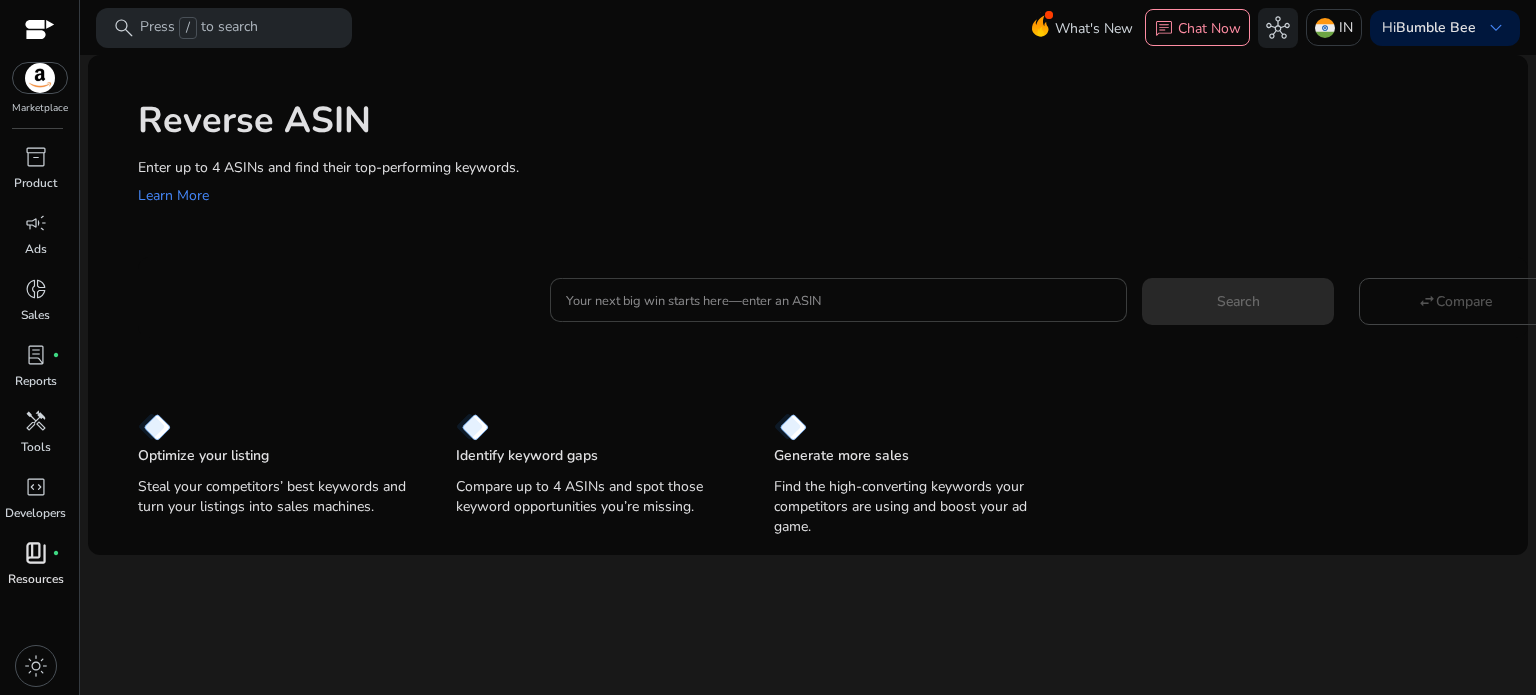click on "Your next big win starts here—enter an ASIN" at bounding box center [838, 300] 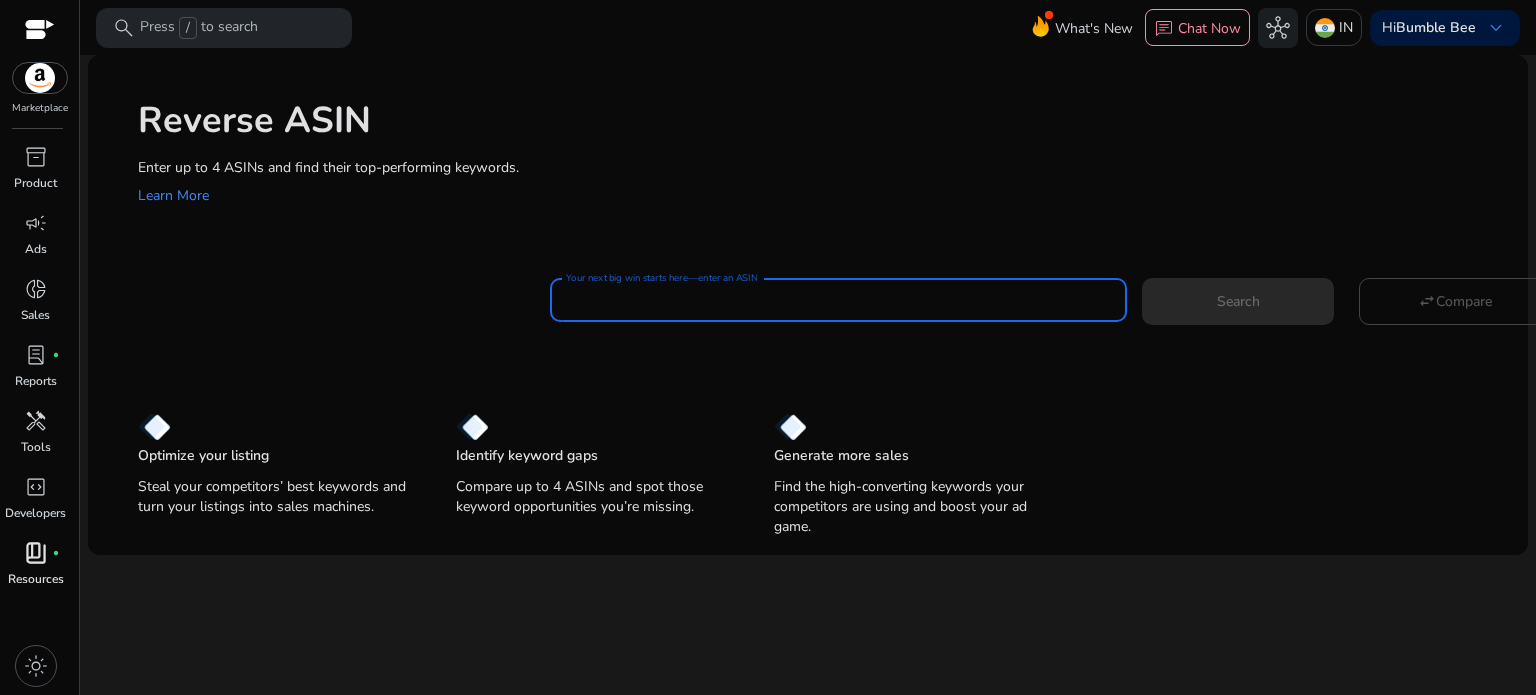 paste on "**********" 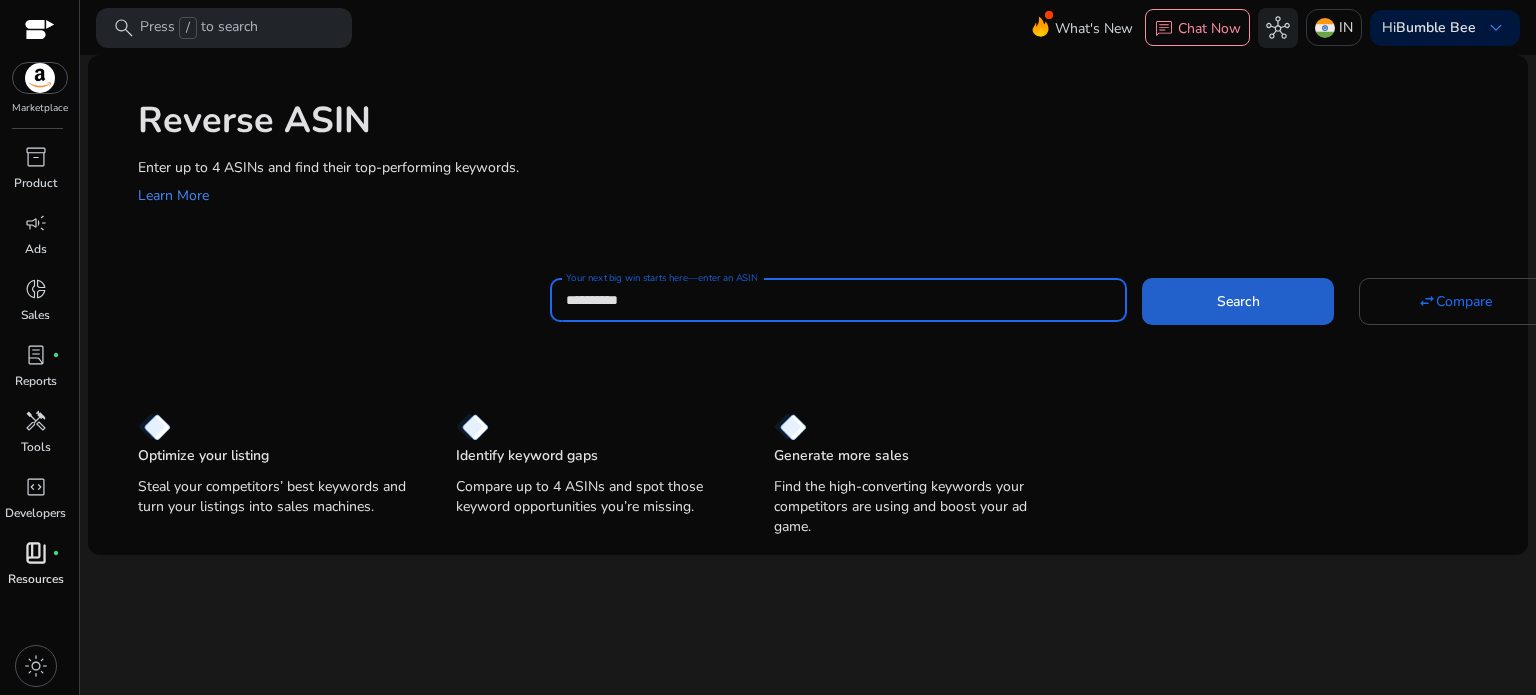 type on "**********" 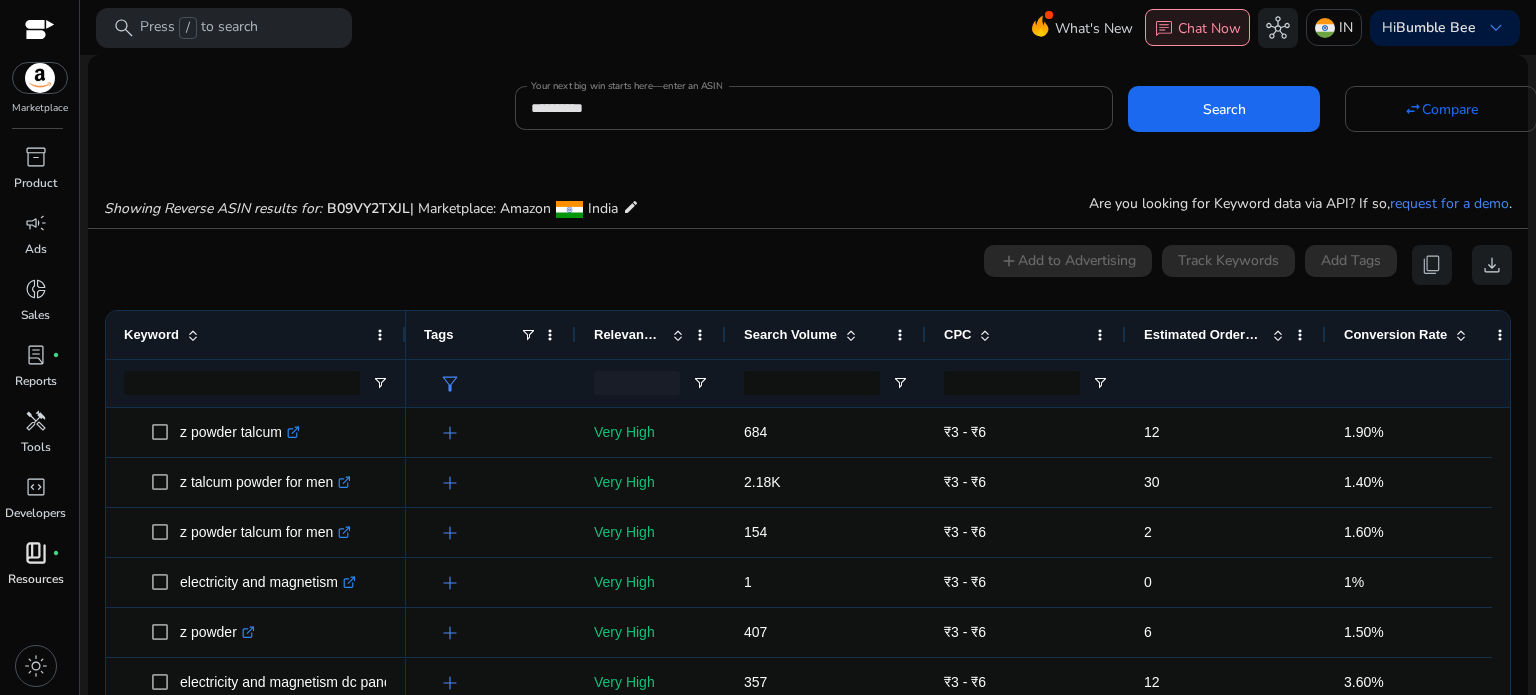 scroll, scrollTop: 146, scrollLeft: 0, axis: vertical 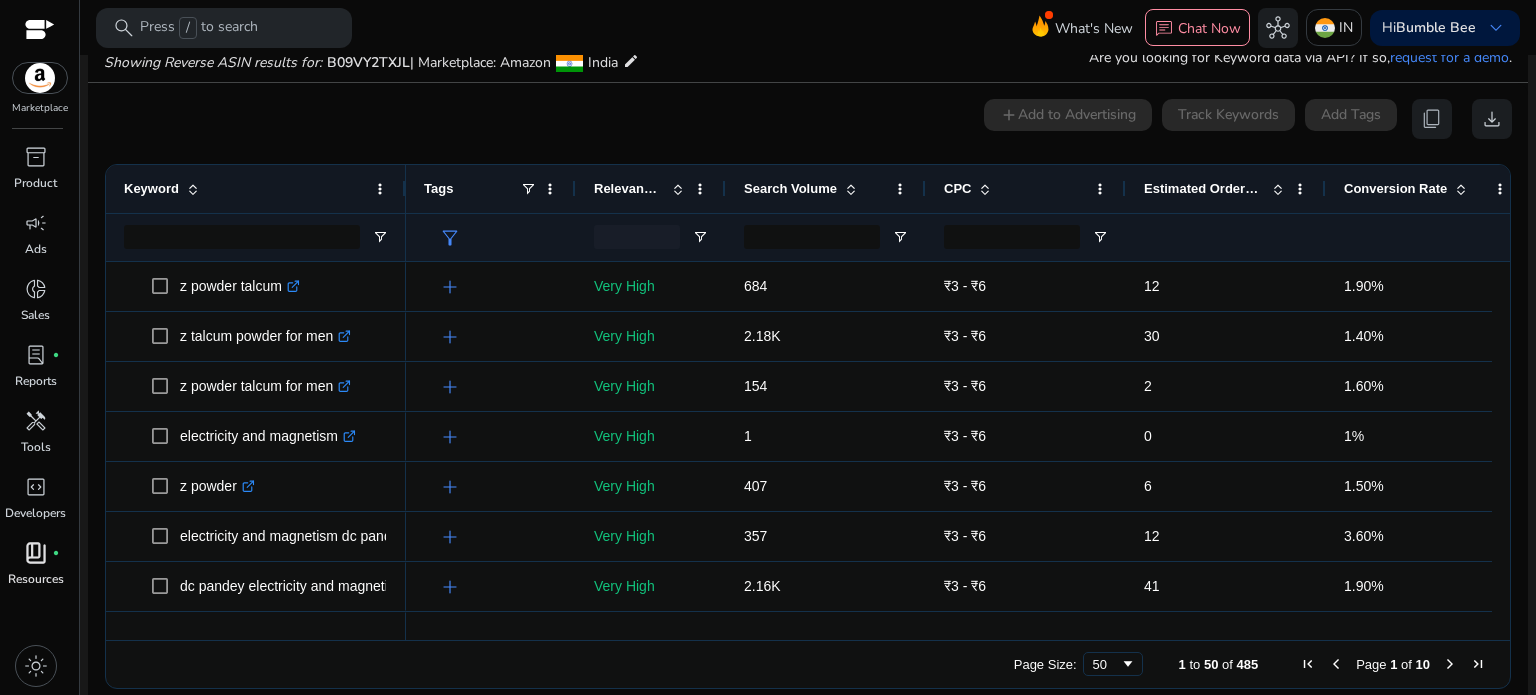 drag, startPoint x: 734, startPoint y: 631, endPoint x: 840, endPoint y: 631, distance: 106 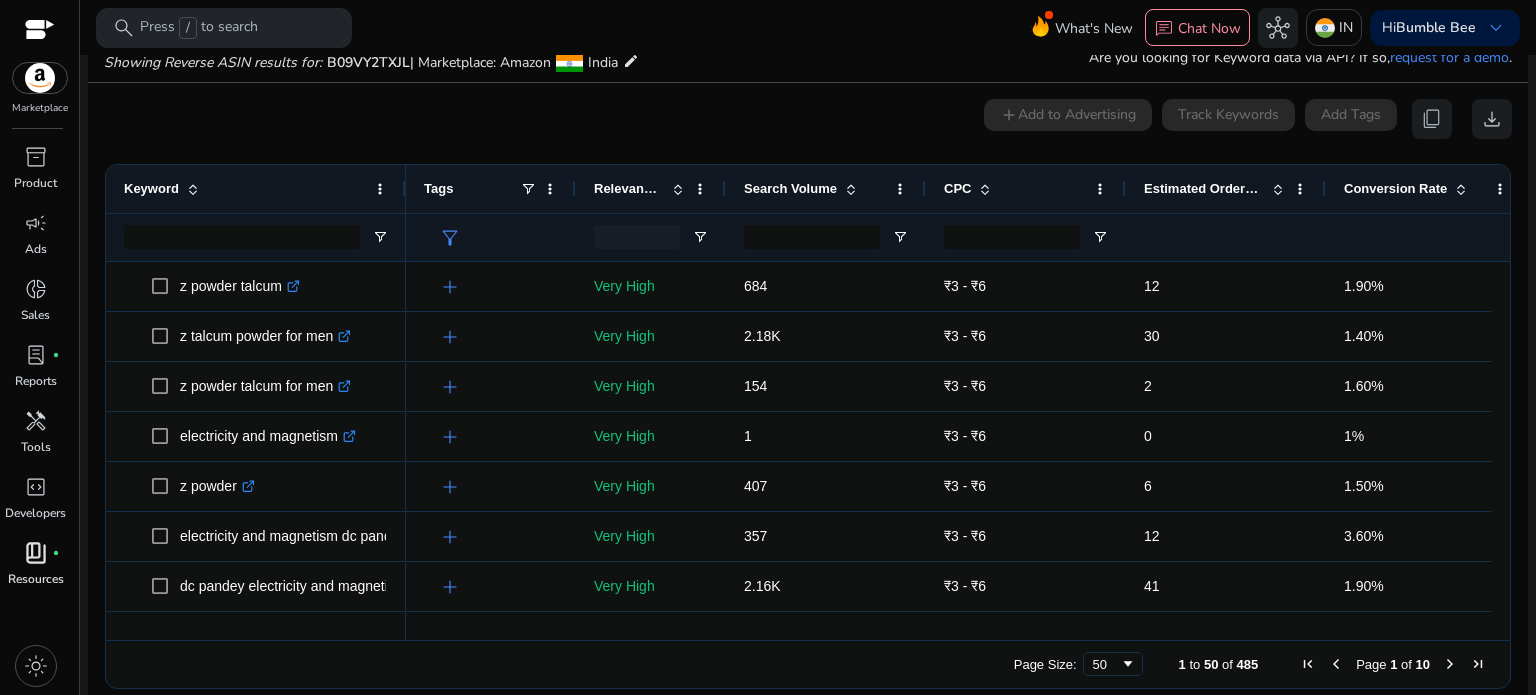 scroll, scrollTop: 0, scrollLeft: 41, axis: horizontal 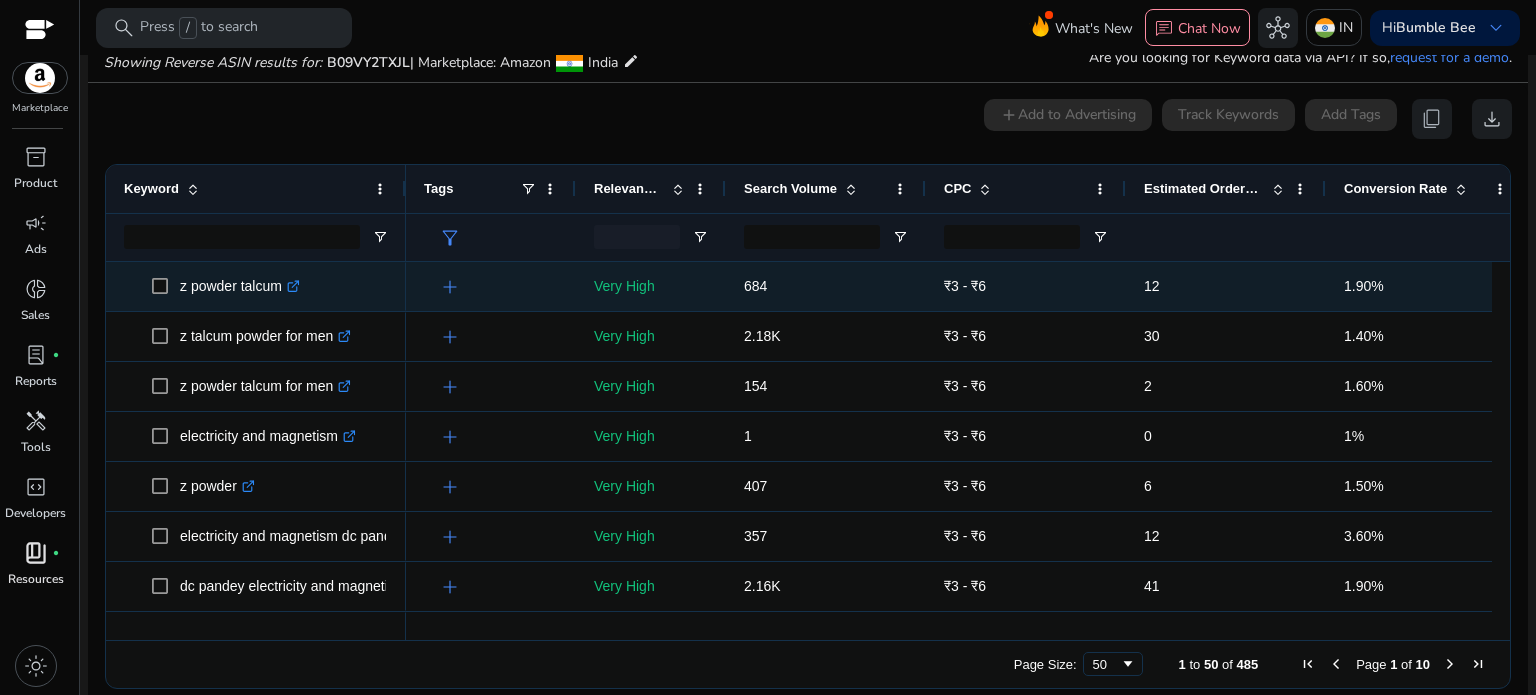 click 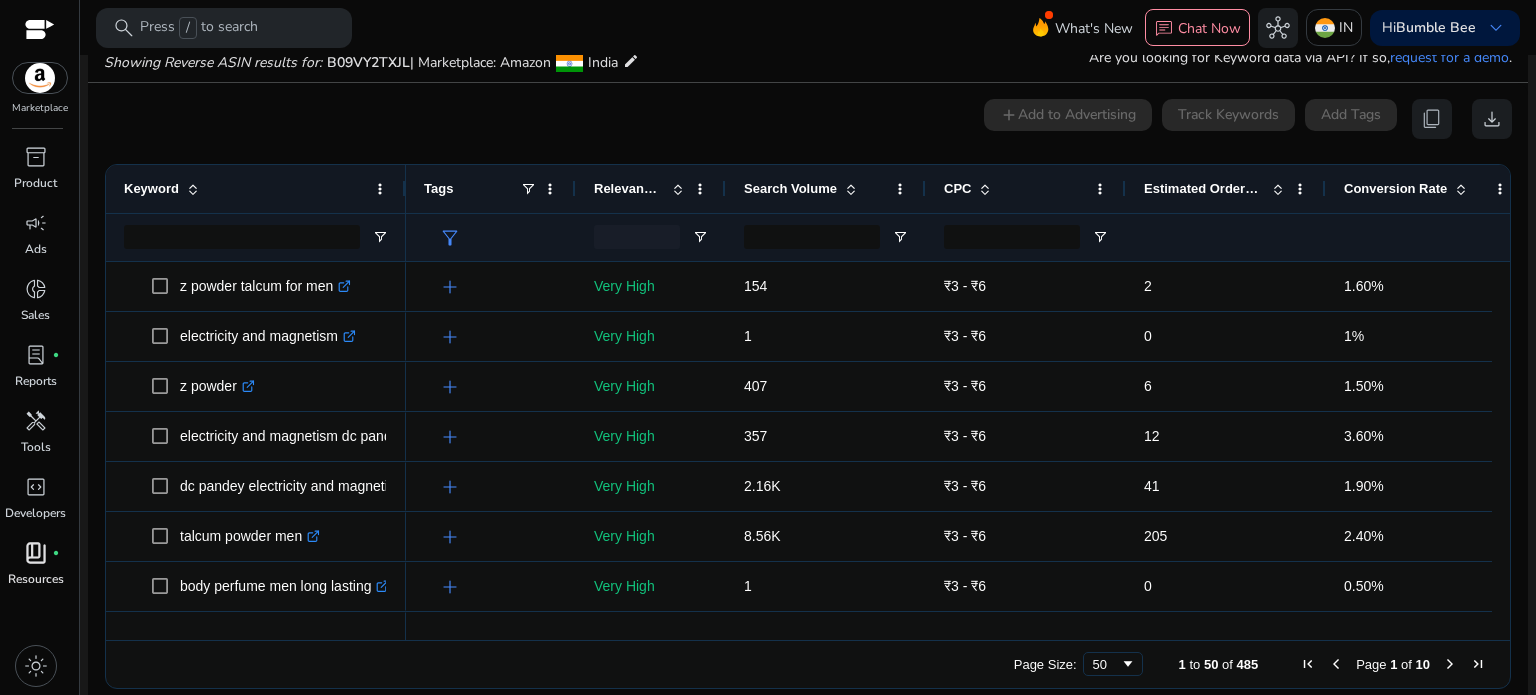 drag, startPoint x: 816, startPoint y: 629, endPoint x: 904, endPoint y: 631, distance: 88.02273 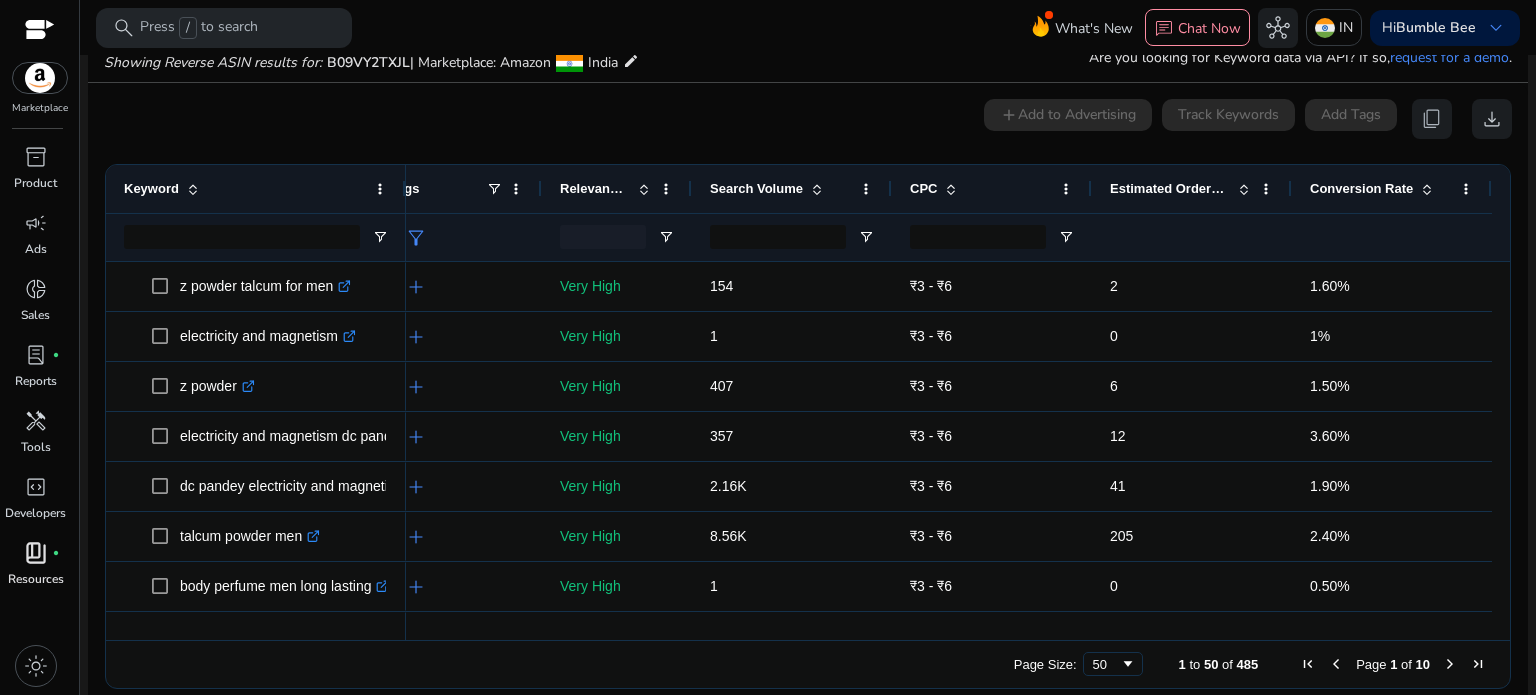 scroll, scrollTop: 300, scrollLeft: 0, axis: vertical 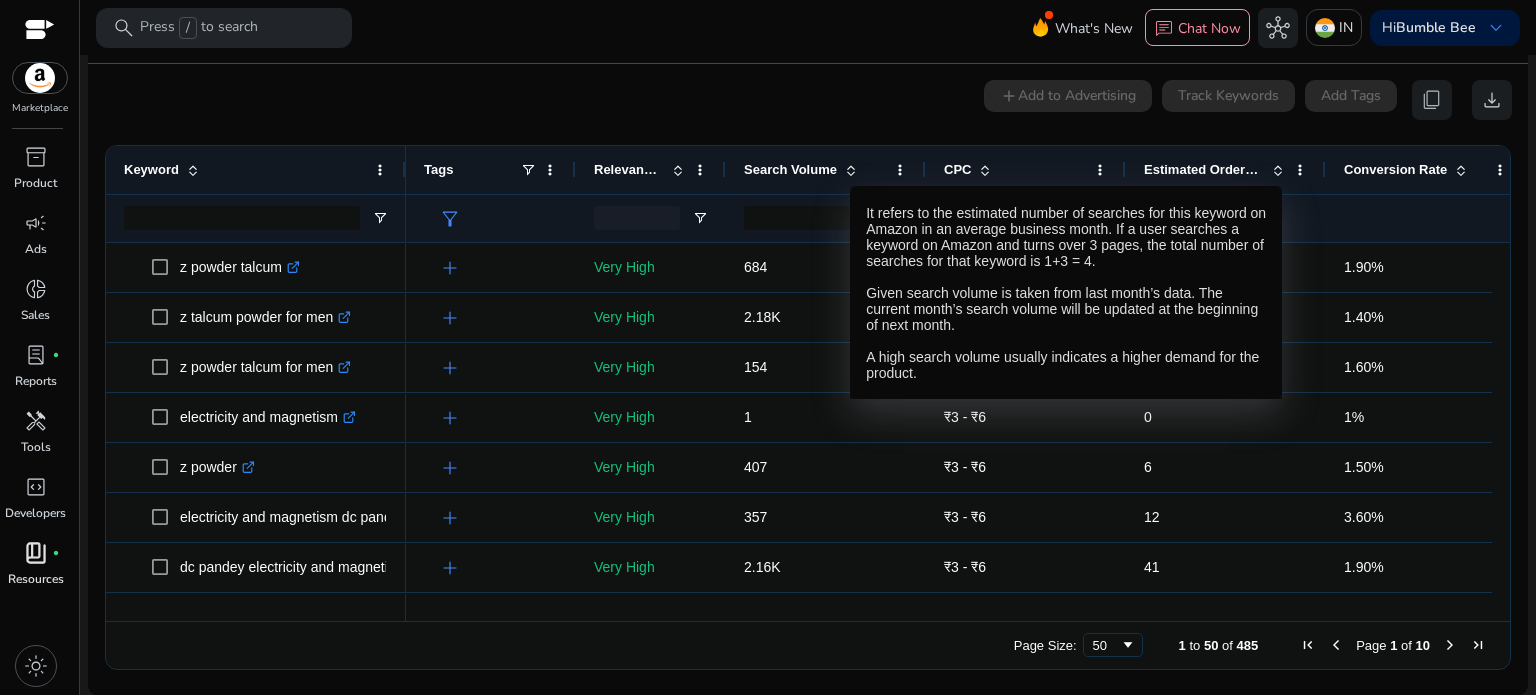 click 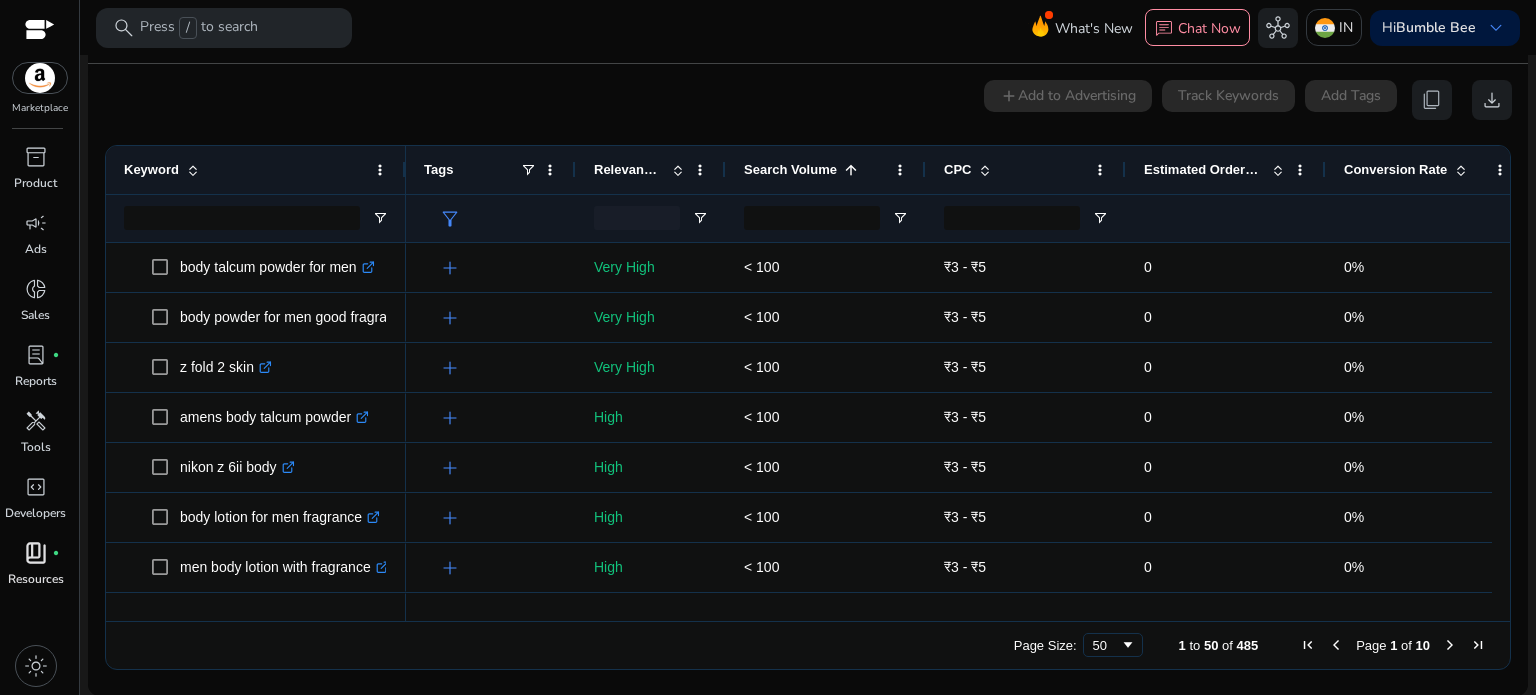 click 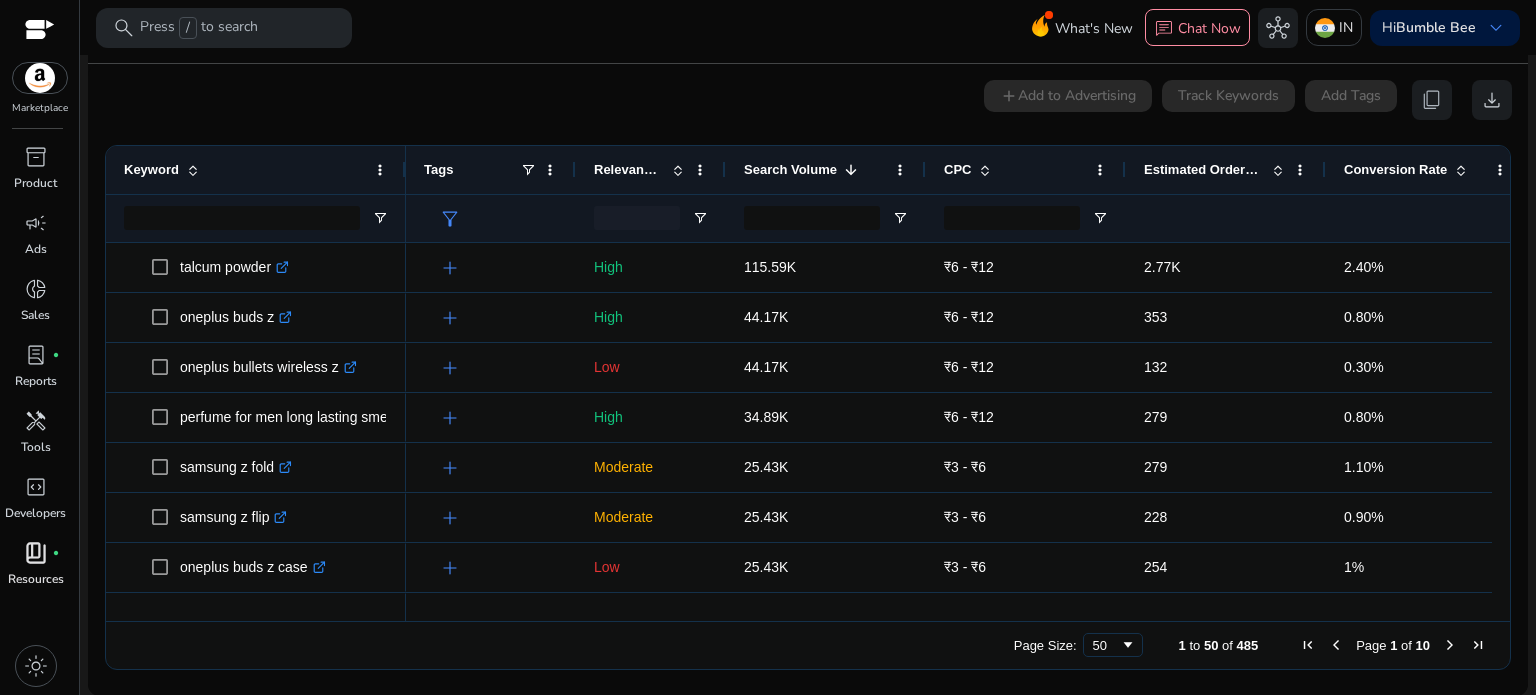 scroll, scrollTop: 0, scrollLeft: 9, axis: horizontal 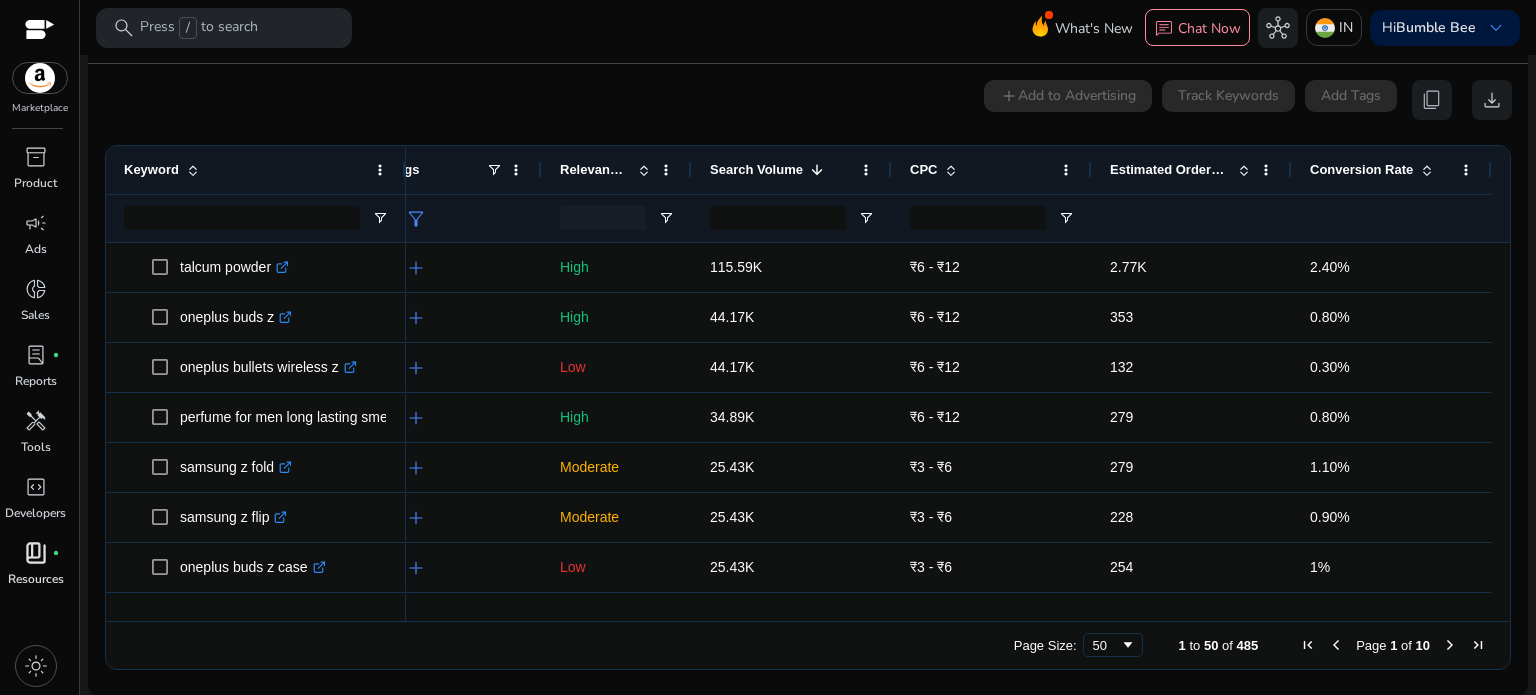 click 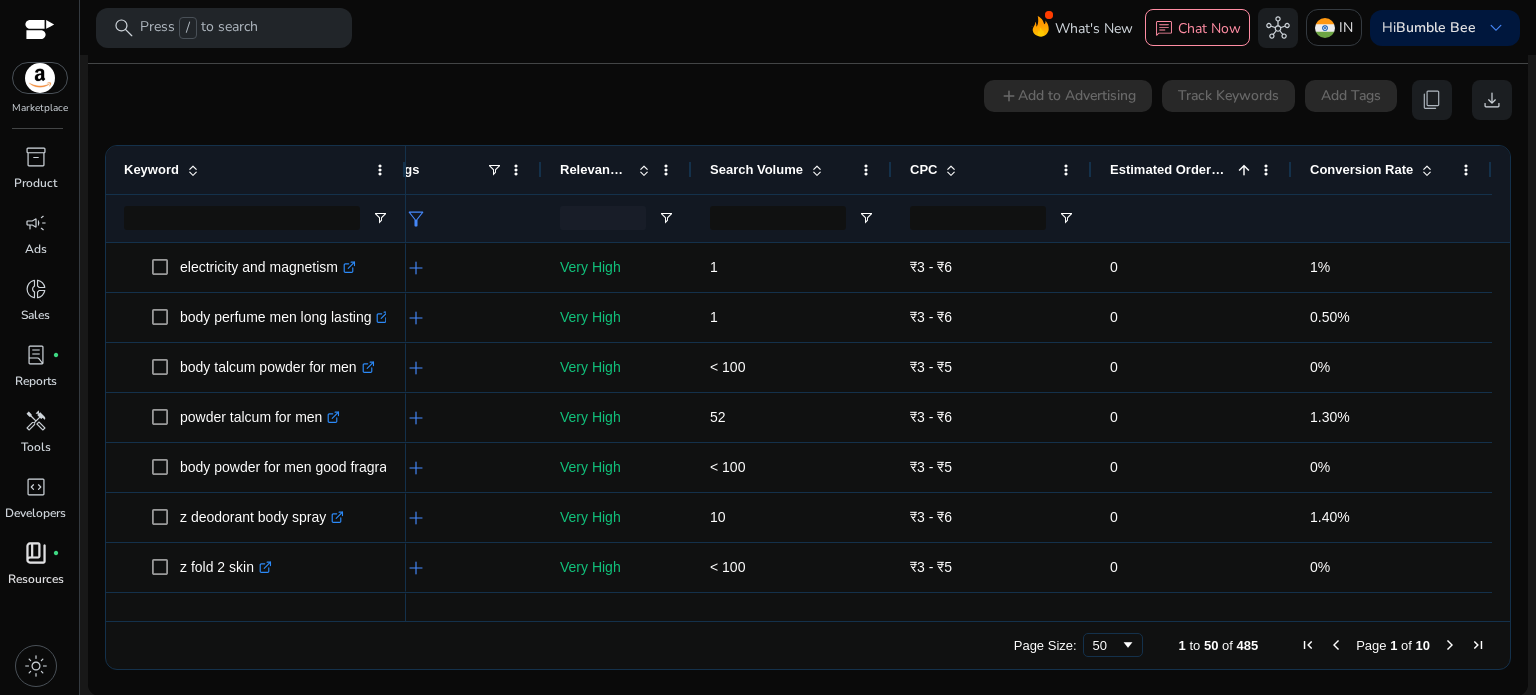 click 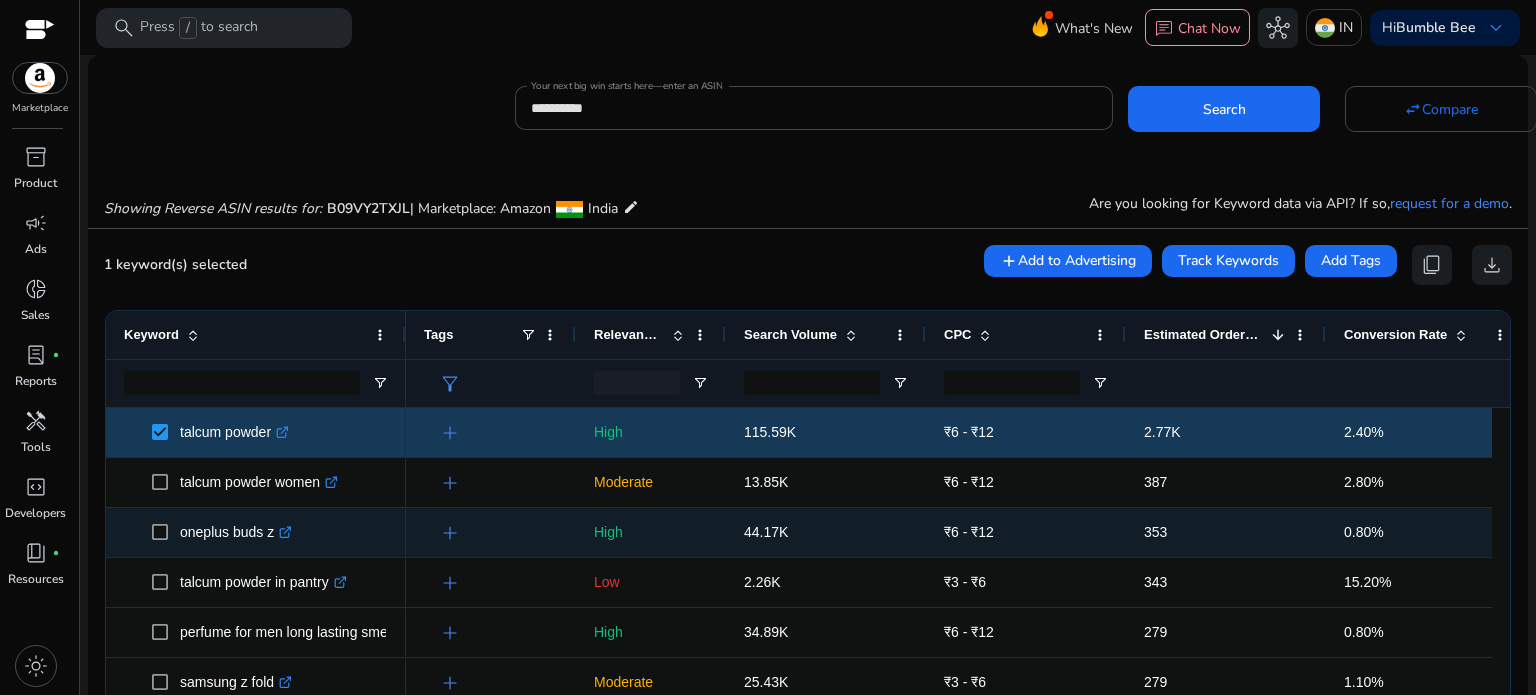 scroll, scrollTop: 0, scrollLeft: 0, axis: both 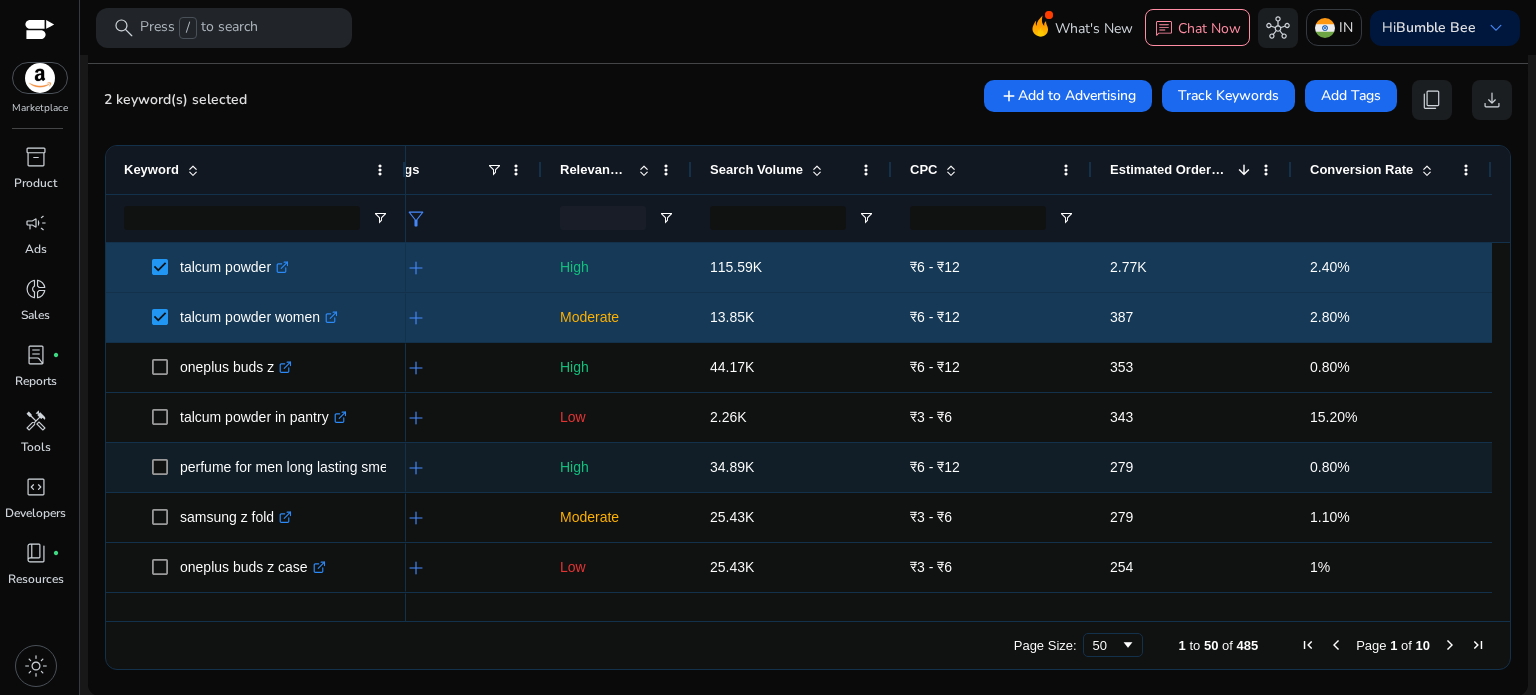 click on "perfume for men long lasting smell  .st0{fill:#2c8af8}" 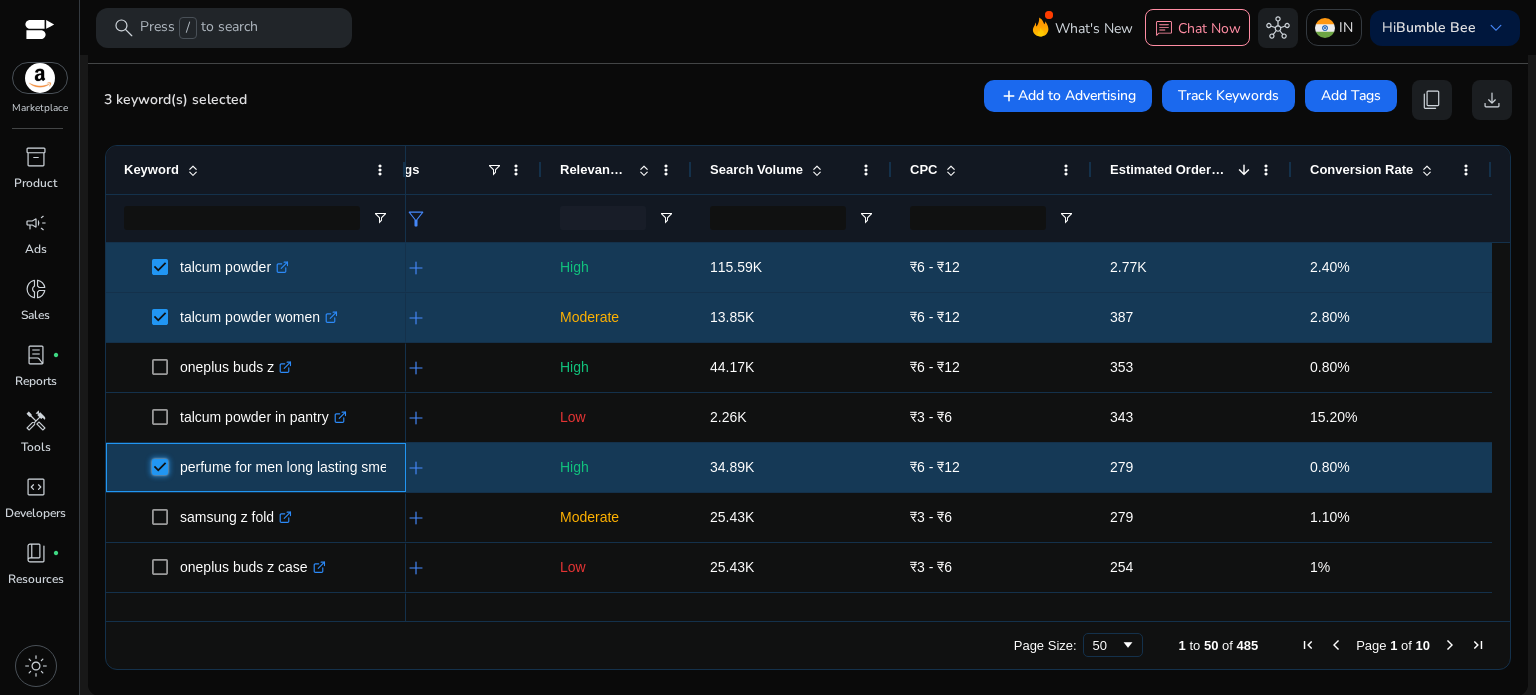 scroll, scrollTop: 100, scrollLeft: 0, axis: vertical 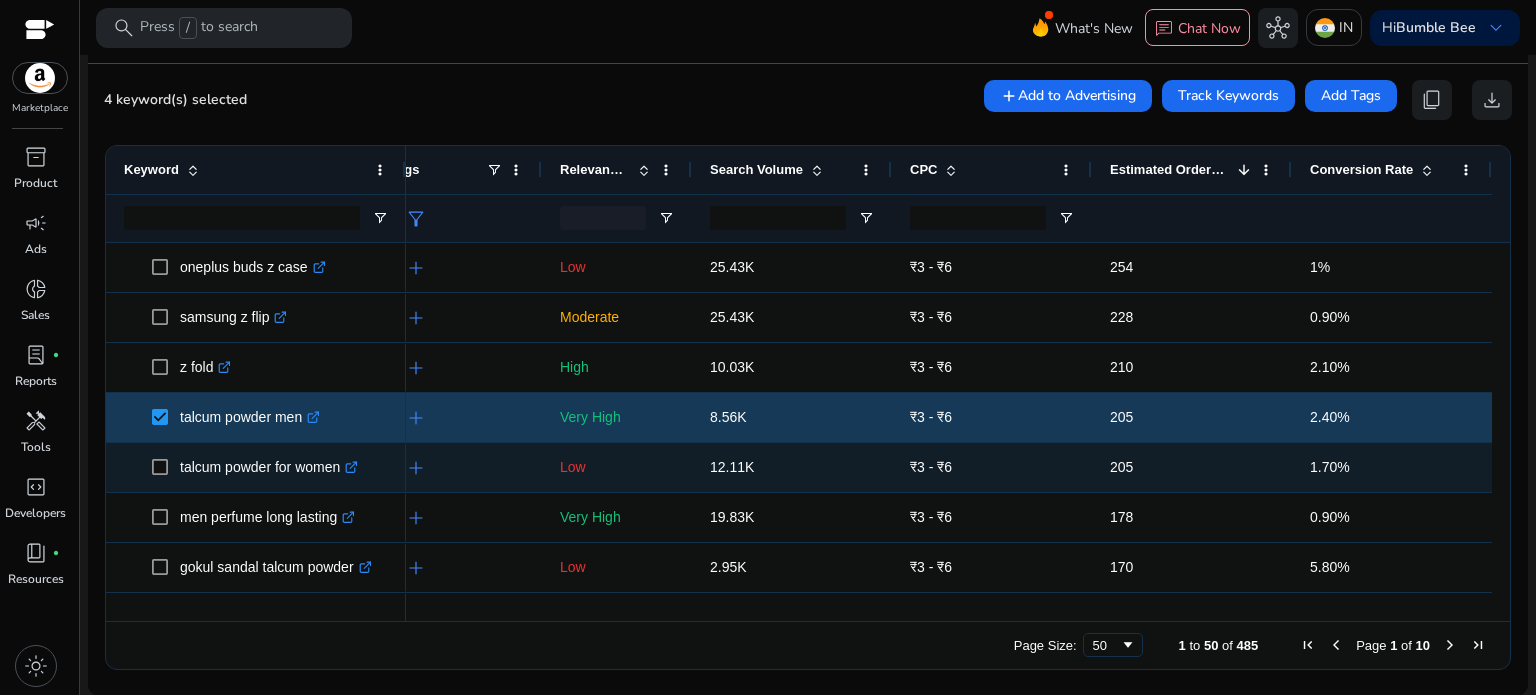click 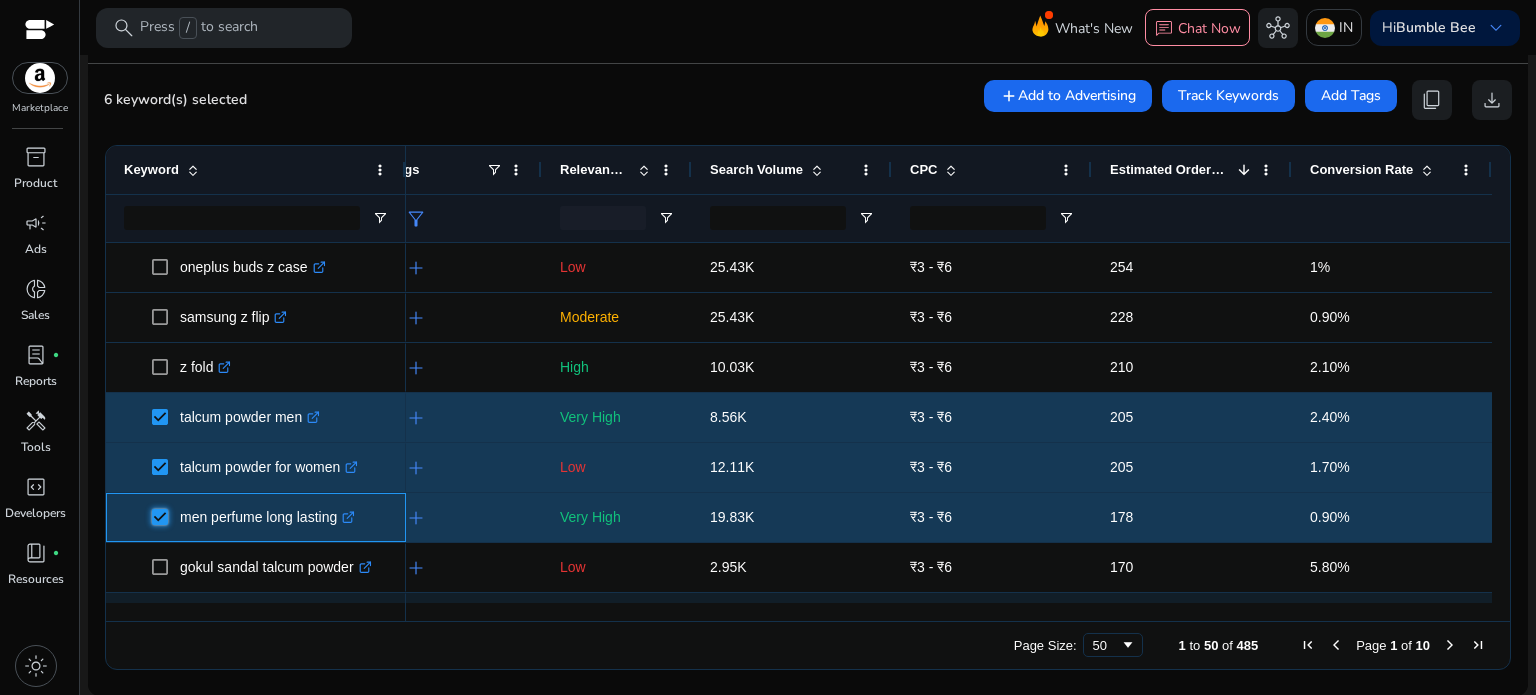 scroll, scrollTop: 400, scrollLeft: 0, axis: vertical 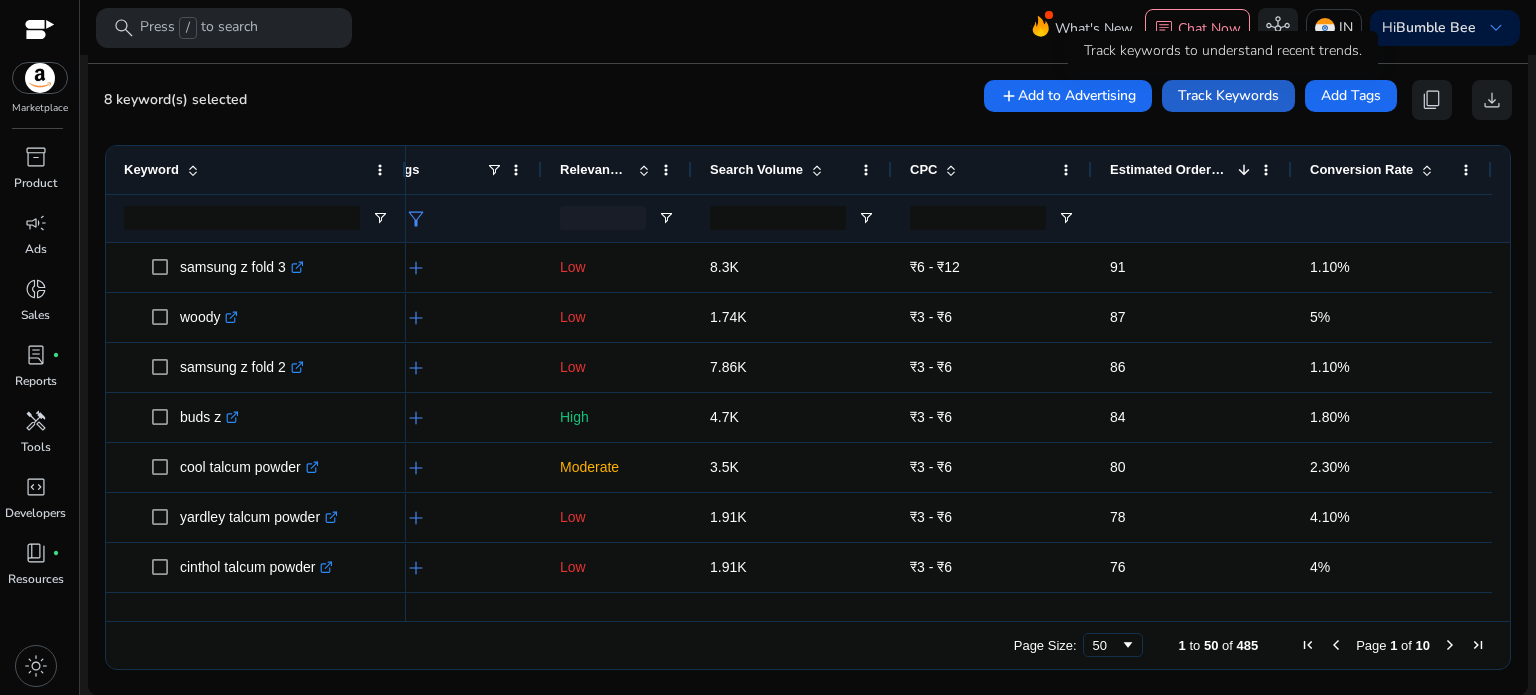 click on "Track Keywords" 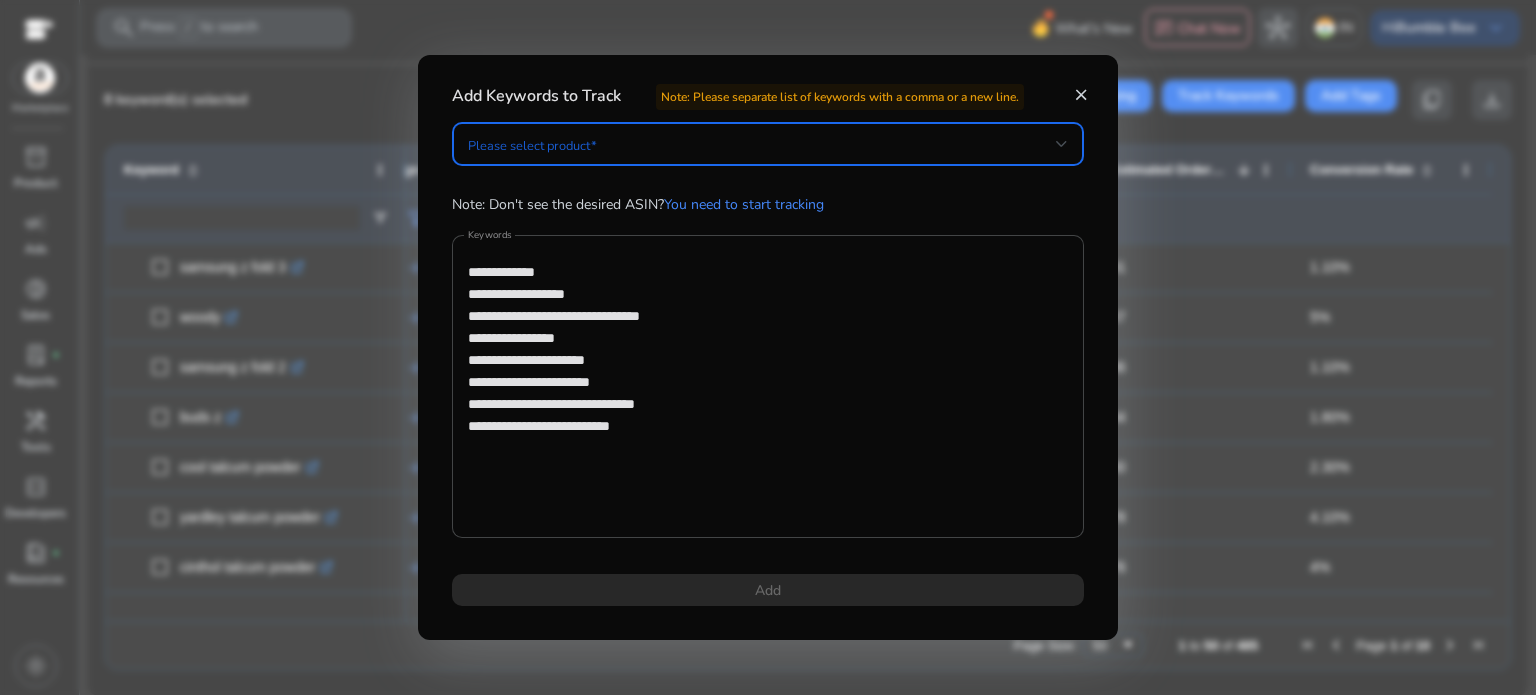 click at bounding box center [762, 144] 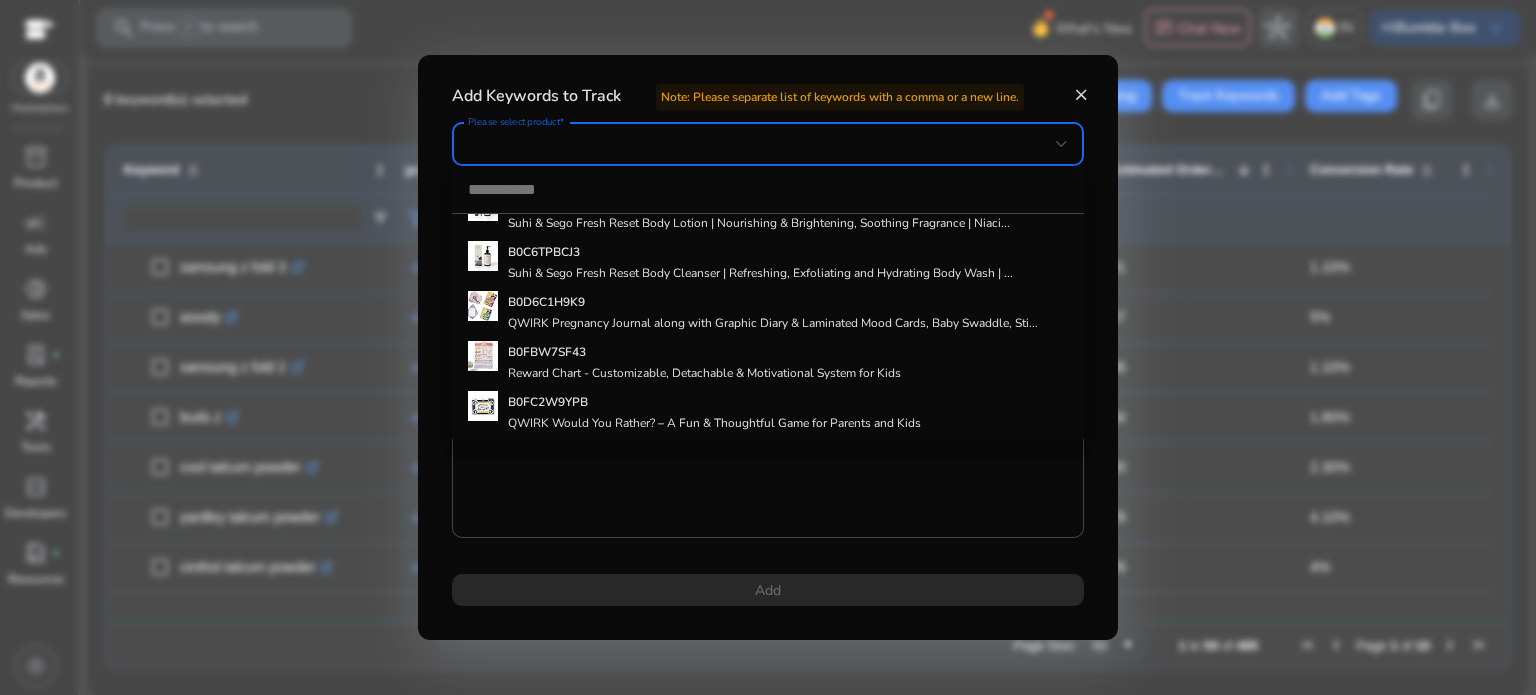 scroll, scrollTop: 0, scrollLeft: 0, axis: both 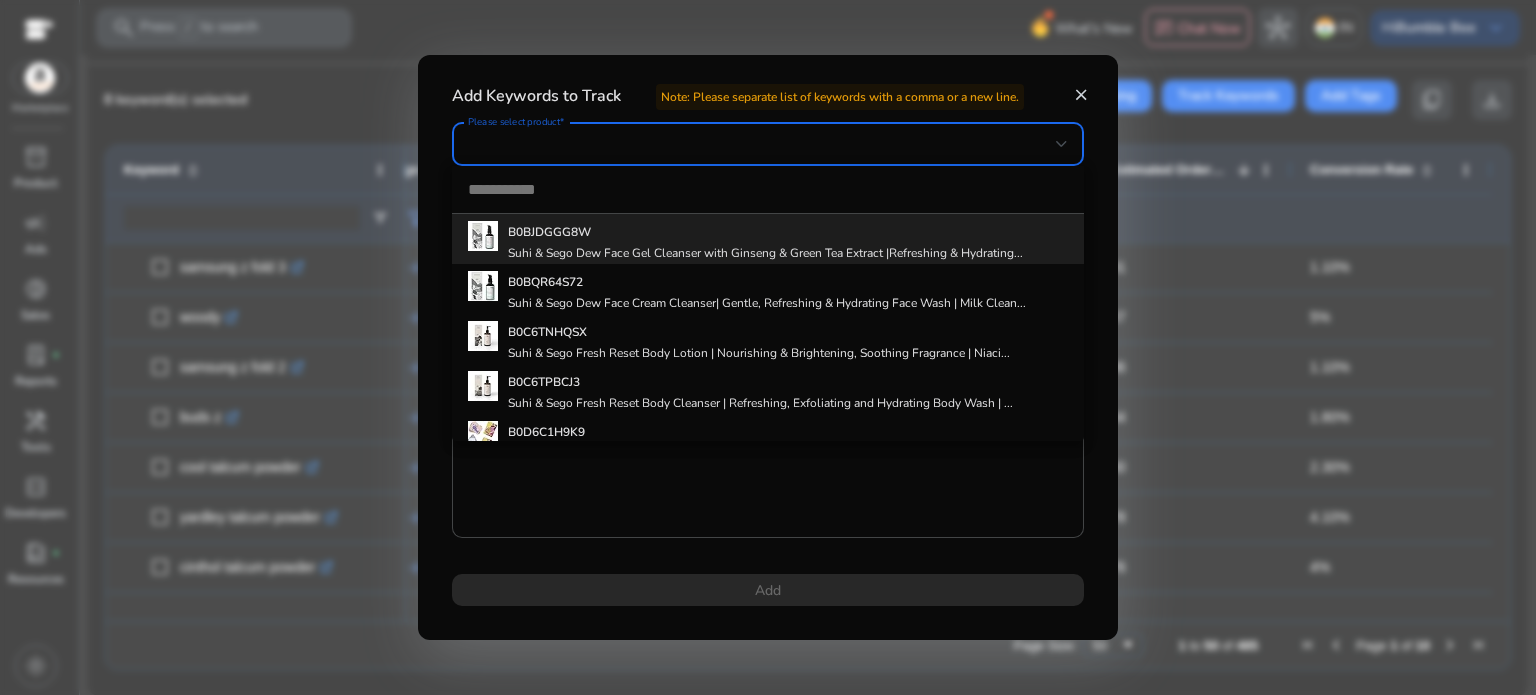 click at bounding box center [768, 347] 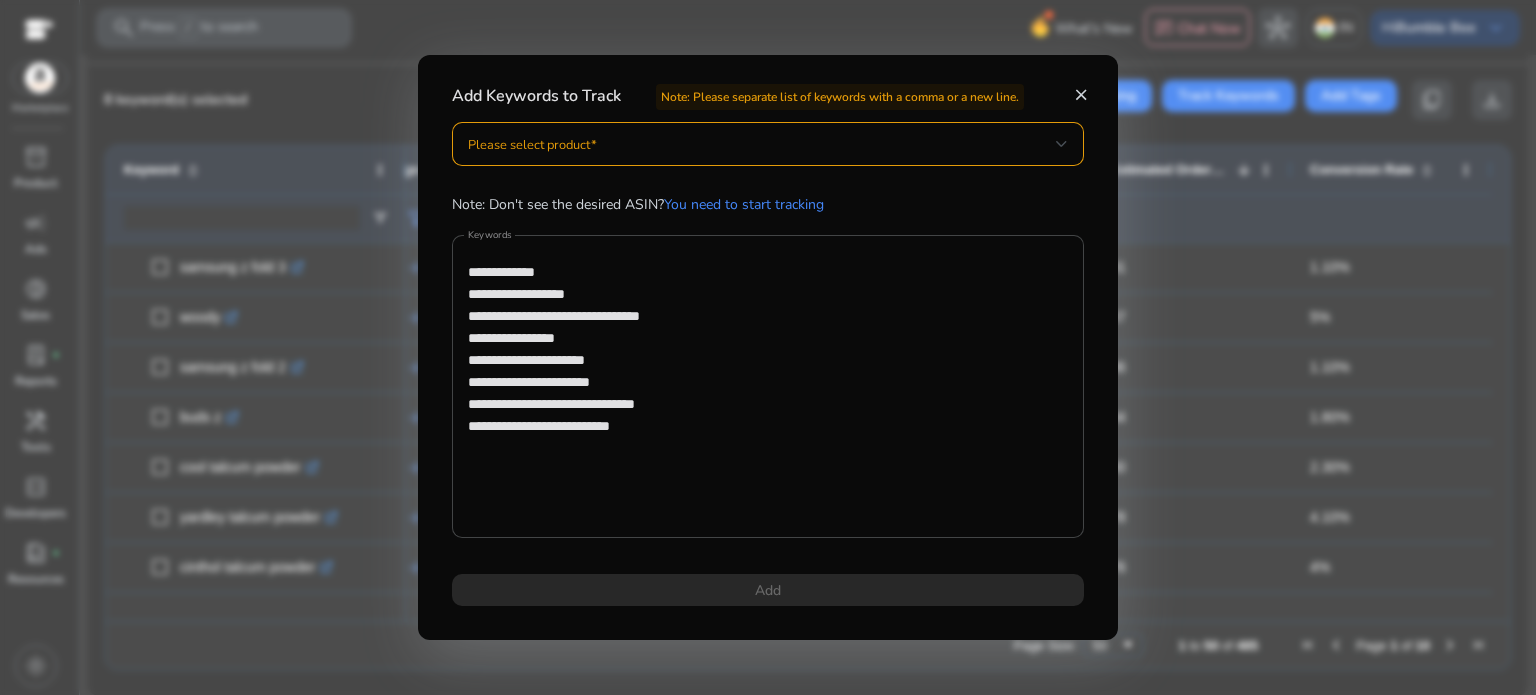 click at bounding box center [762, 144] 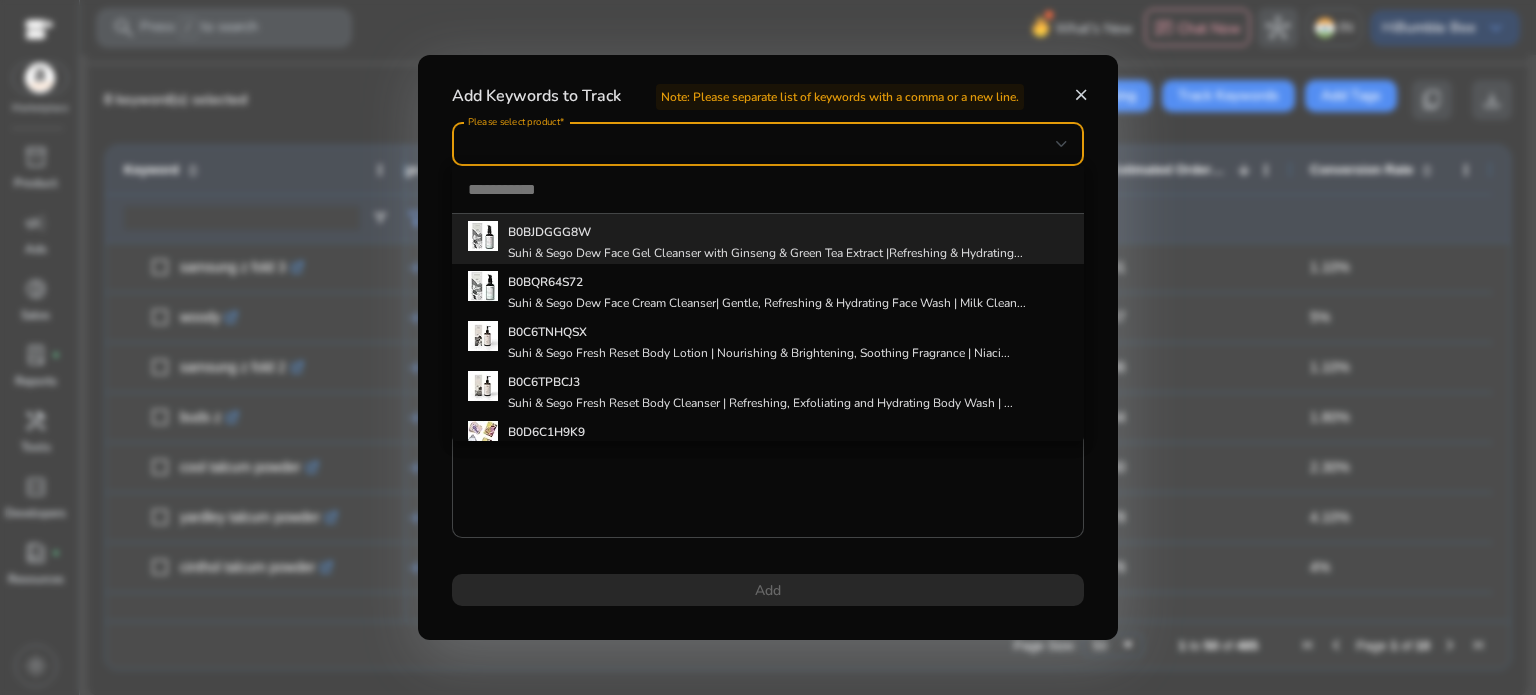 click at bounding box center [768, 347] 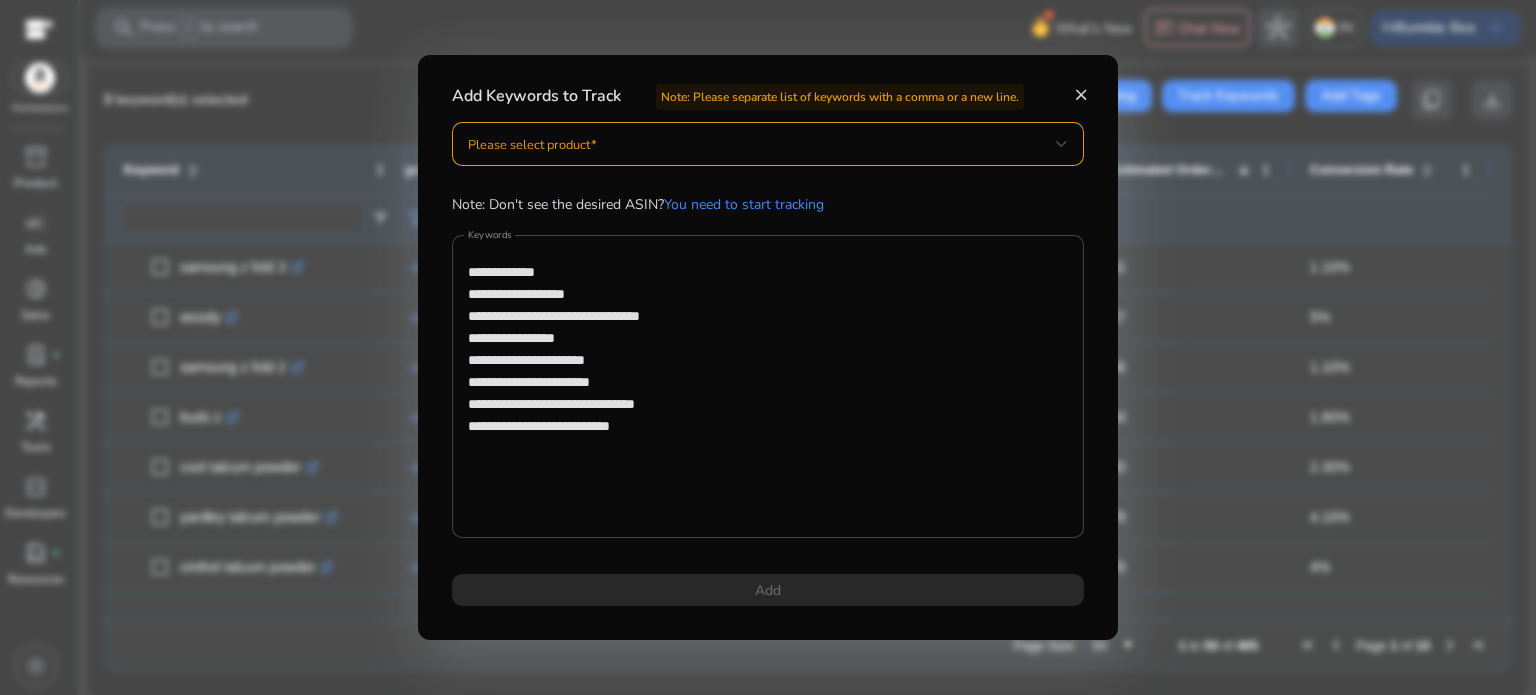 click on "close" at bounding box center (1081, 95) 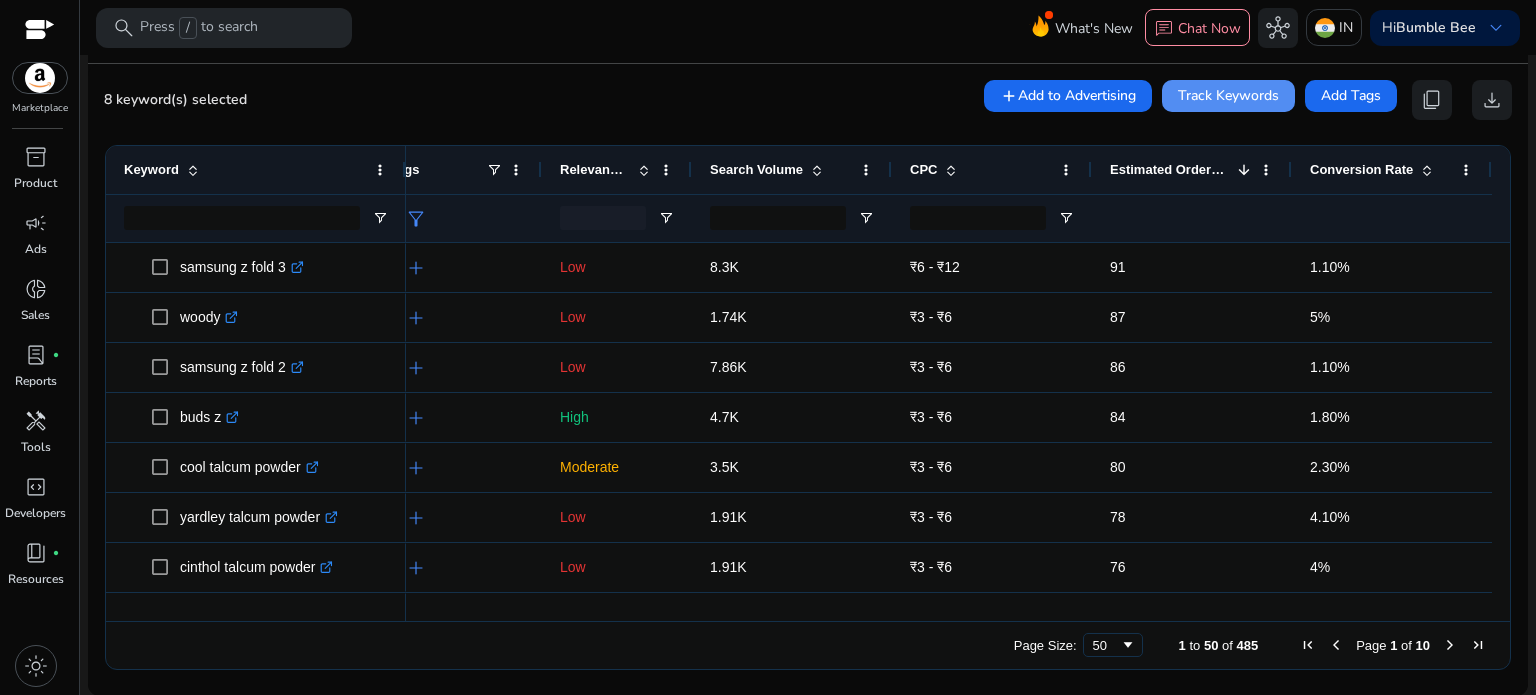 scroll, scrollTop: 1400, scrollLeft: 0, axis: vertical 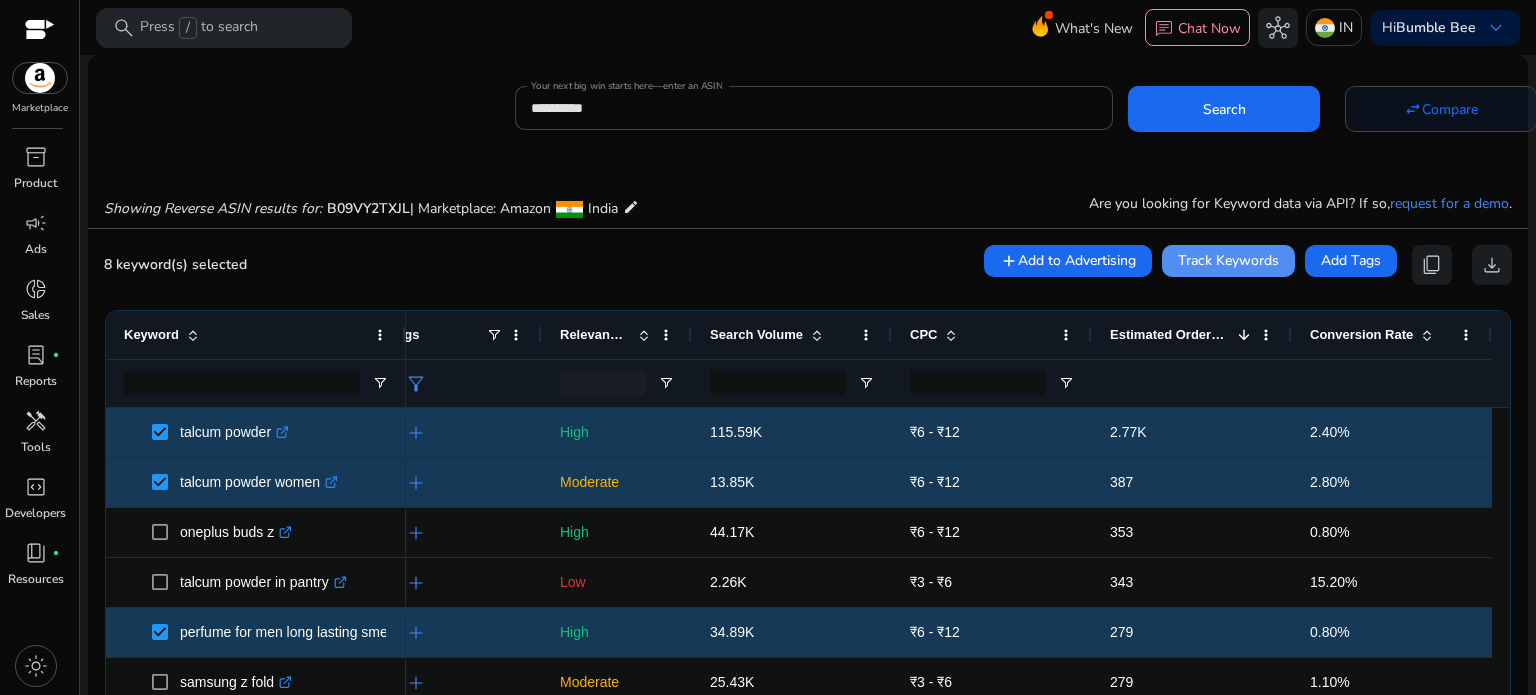 click on "Compare" 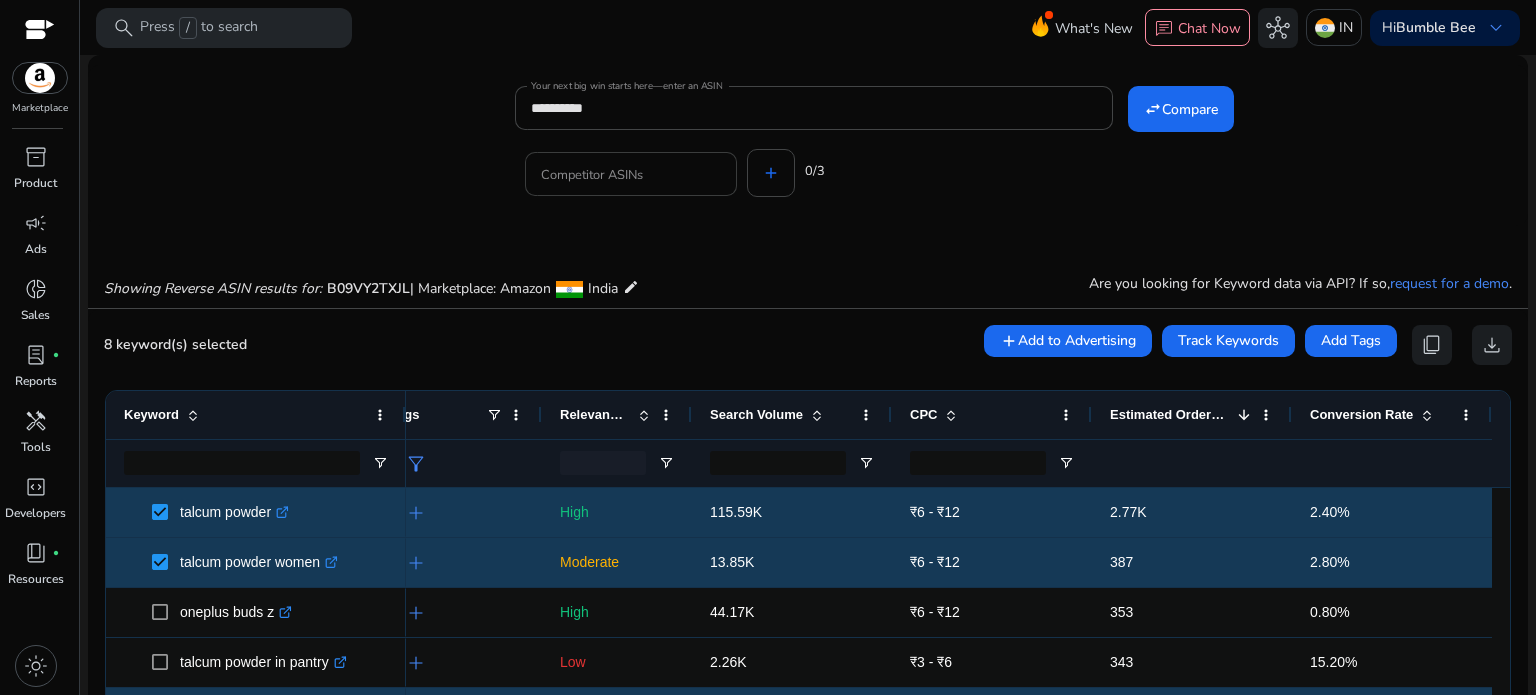 click on "Competitor ASINs" at bounding box center (631, 174) 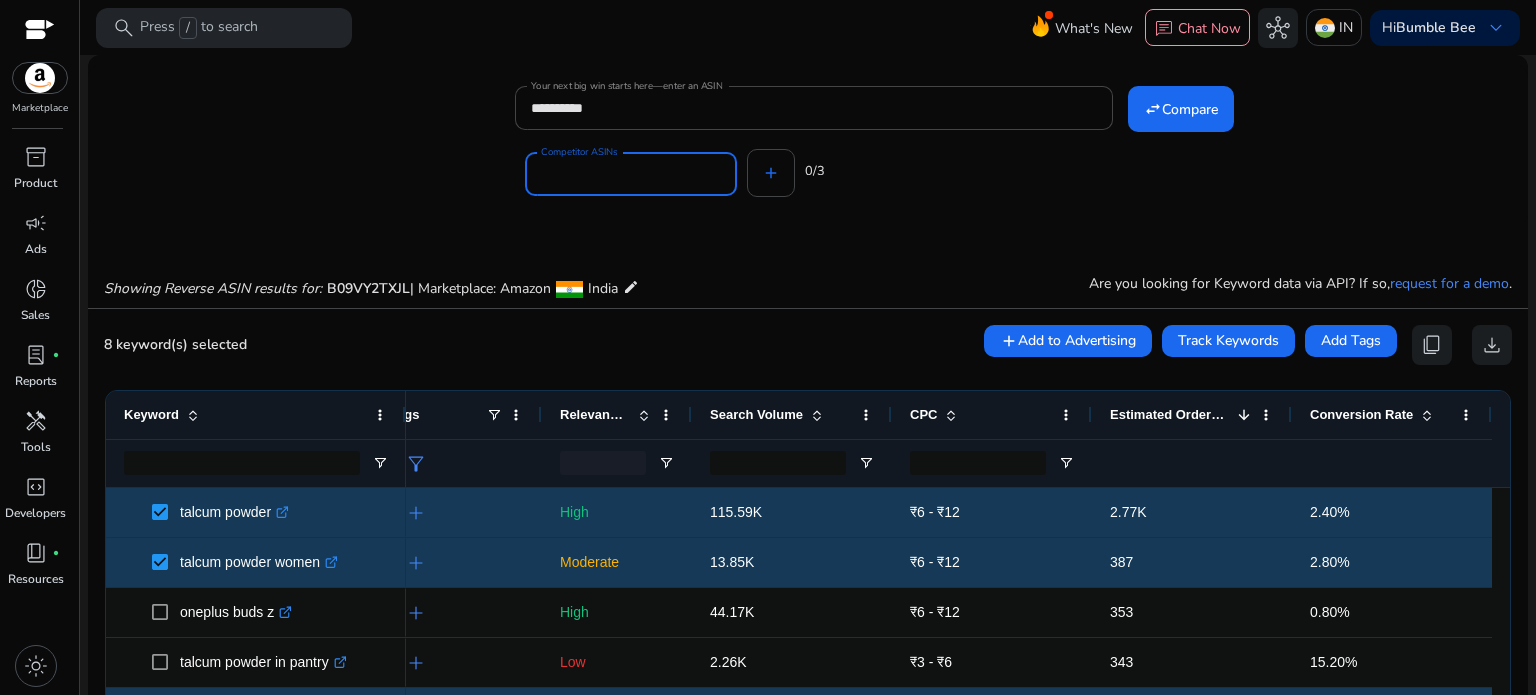 paste on "**********" 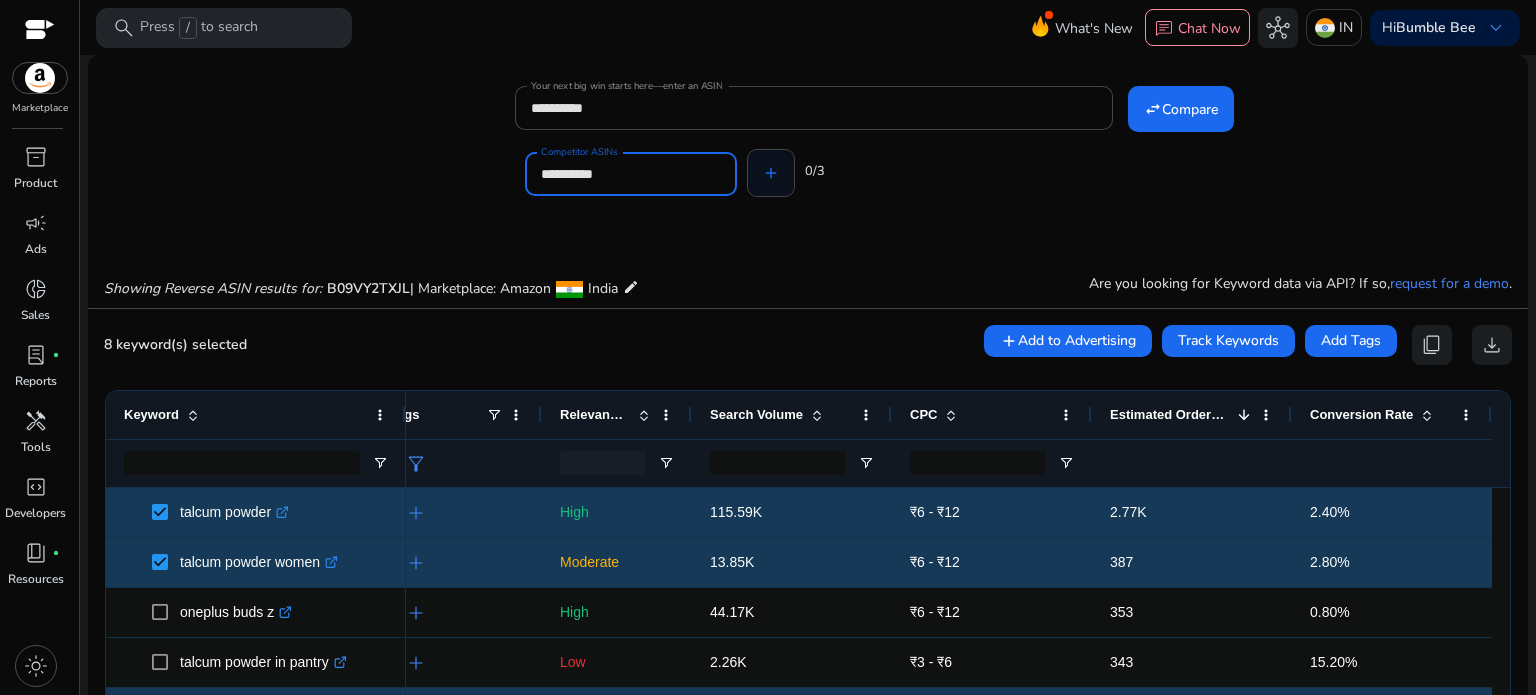 type on "**********" 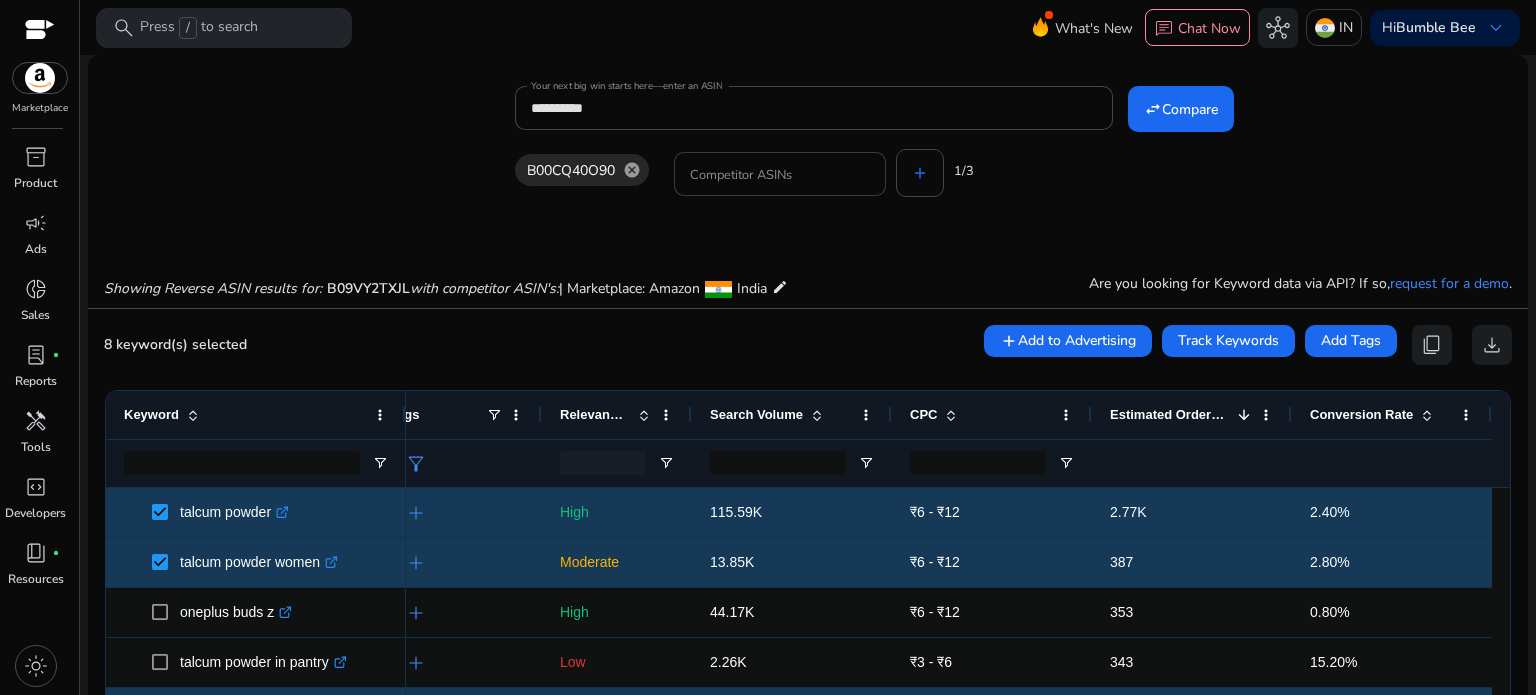 click on "Competitor ASINs" at bounding box center [780, 174] 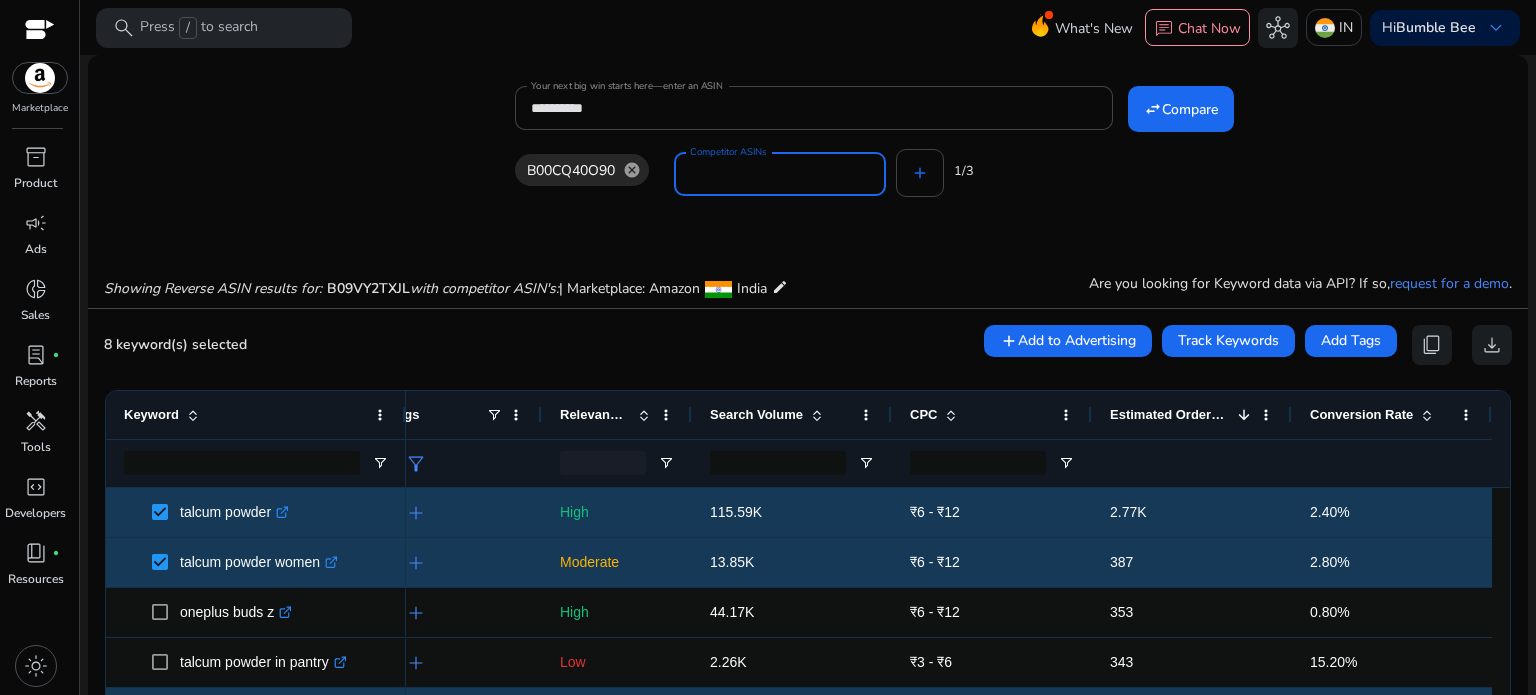 paste on "**********" 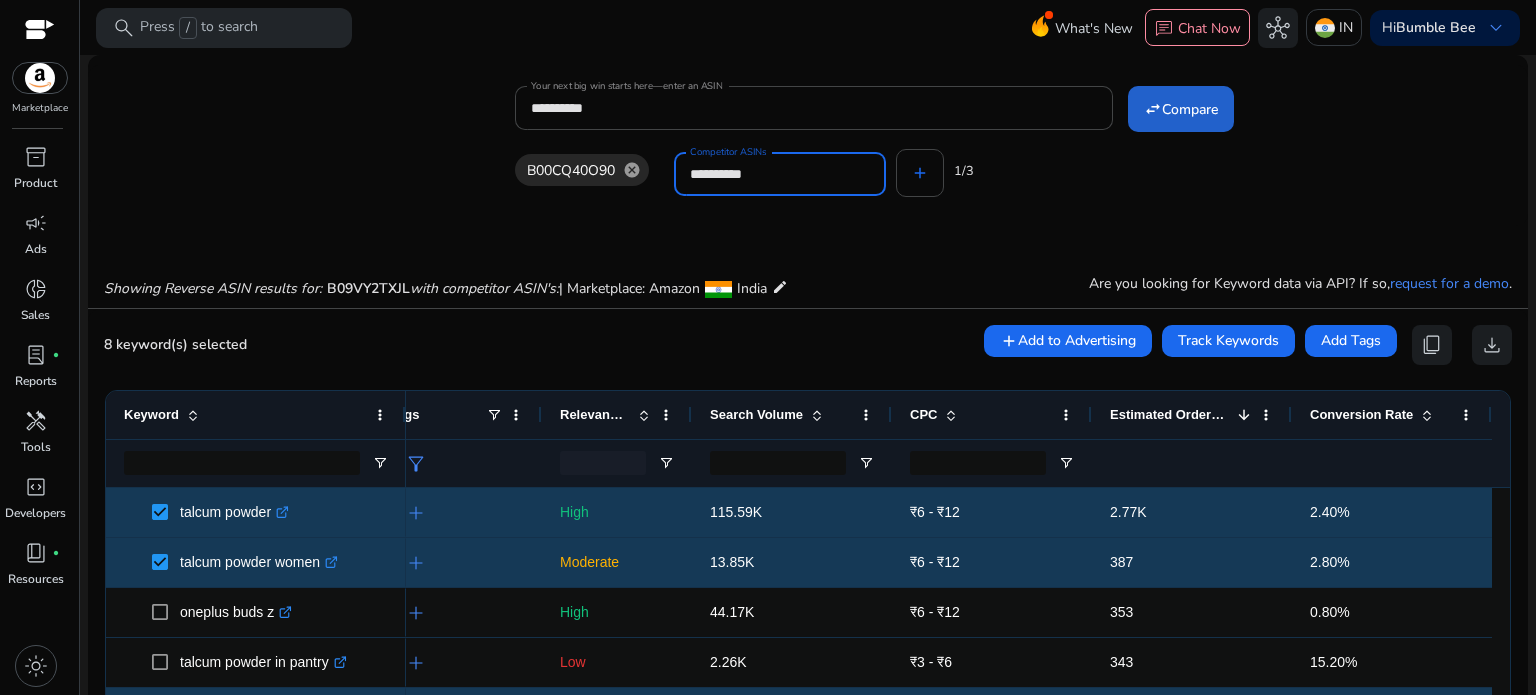 type on "**********" 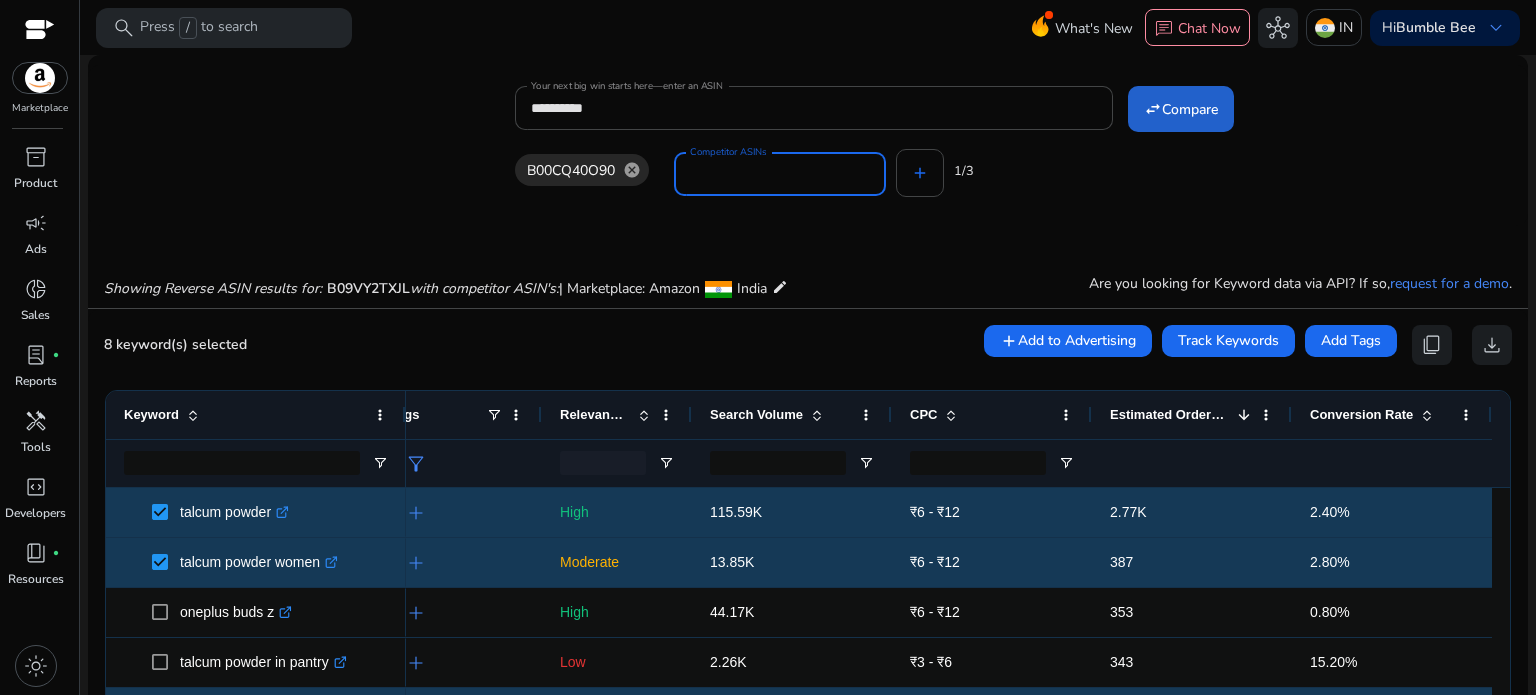 click on "Compare" 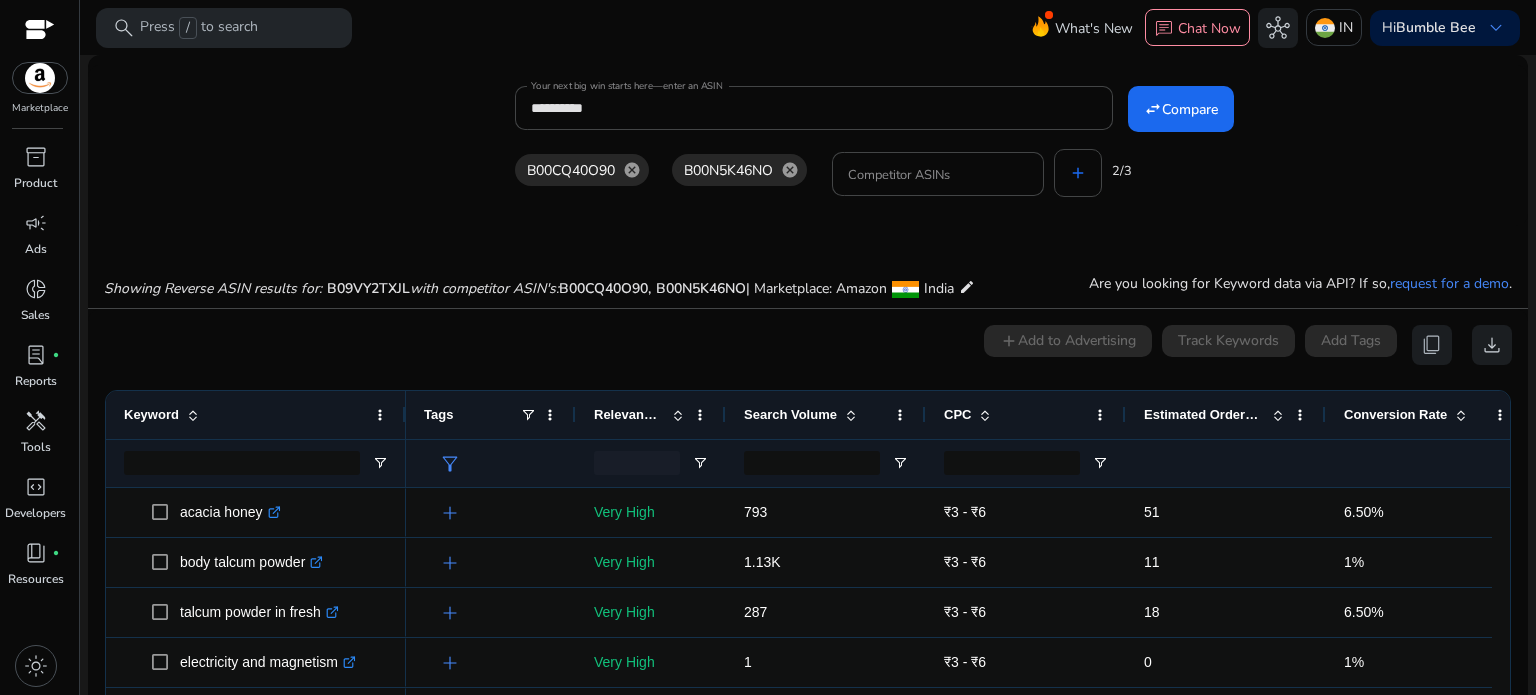 scroll, scrollTop: 200, scrollLeft: 0, axis: vertical 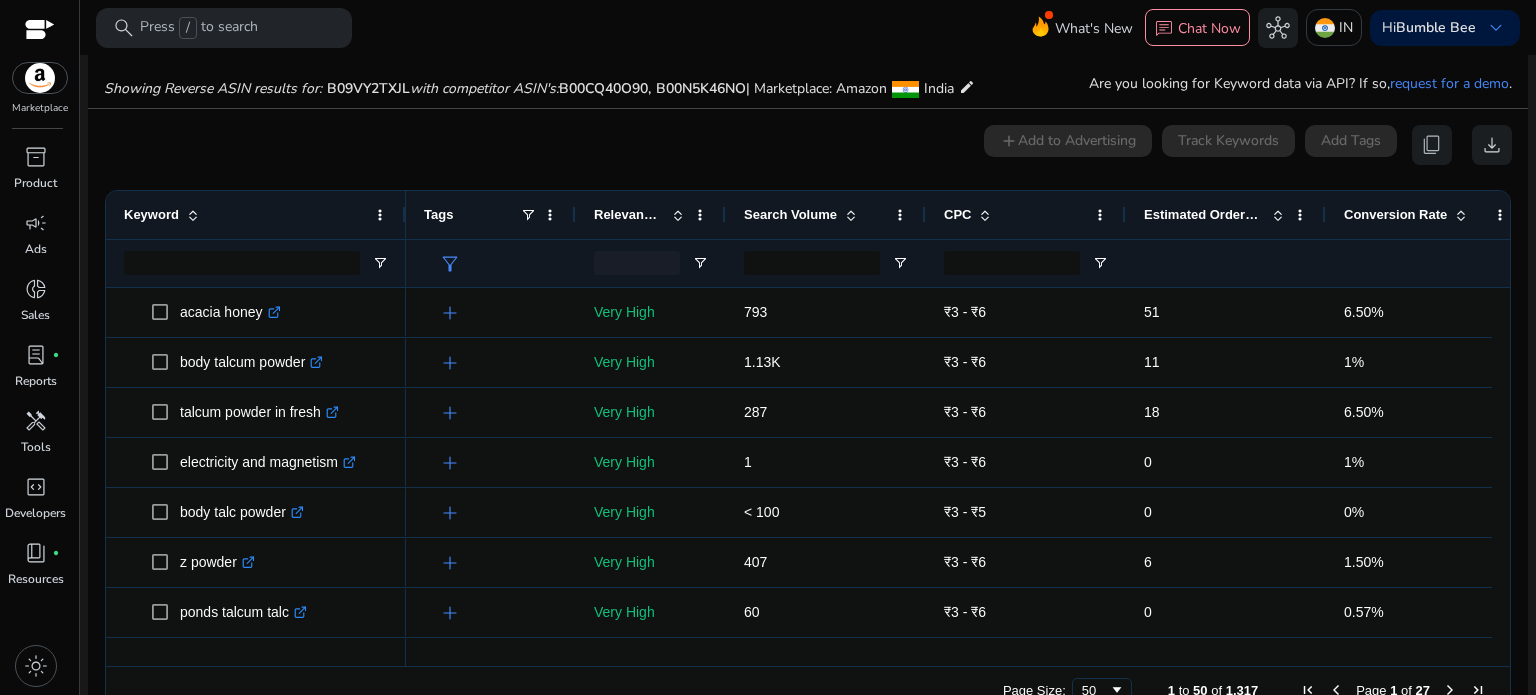 click 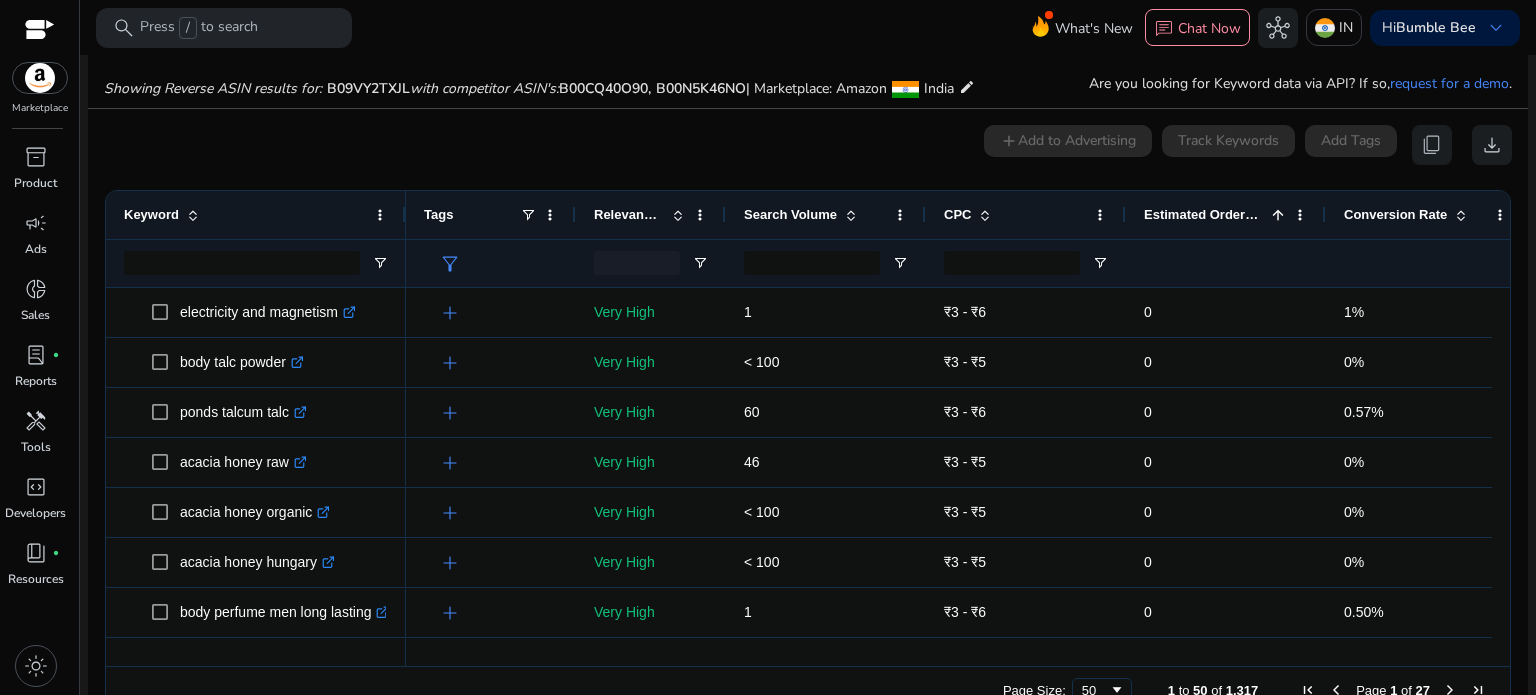 click 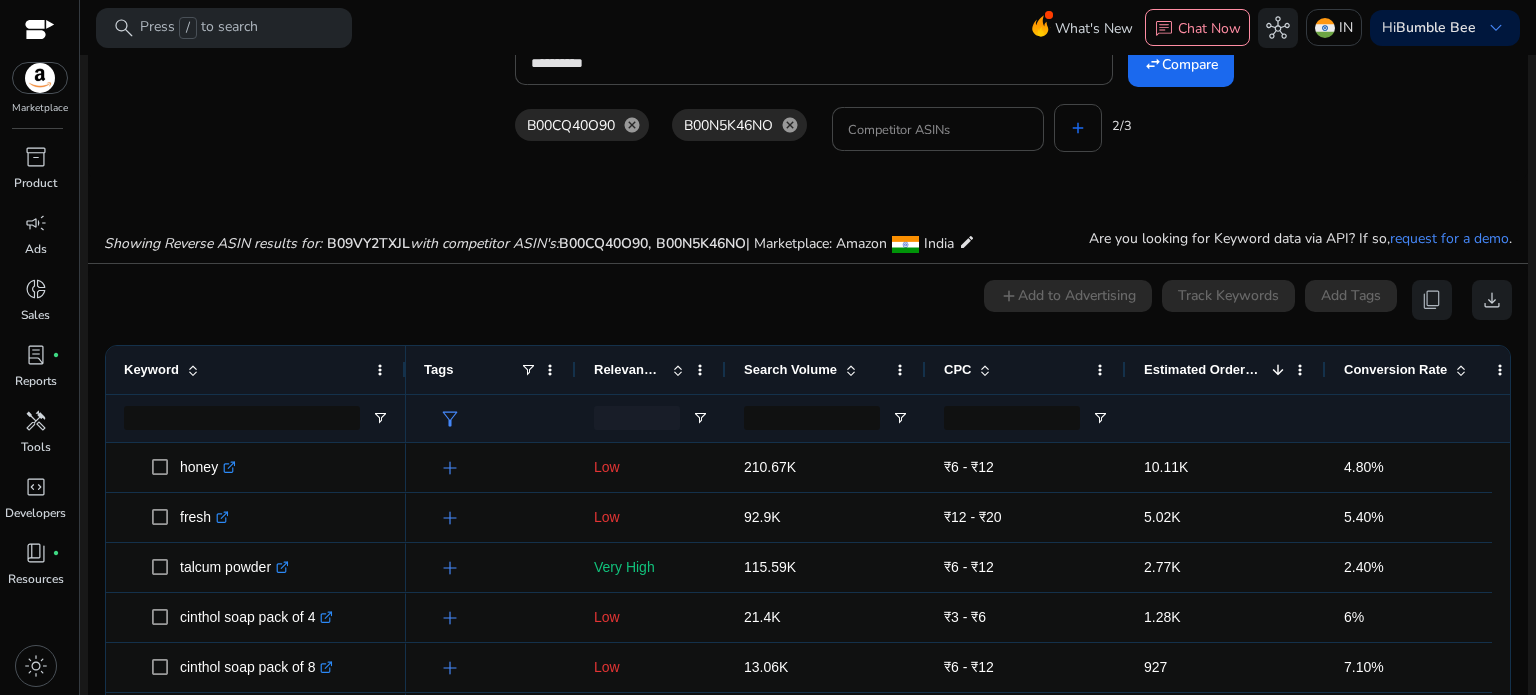 scroll, scrollTop: 245, scrollLeft: 0, axis: vertical 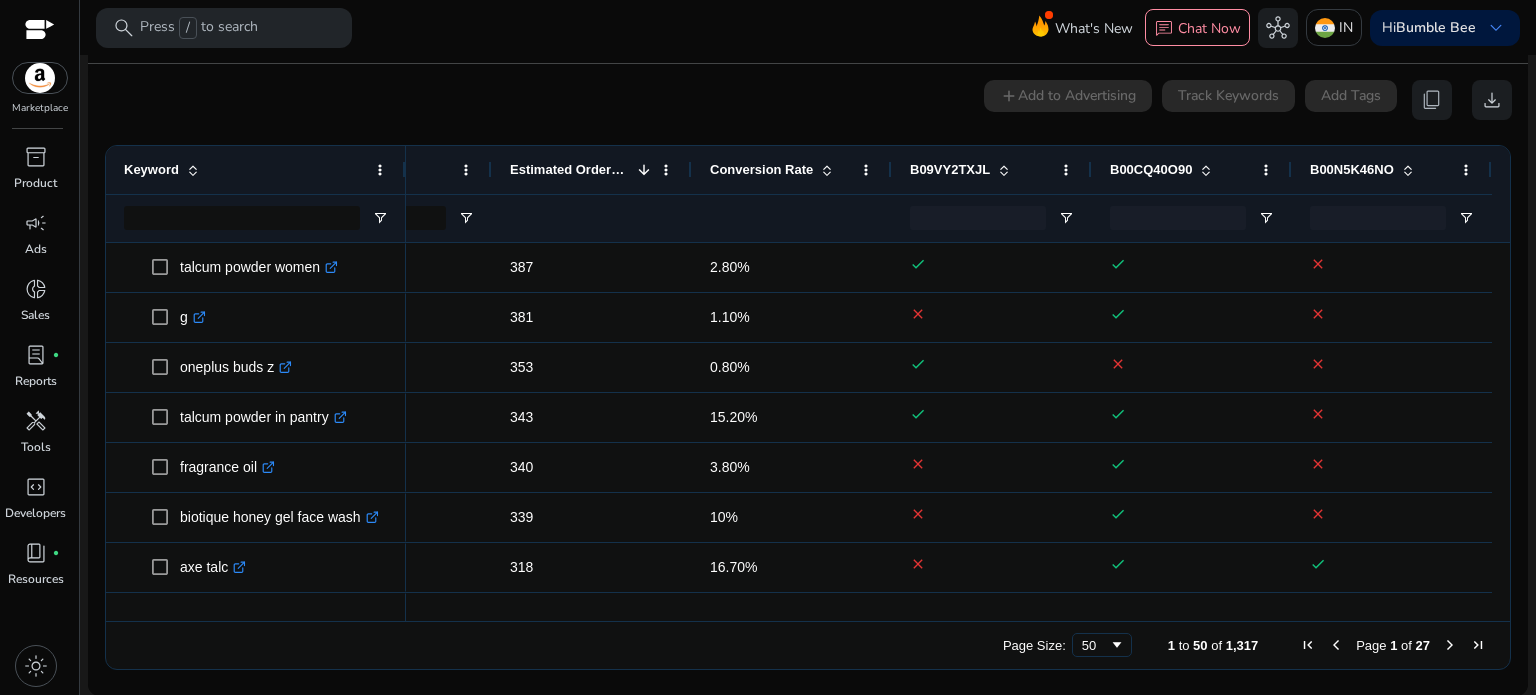 drag, startPoint x: 515, startPoint y: 620, endPoint x: 1455, endPoint y: 619, distance: 940.00055 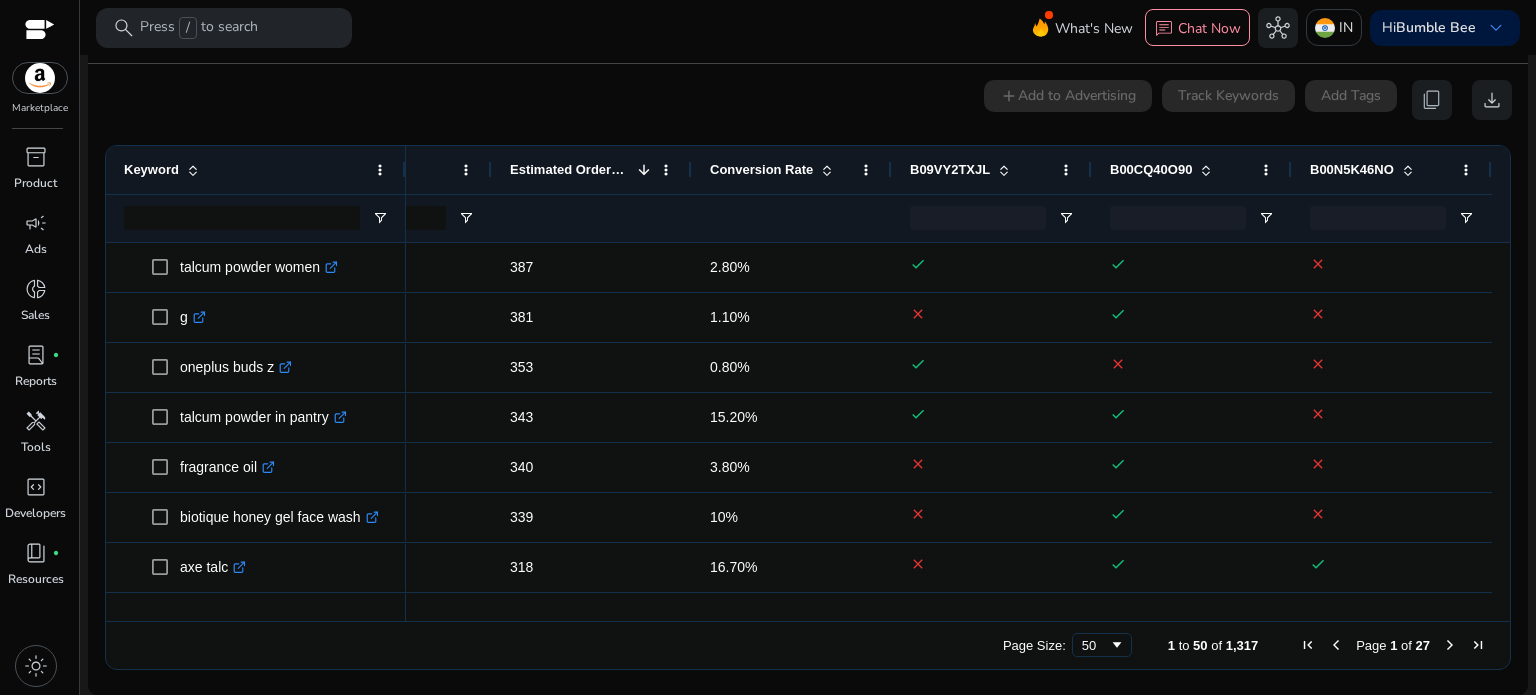 scroll, scrollTop: 0, scrollLeft: 506, axis: horizontal 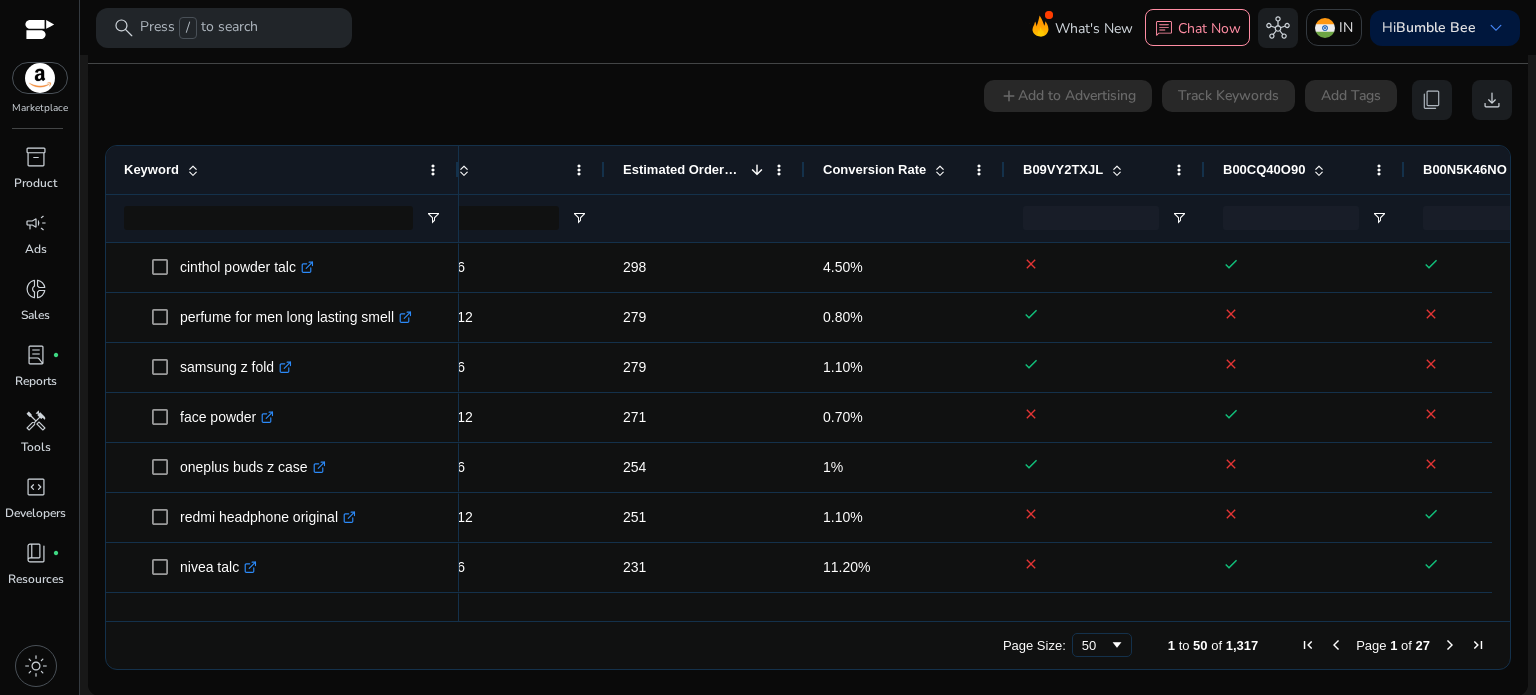 drag, startPoint x: 402, startPoint y: 168, endPoint x: 456, endPoint y: 177, distance: 54.74486 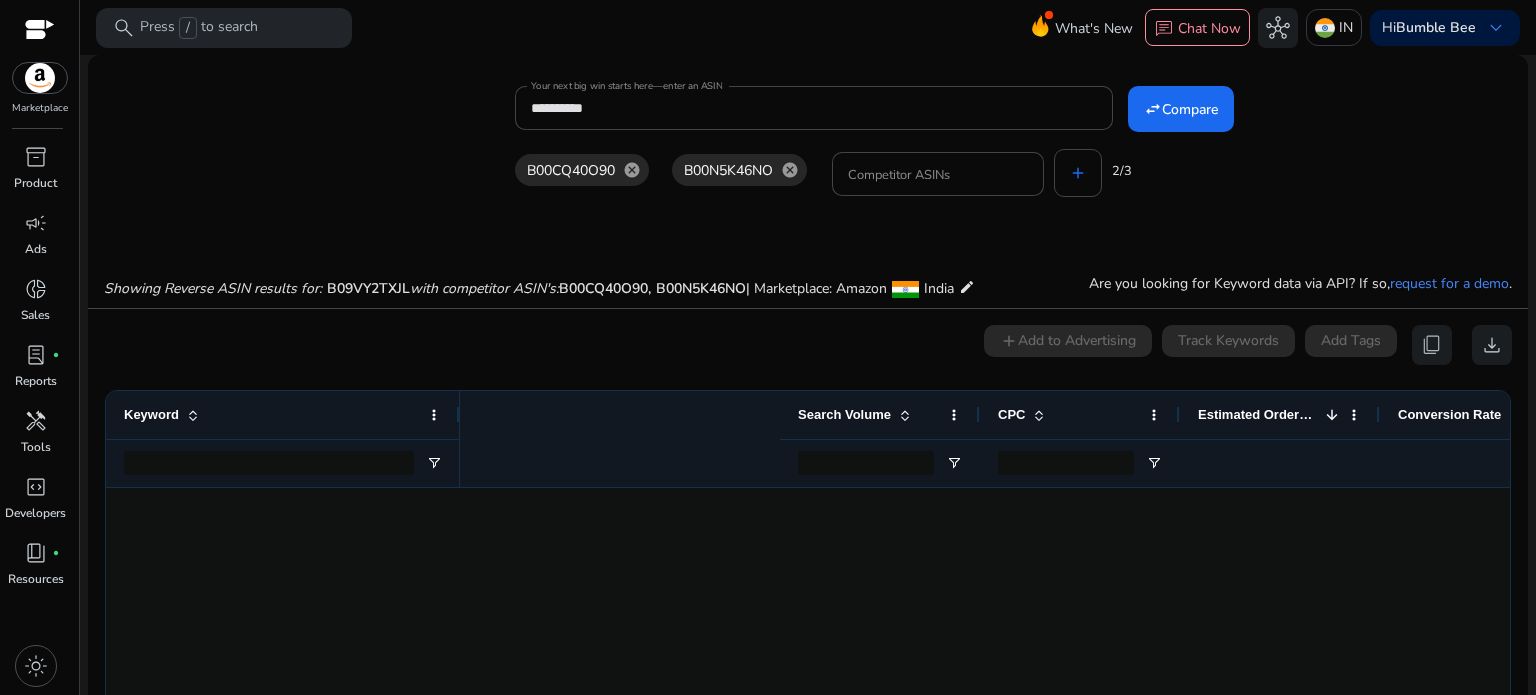 scroll, scrollTop: 0, scrollLeft: 0, axis: both 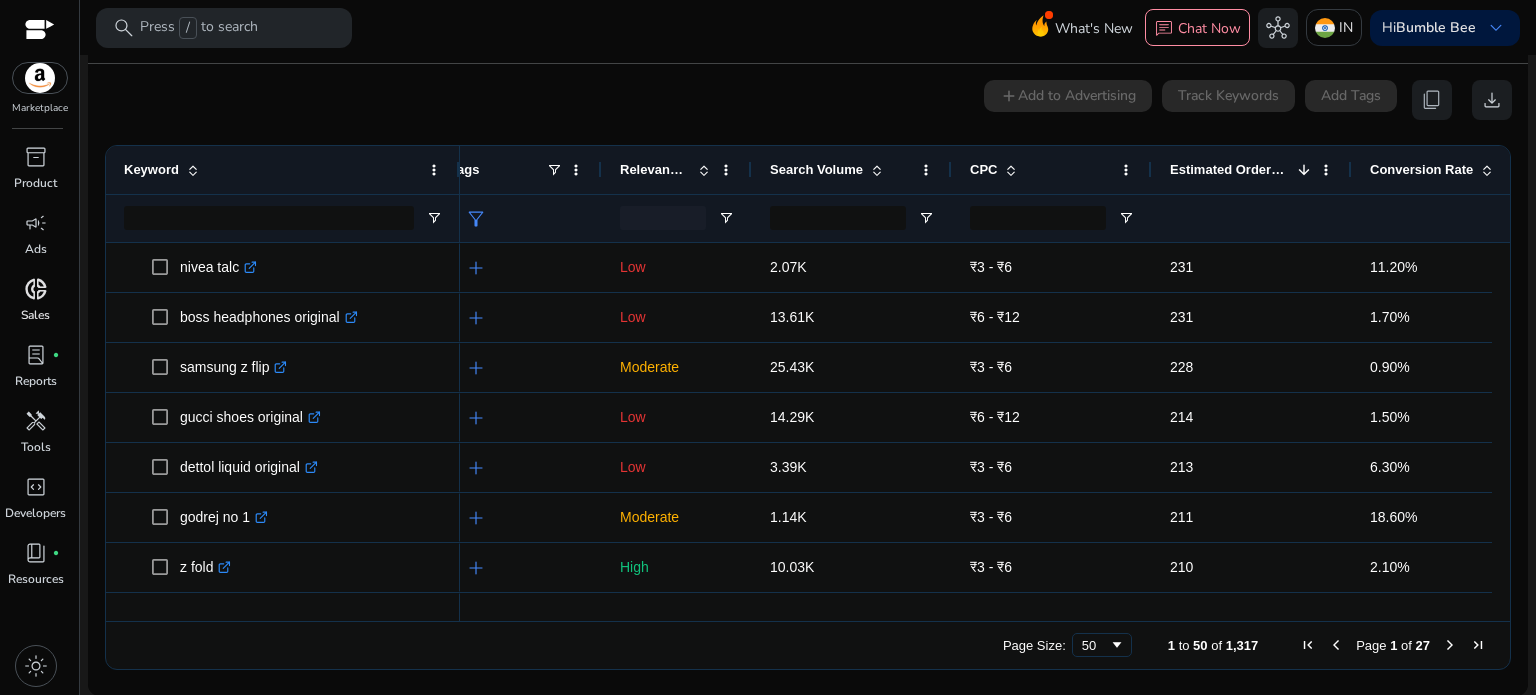 click on "Sales" at bounding box center [35, 315] 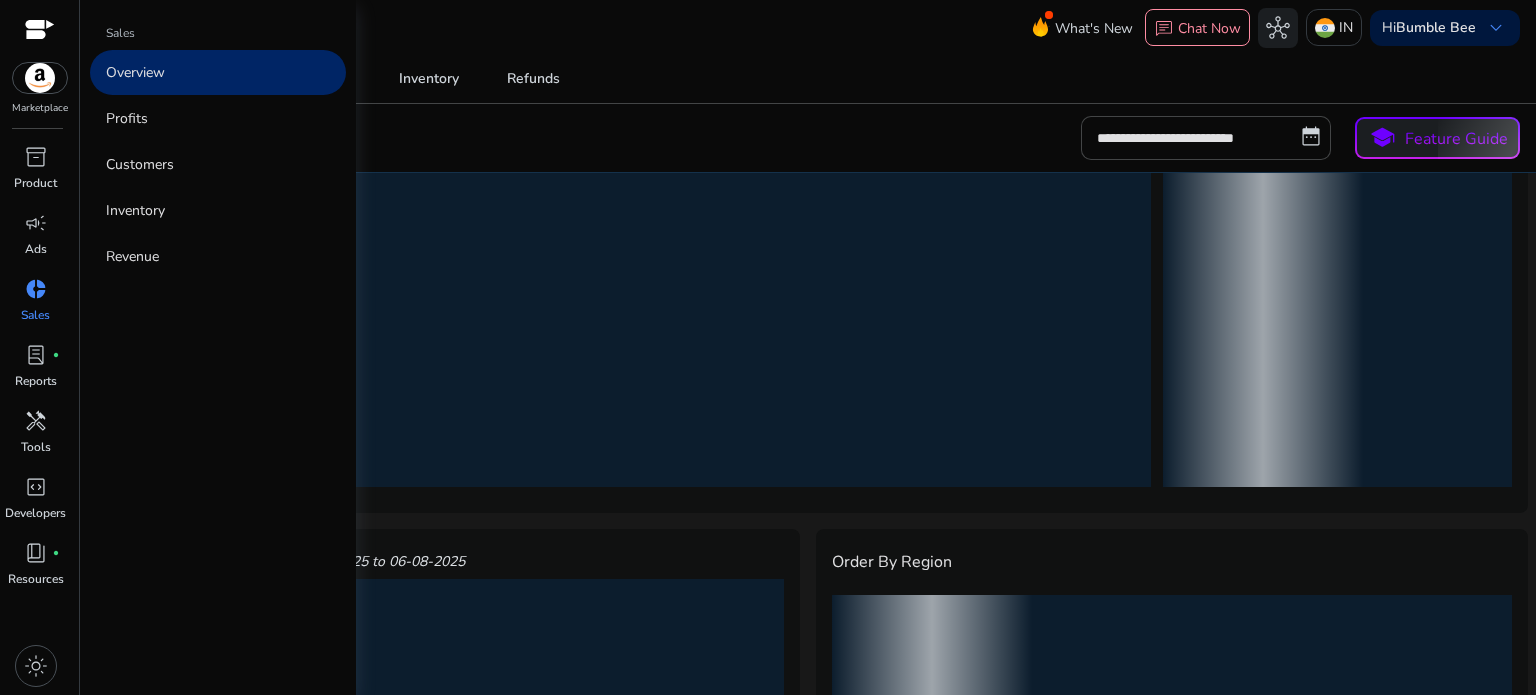 scroll, scrollTop: 0, scrollLeft: 0, axis: both 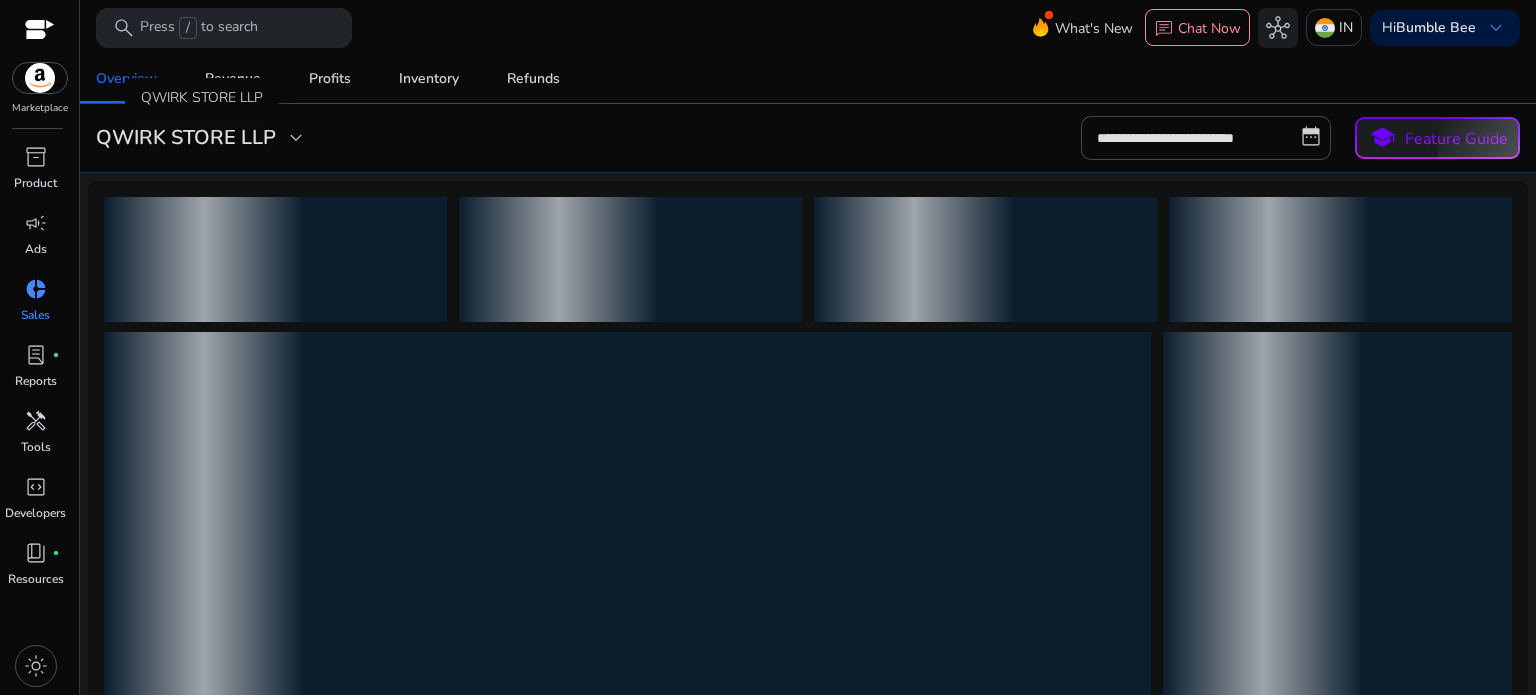 click on "QWIRK STORE LLP" 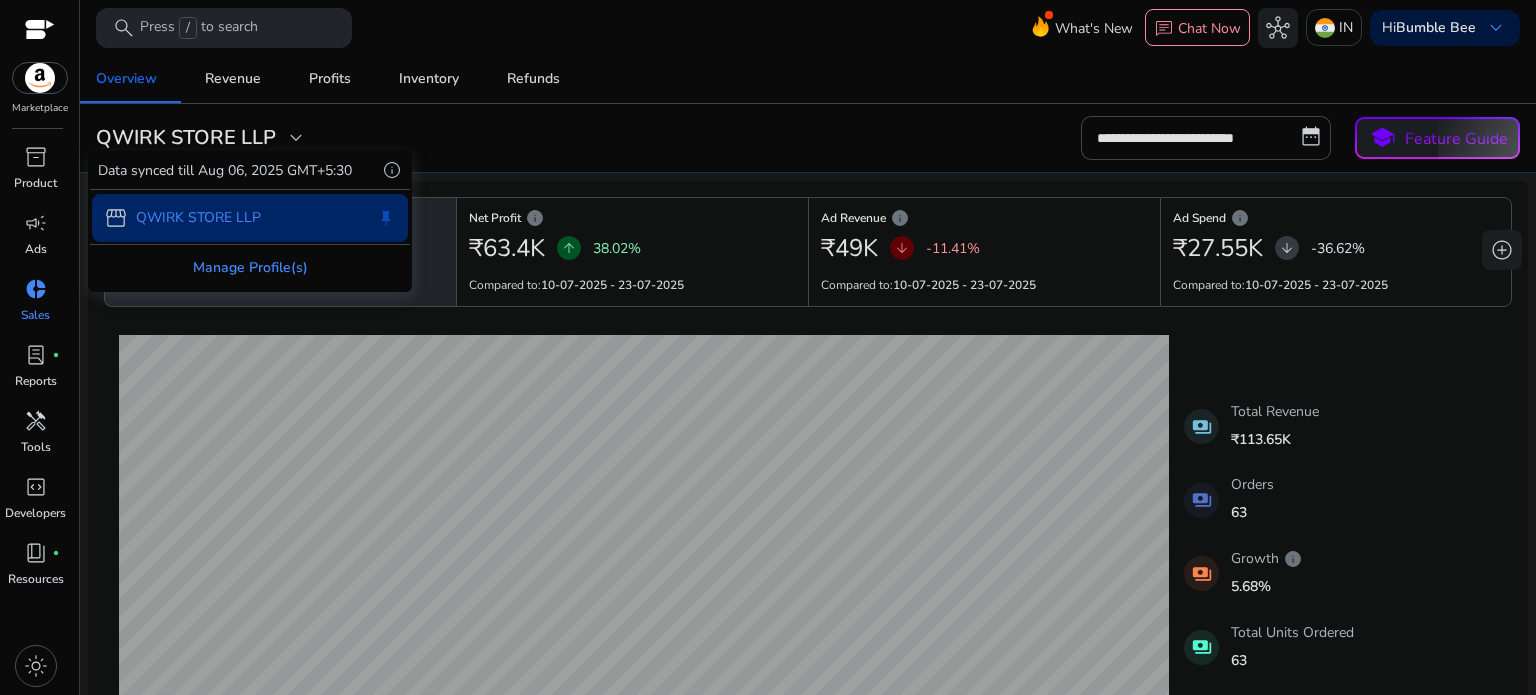 click on "Manage Profile(s)" at bounding box center (250, 267) 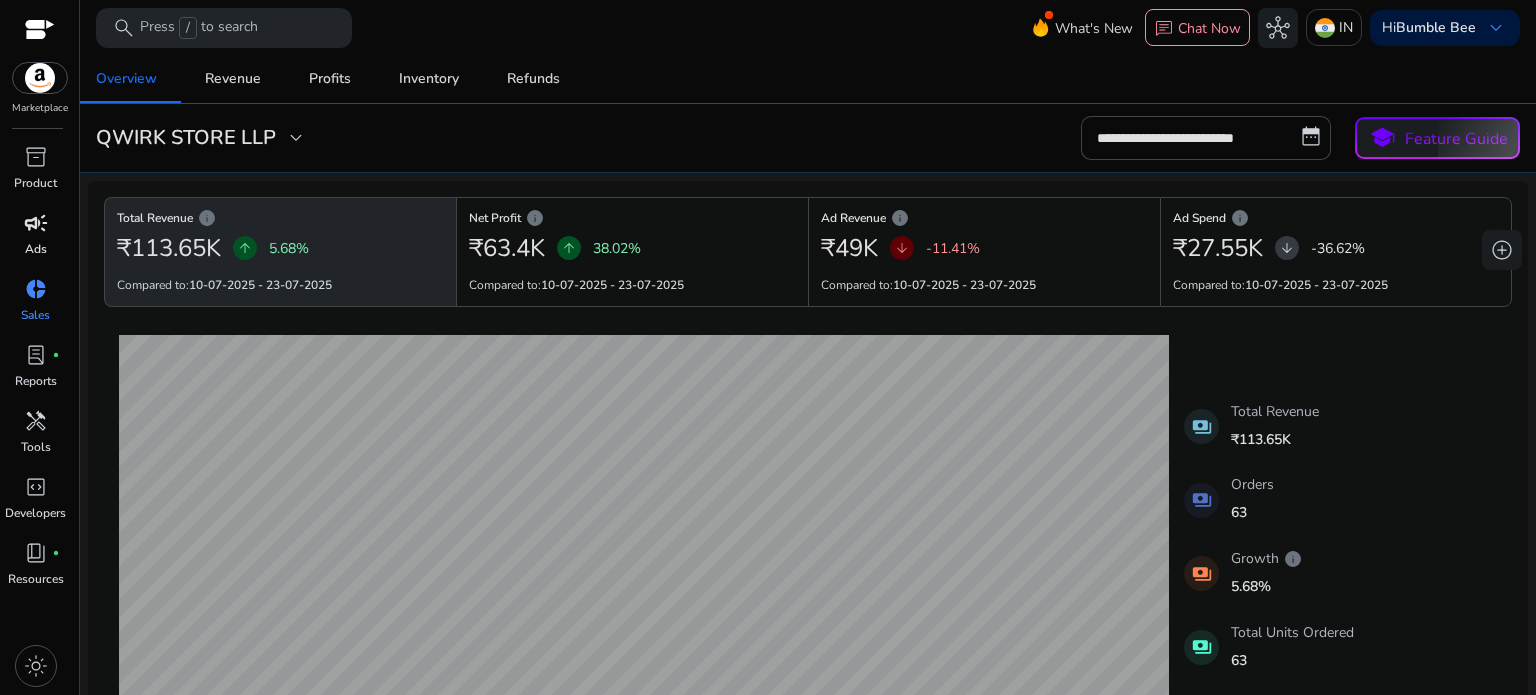 click on "campaign" at bounding box center (36, 223) 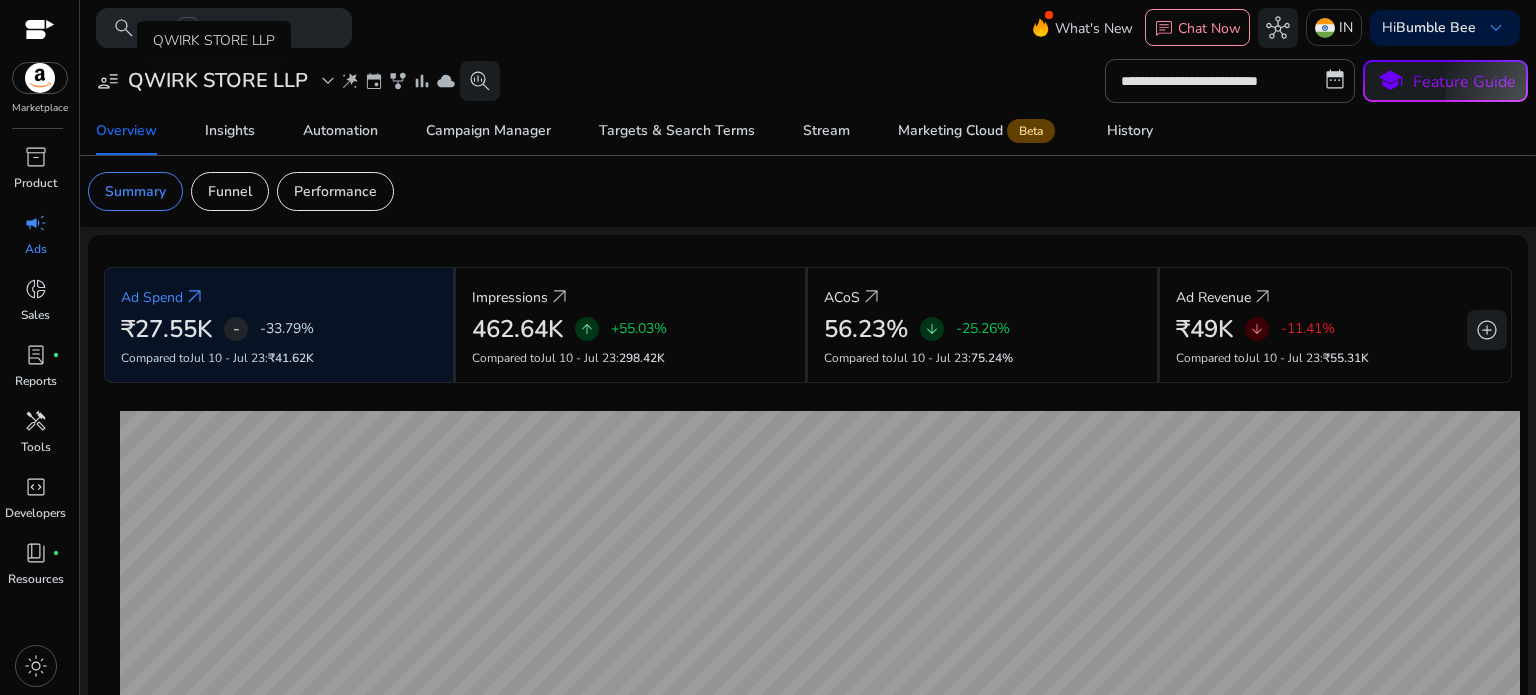 click on "QWIRK STORE LLP" 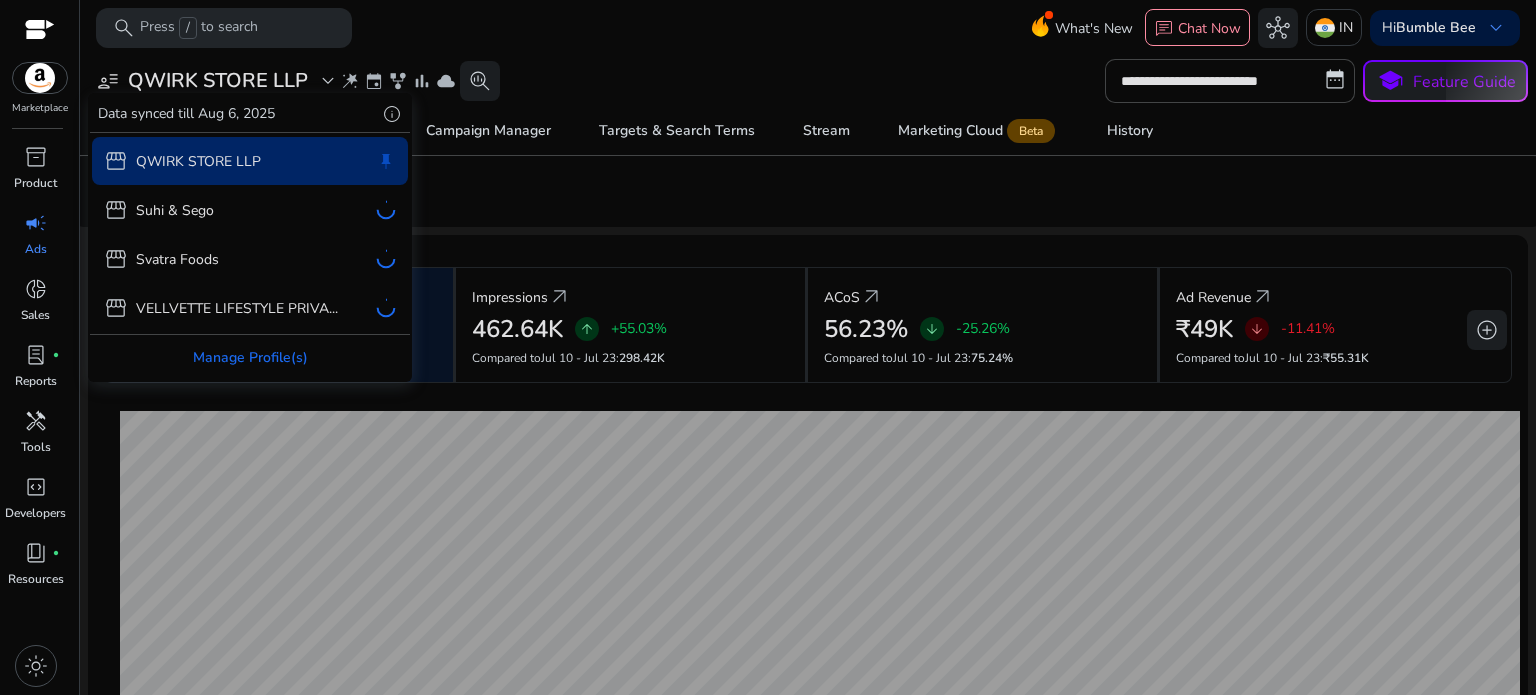 click on "storefront   QWIRK STORE LLP   keep   storefront   Suhi & Sego   storefront   Svatra Foods   storefront   VELLVETTE LIFESTYLE PRIVA..." at bounding box center (250, 233) 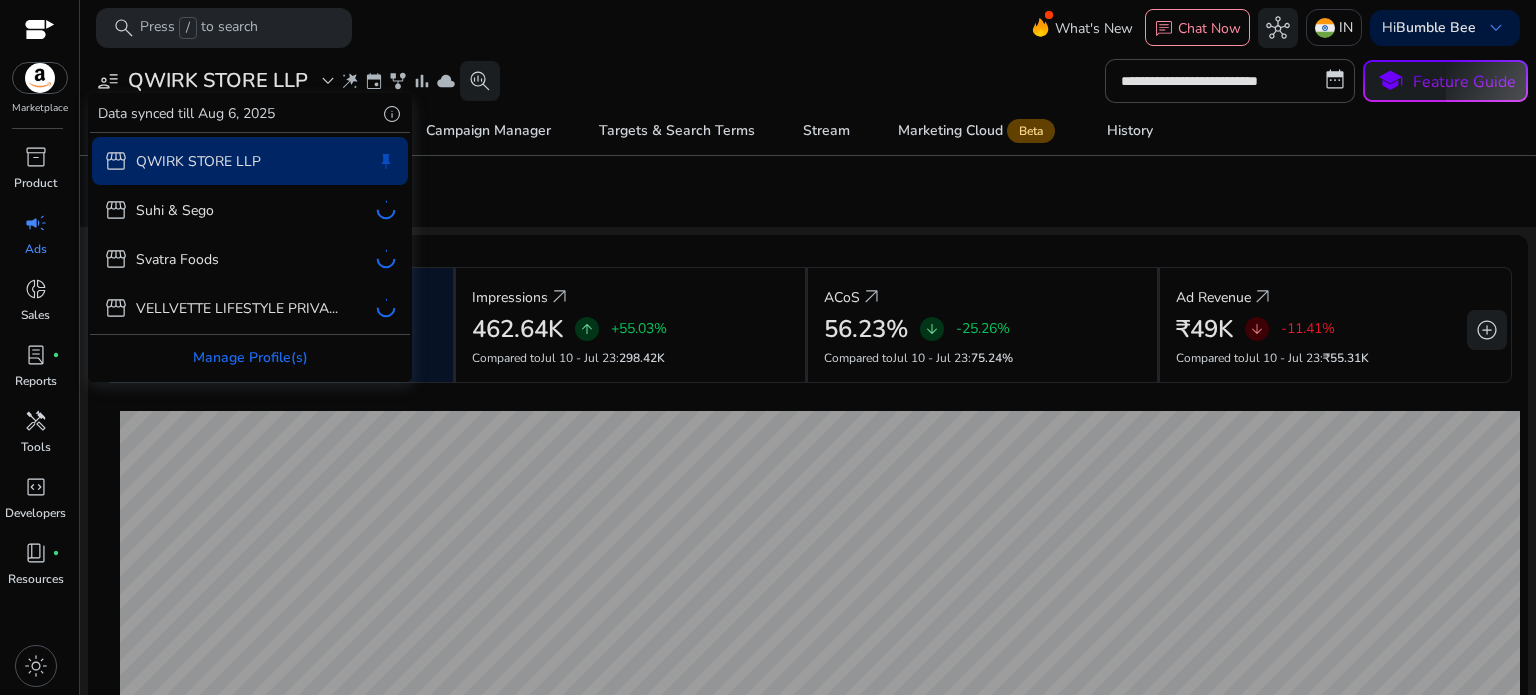 click on "storefront   QWIRK STORE LLP   keep   storefront   Suhi & Sego   storefront   Svatra Foods   storefront   VELLVETTE LIFESTYLE PRIVA..." at bounding box center [250, 233] 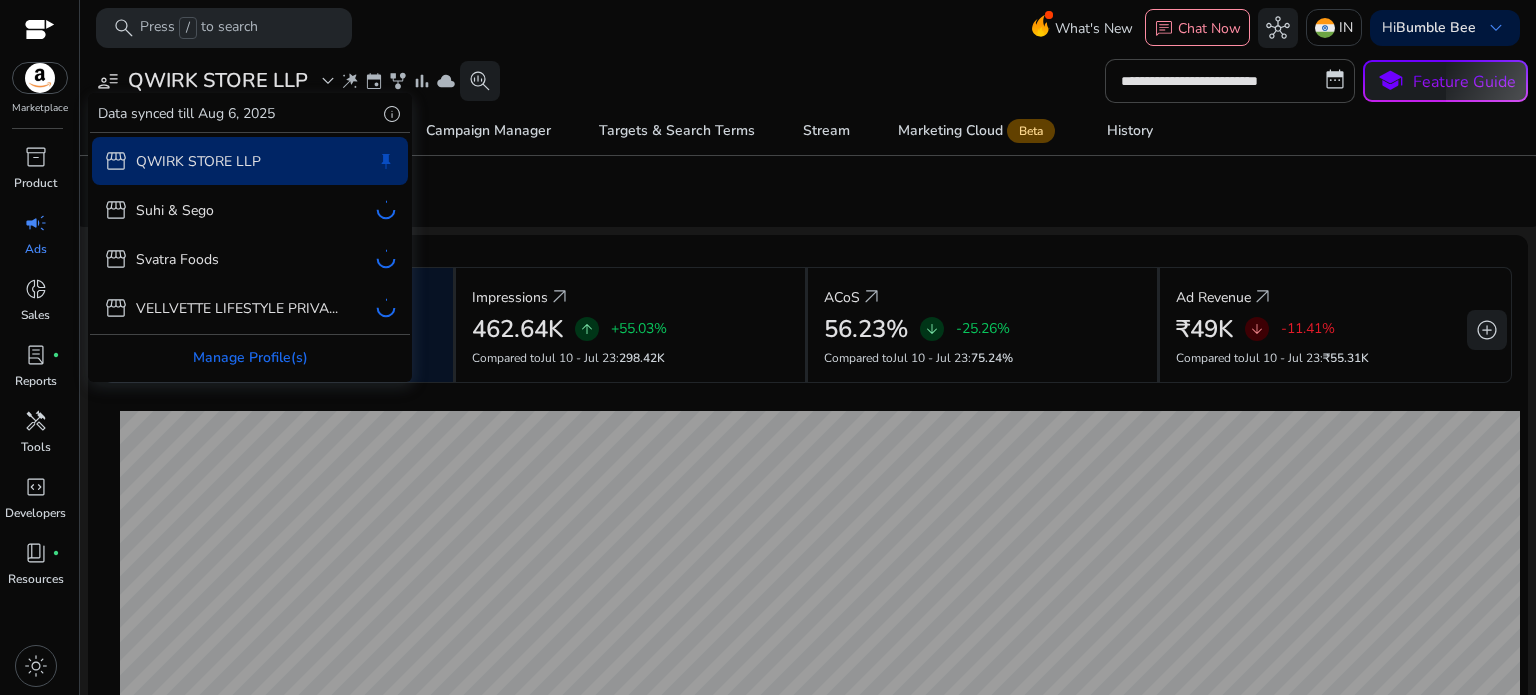 click on "storefront   QWIRK STORE LLP   keep   storefront   Suhi & Sego   storefront   Svatra Foods   storefront   VELLVETTE LIFESTYLE PRIVA..." at bounding box center [250, 233] 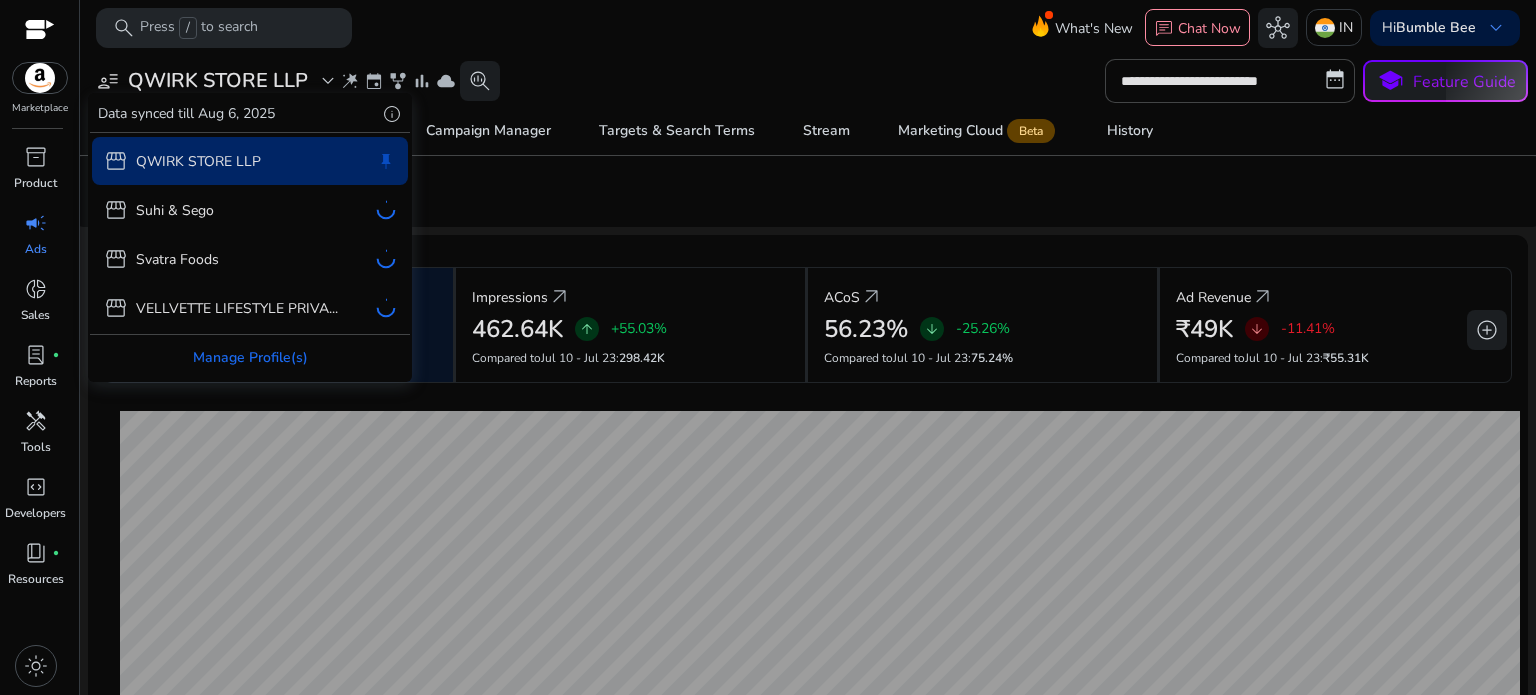 click on "storefront   QWIRK STORE LLP   keep   storefront   Suhi & Sego   storefront   Svatra Foods   storefront   VELLVETTE LIFESTYLE PRIVA..." at bounding box center [250, 233] 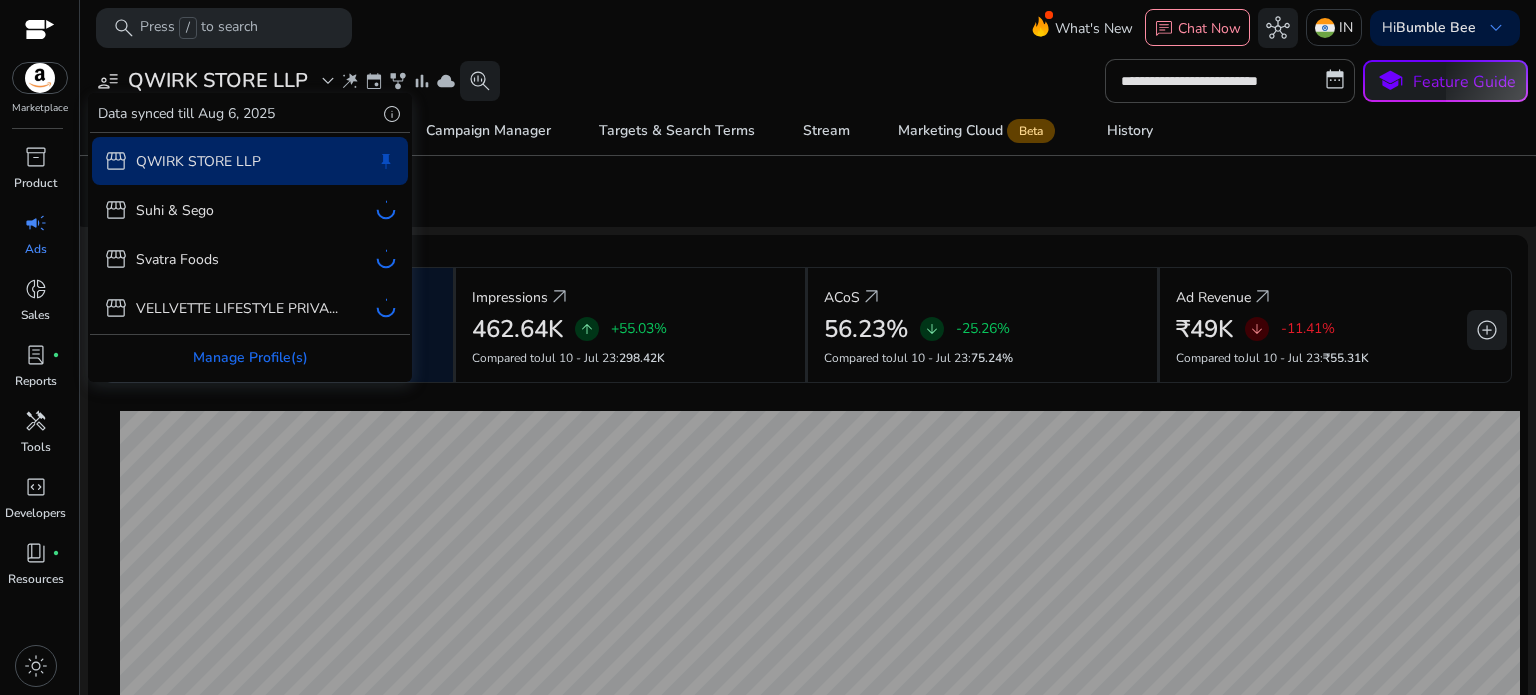 click at bounding box center [768, 347] 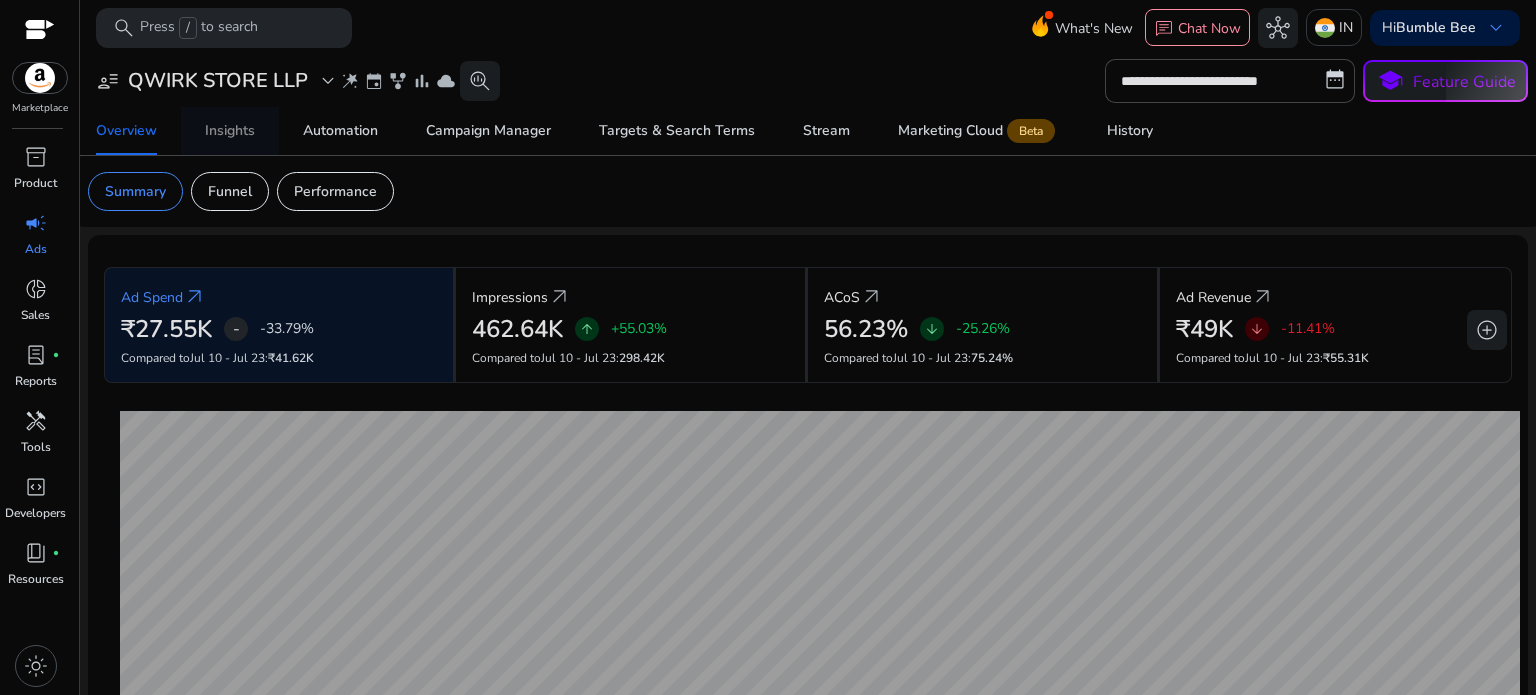 click on "Insights" at bounding box center [230, 131] 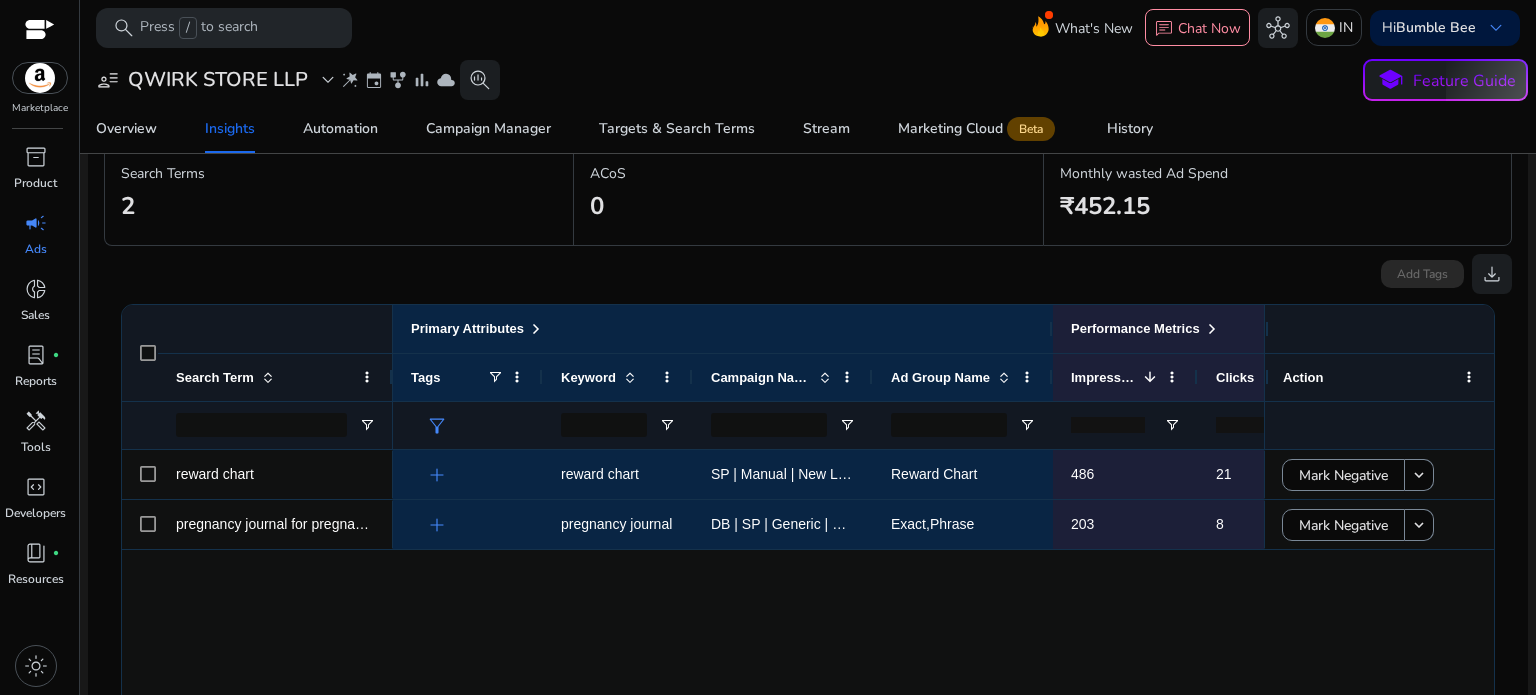 scroll, scrollTop: 373, scrollLeft: 0, axis: vertical 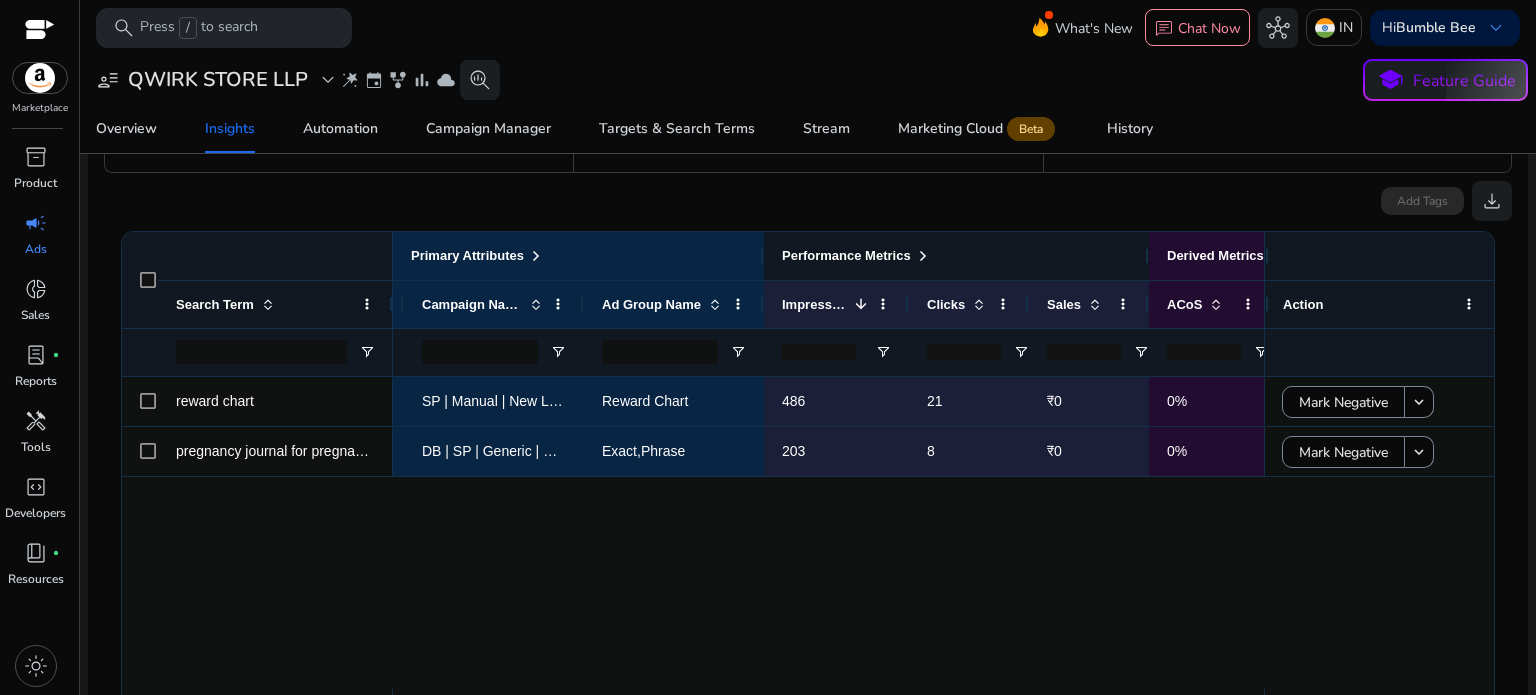click 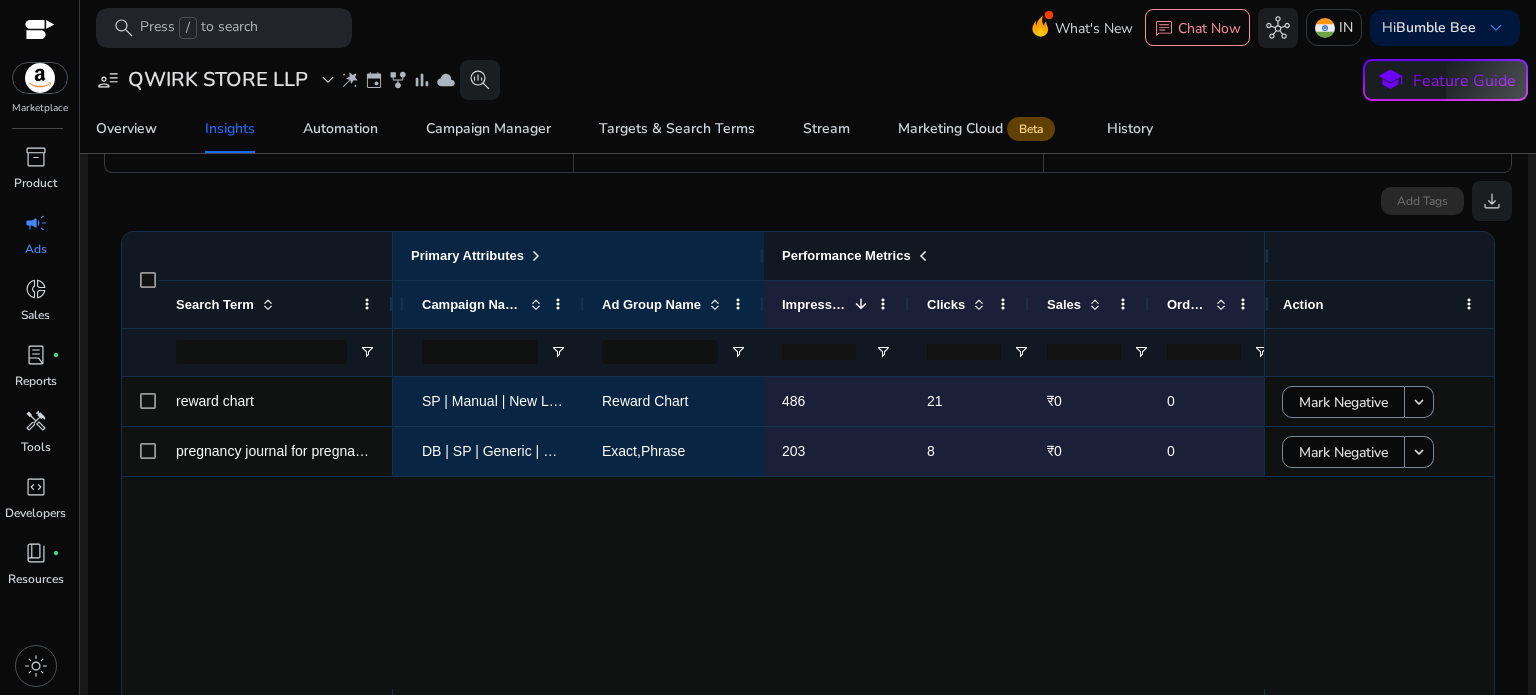 click 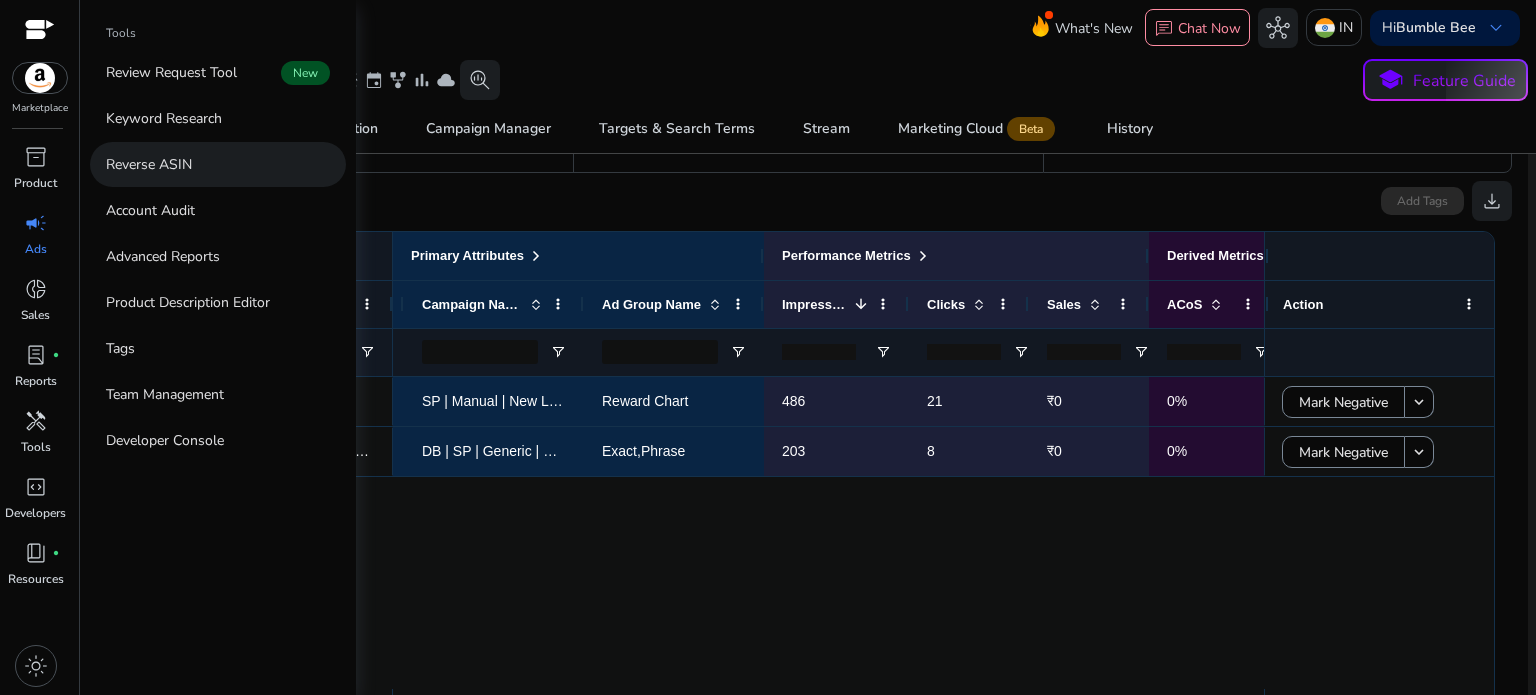 click on "Reverse ASIN" at bounding box center [149, 164] 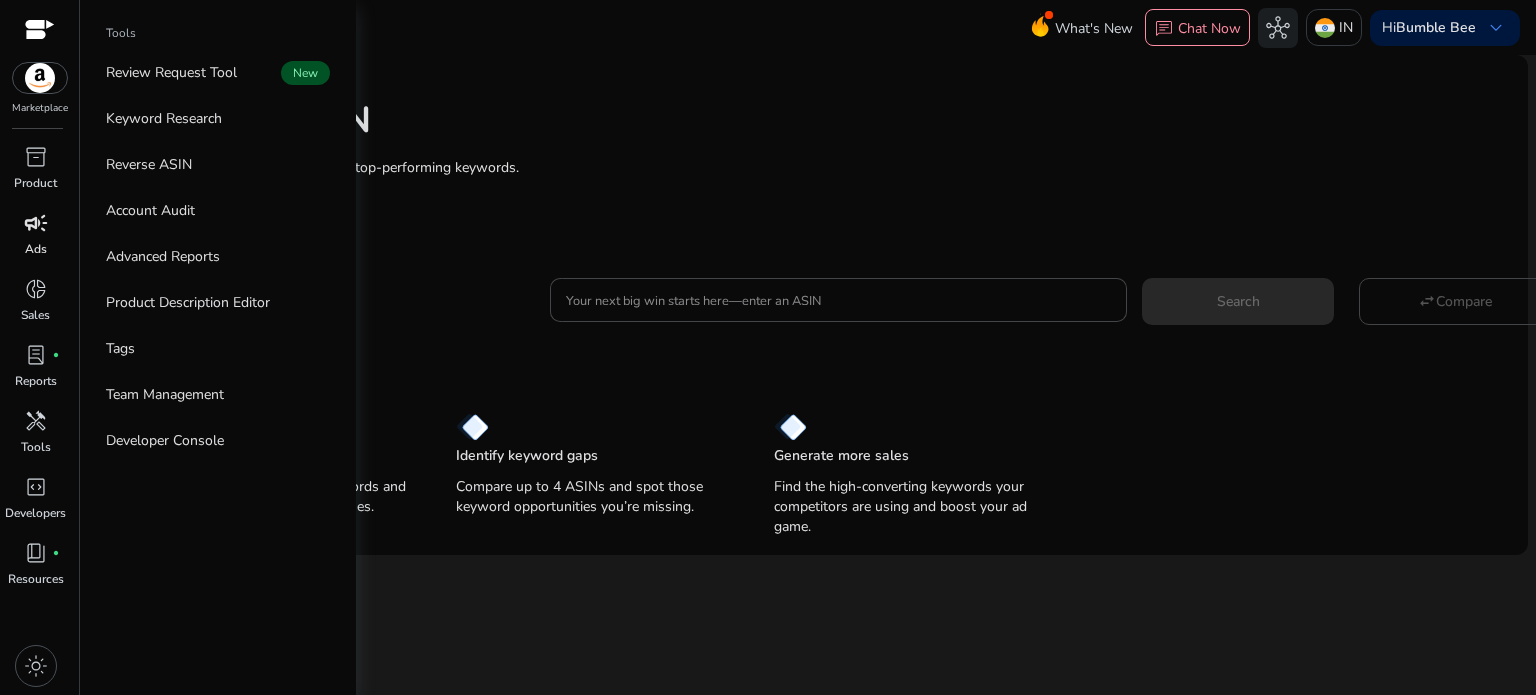 scroll, scrollTop: 0, scrollLeft: 0, axis: both 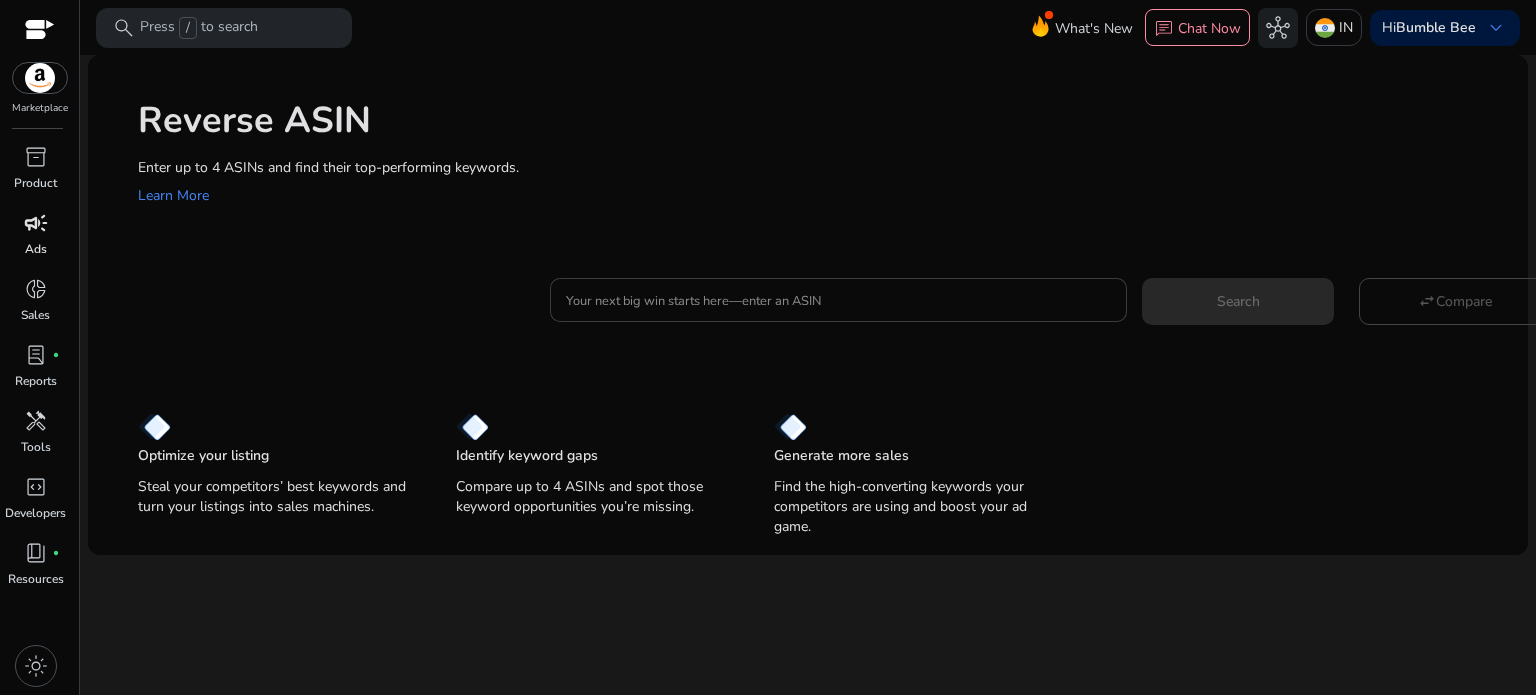 click 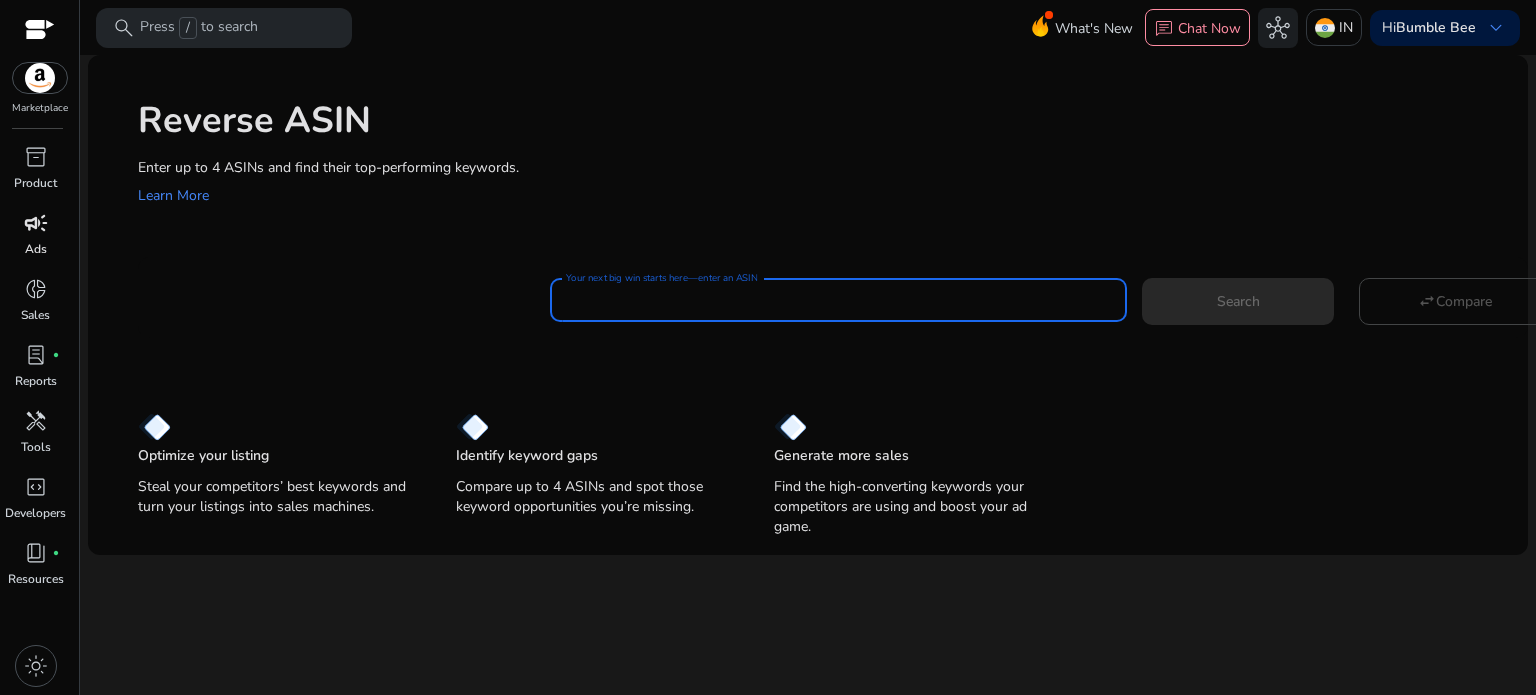 click on "Your next big win starts here—enter an ASIN" at bounding box center (838, 300) 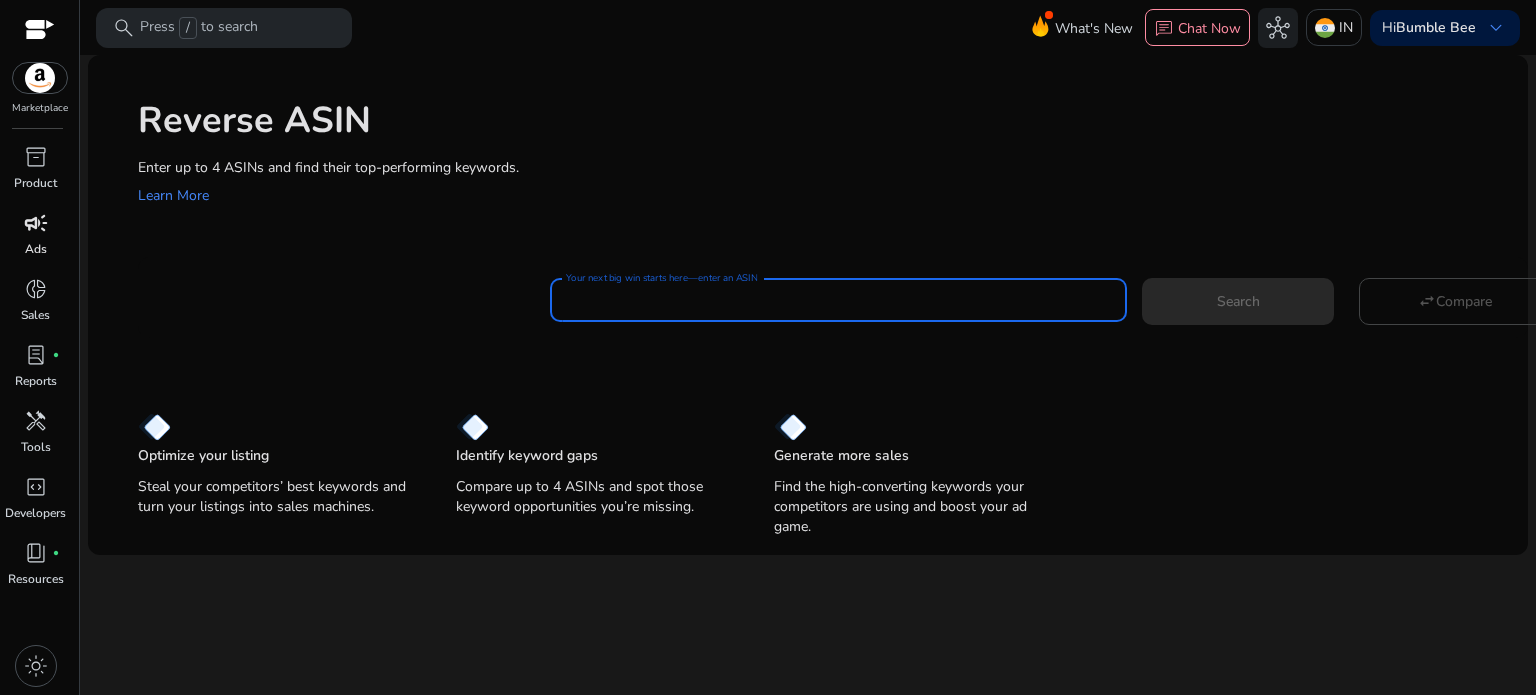 paste on "**********" 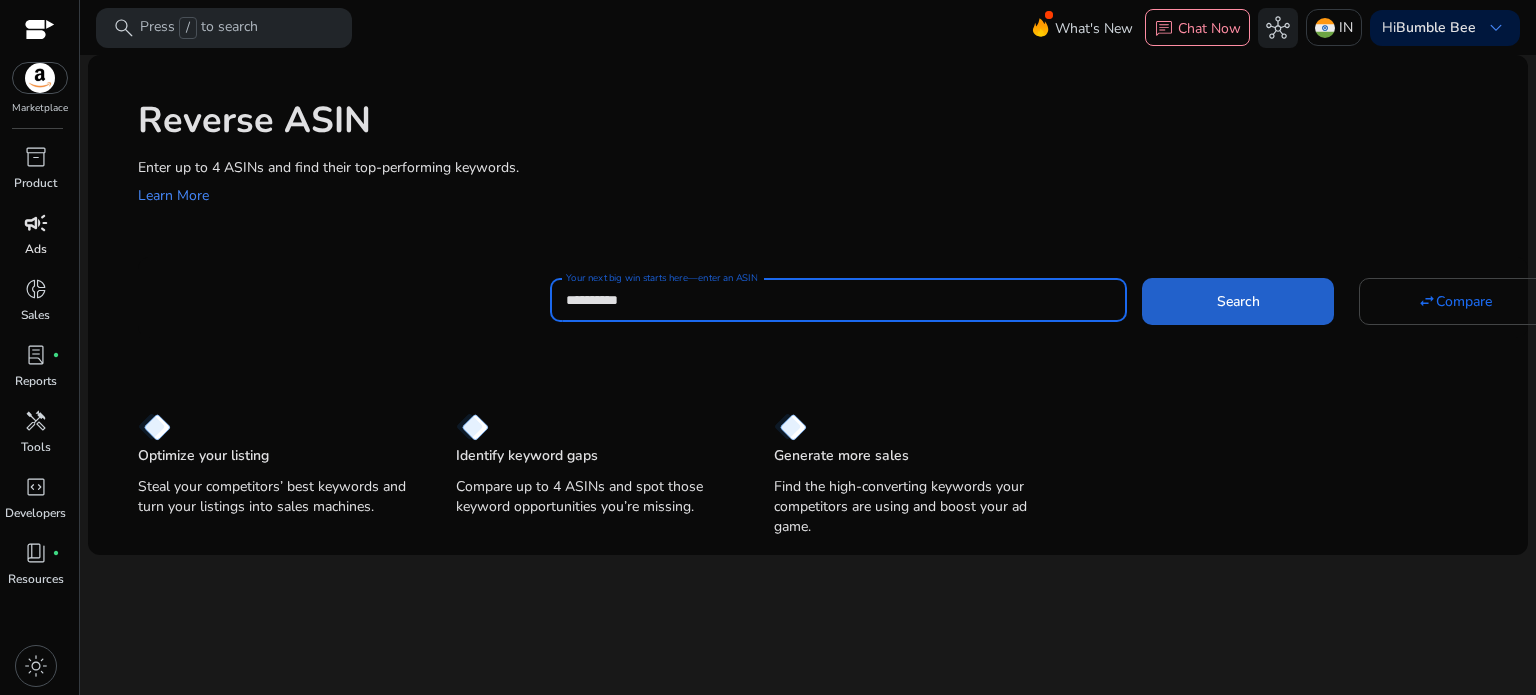 type on "**********" 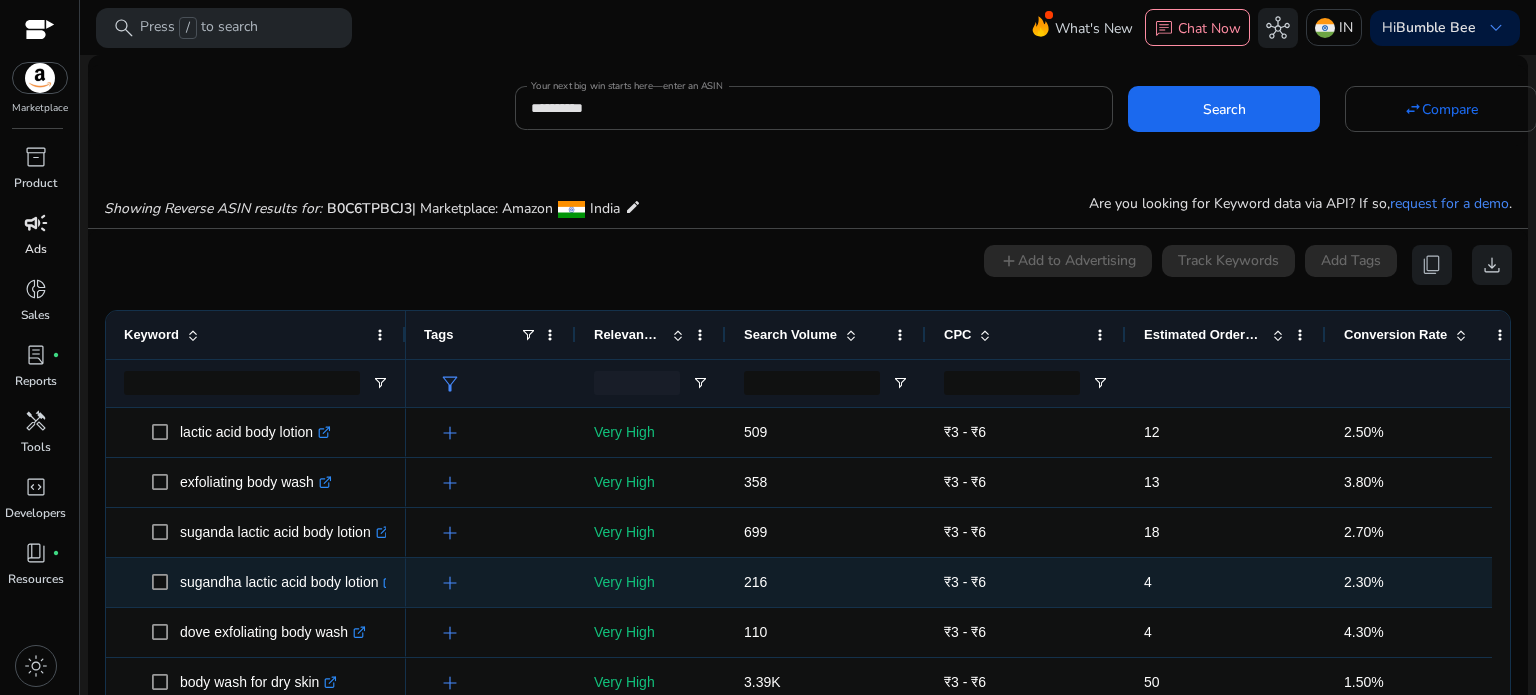 scroll, scrollTop: 146, scrollLeft: 0, axis: vertical 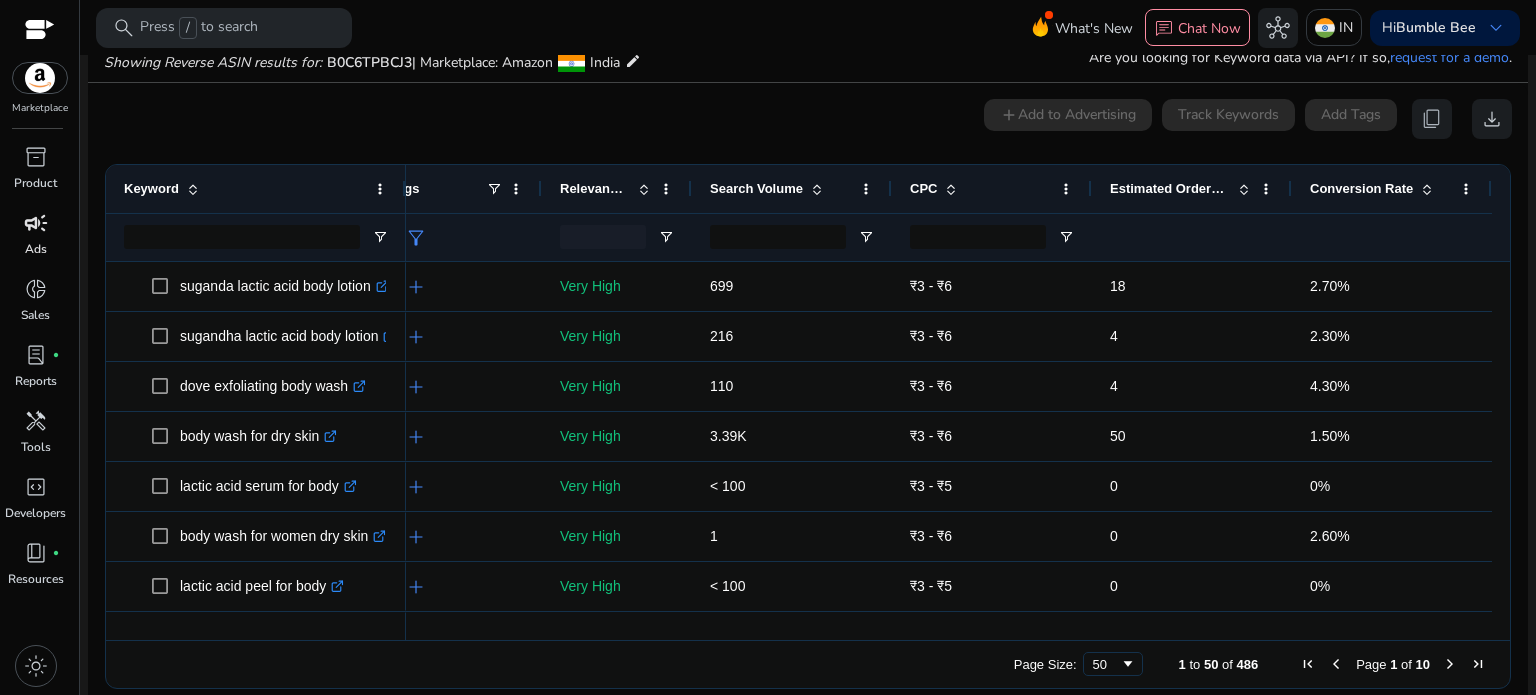 click 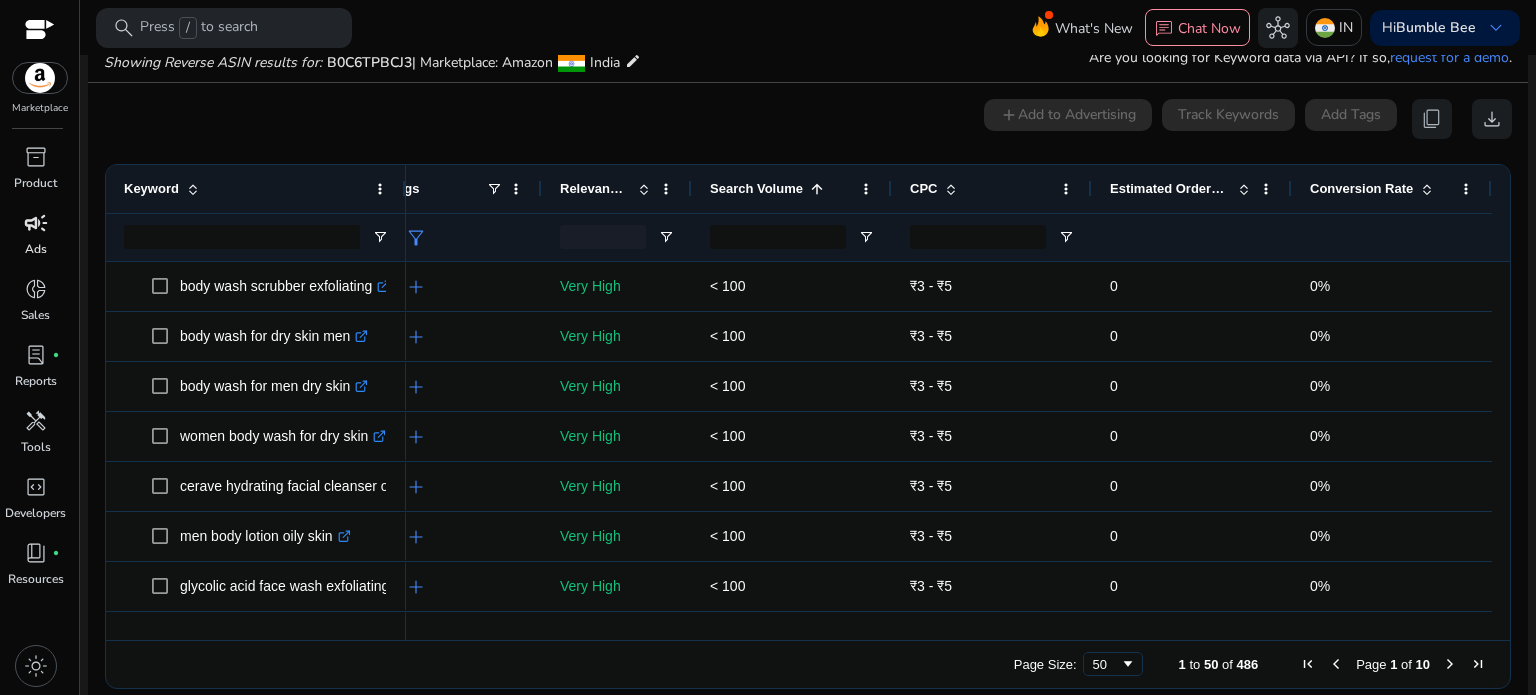 click 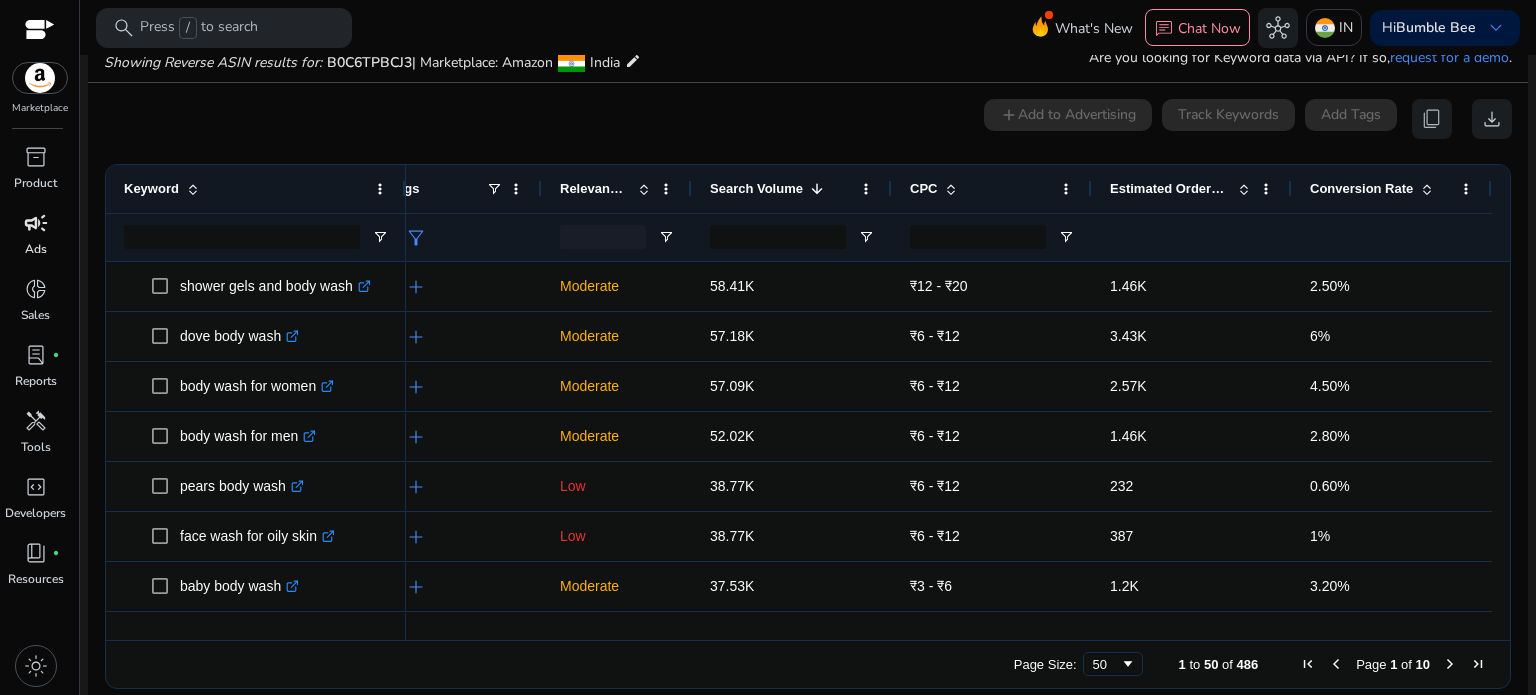 scroll, scrollTop: 0, scrollLeft: 0, axis: both 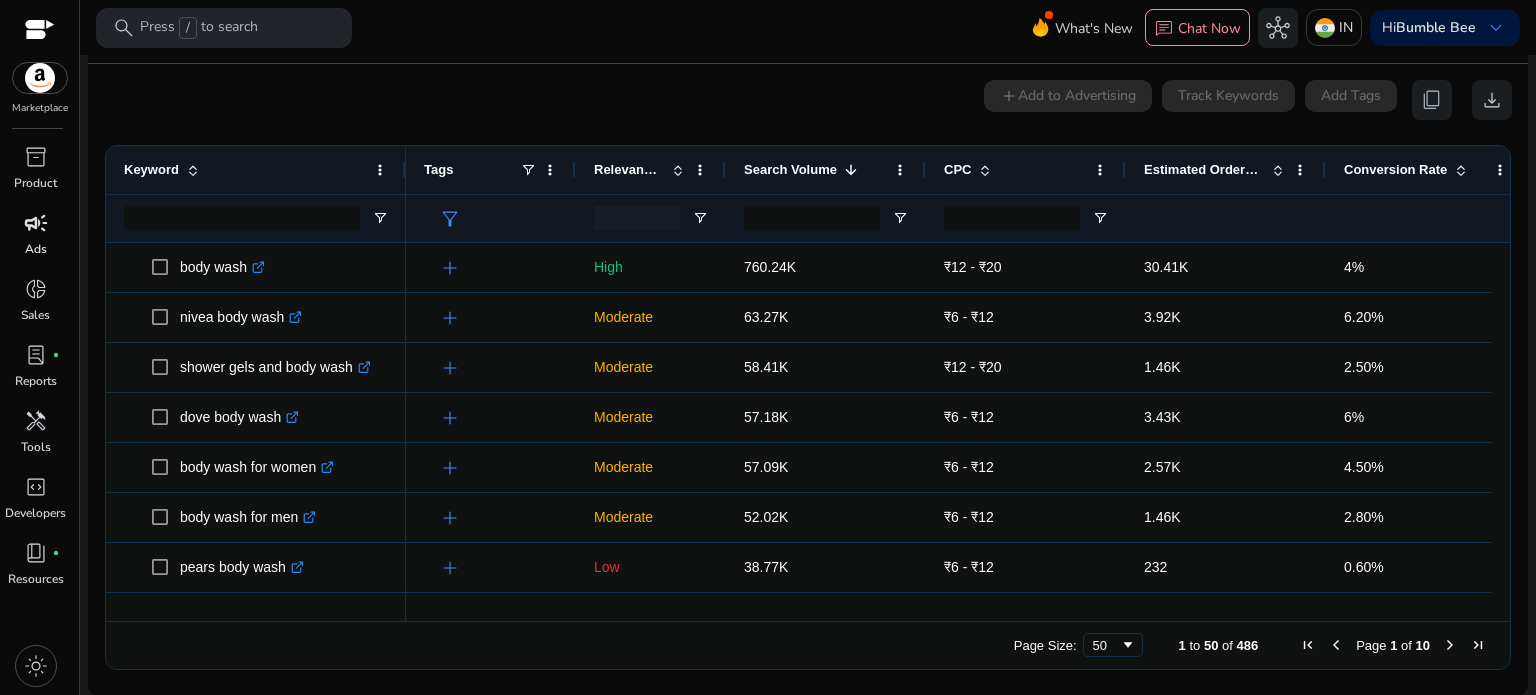 drag, startPoint x: 1461, startPoint y: 611, endPoint x: 1256, endPoint y: 623, distance: 205.35092 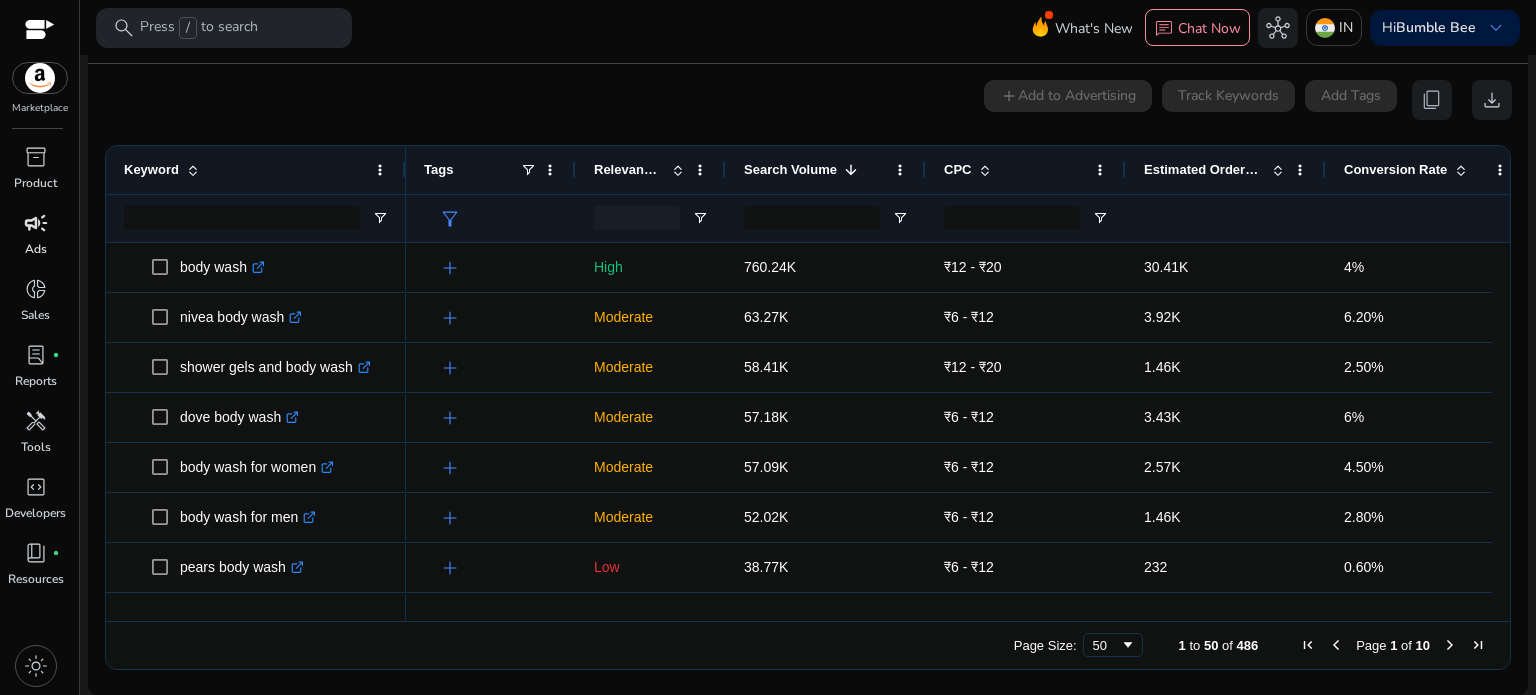 drag, startPoint x: 1243, startPoint y: 611, endPoint x: 1497, endPoint y: 621, distance: 254.19678 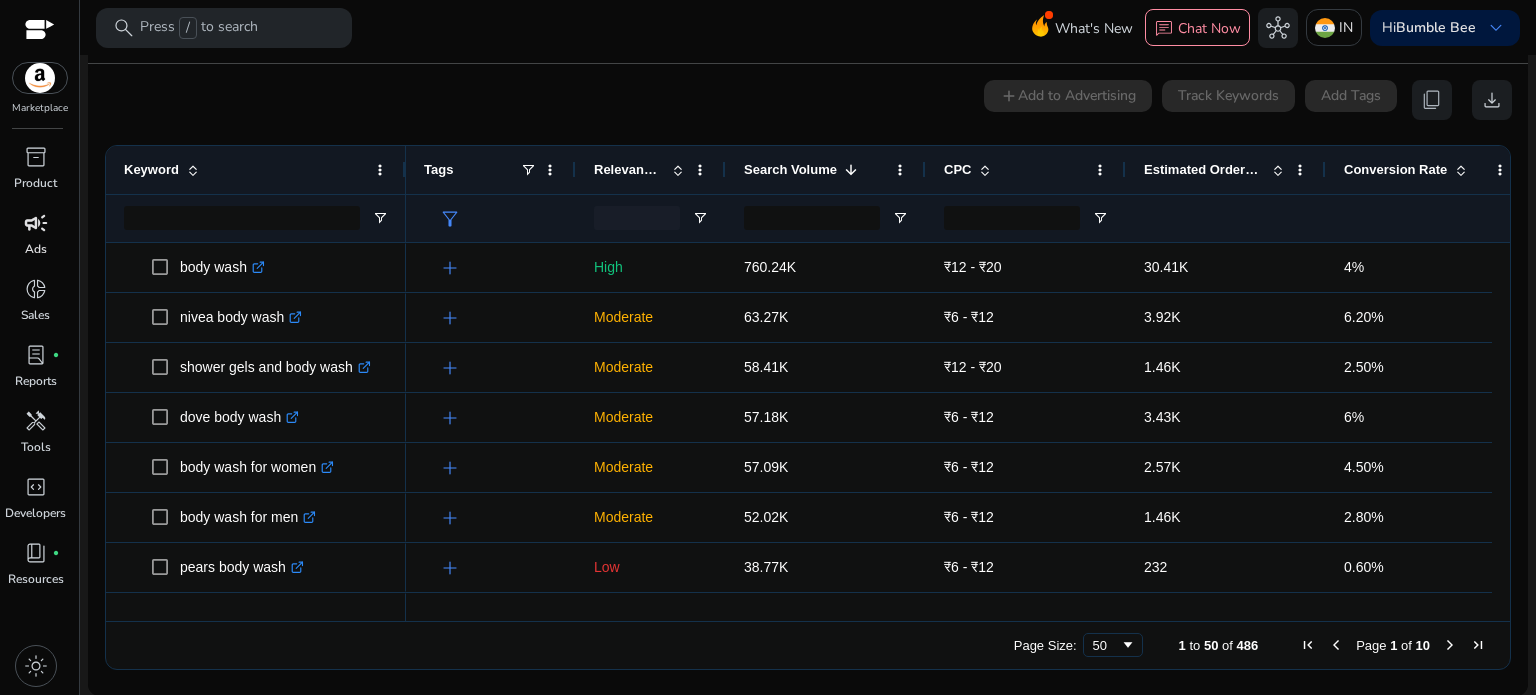 drag, startPoint x: 1468, startPoint y: 611, endPoint x: 556, endPoint y: 567, distance: 913.0608 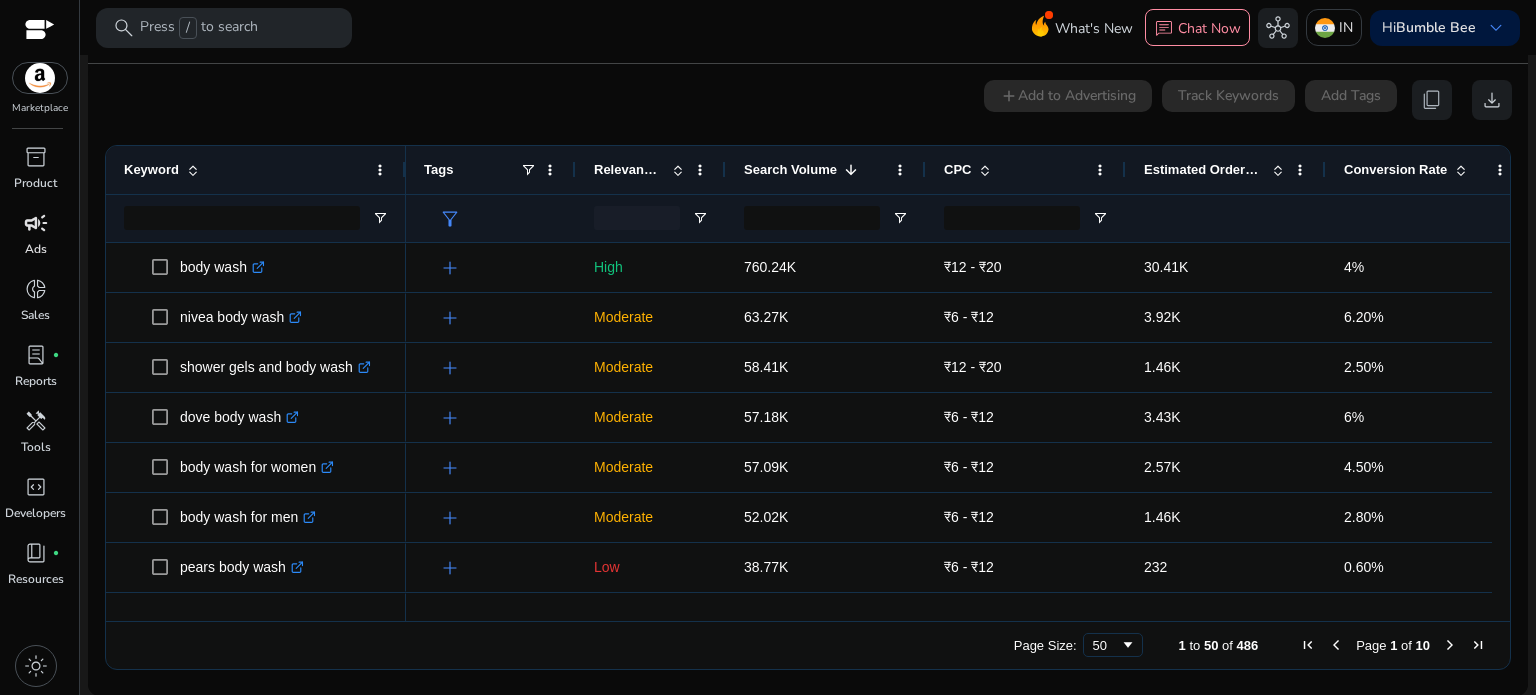 scroll, scrollTop: 0, scrollLeft: 41, axis: horizontal 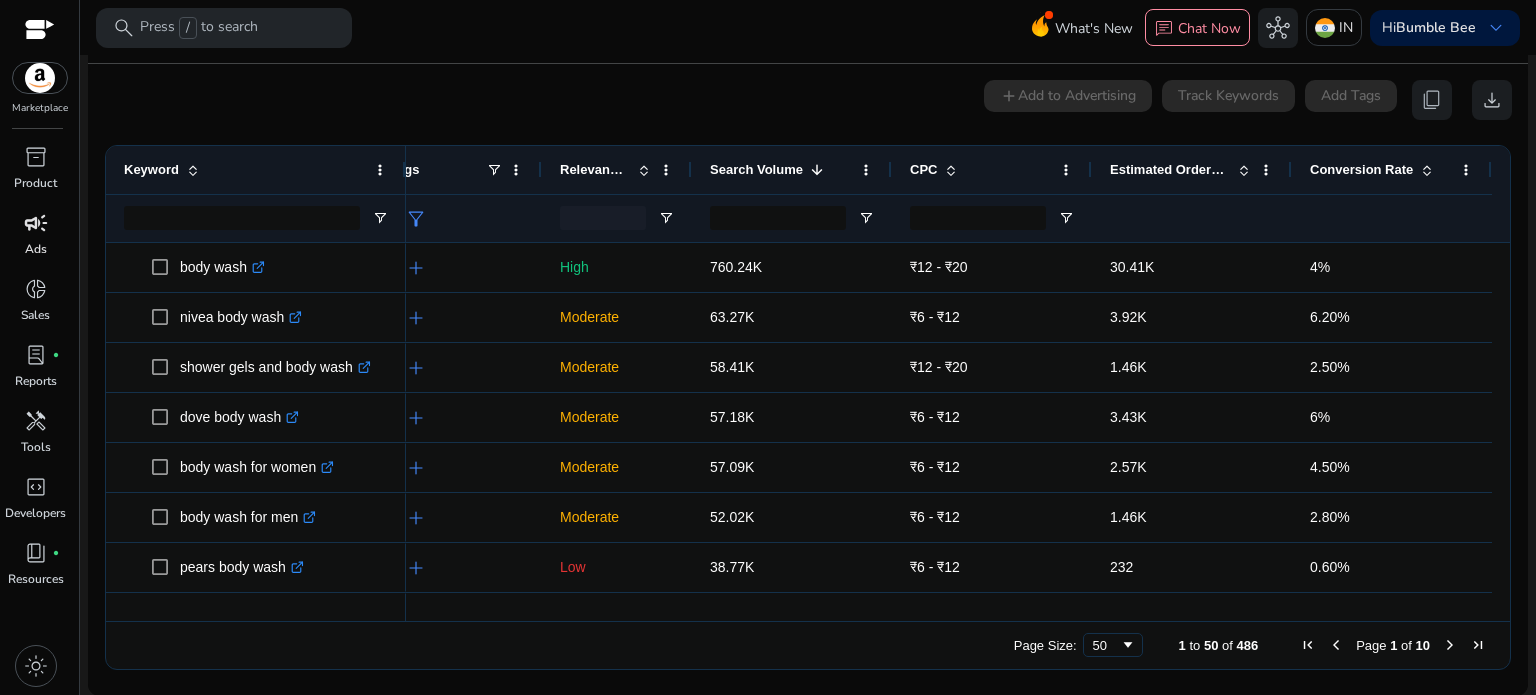 click 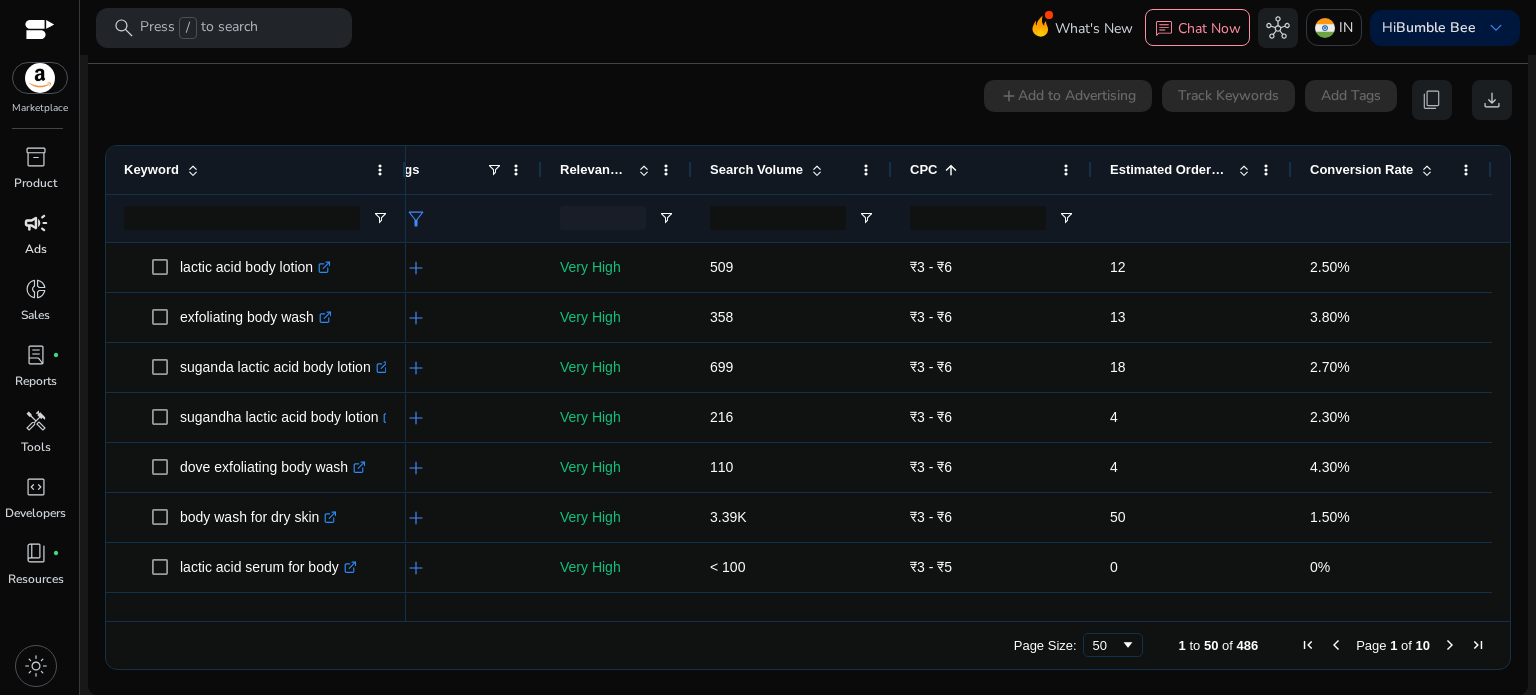 click 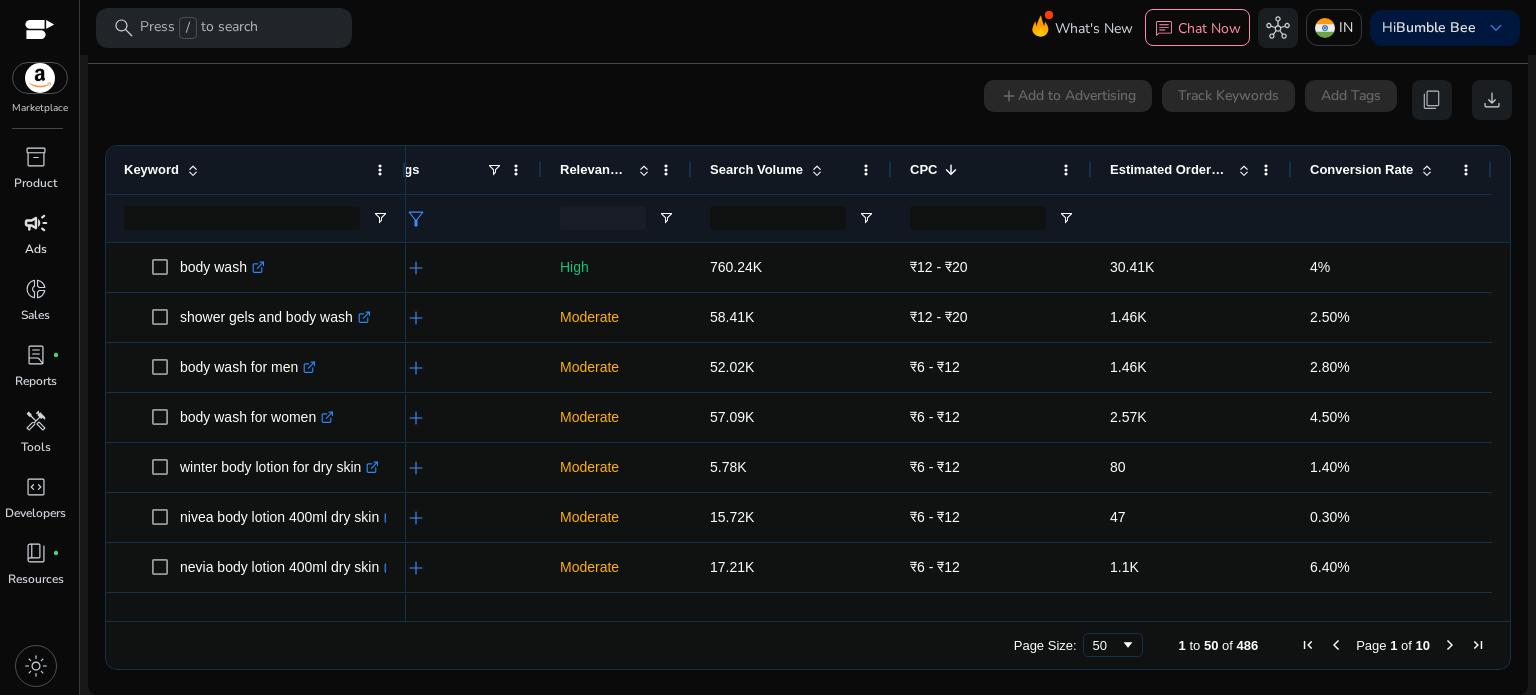 click 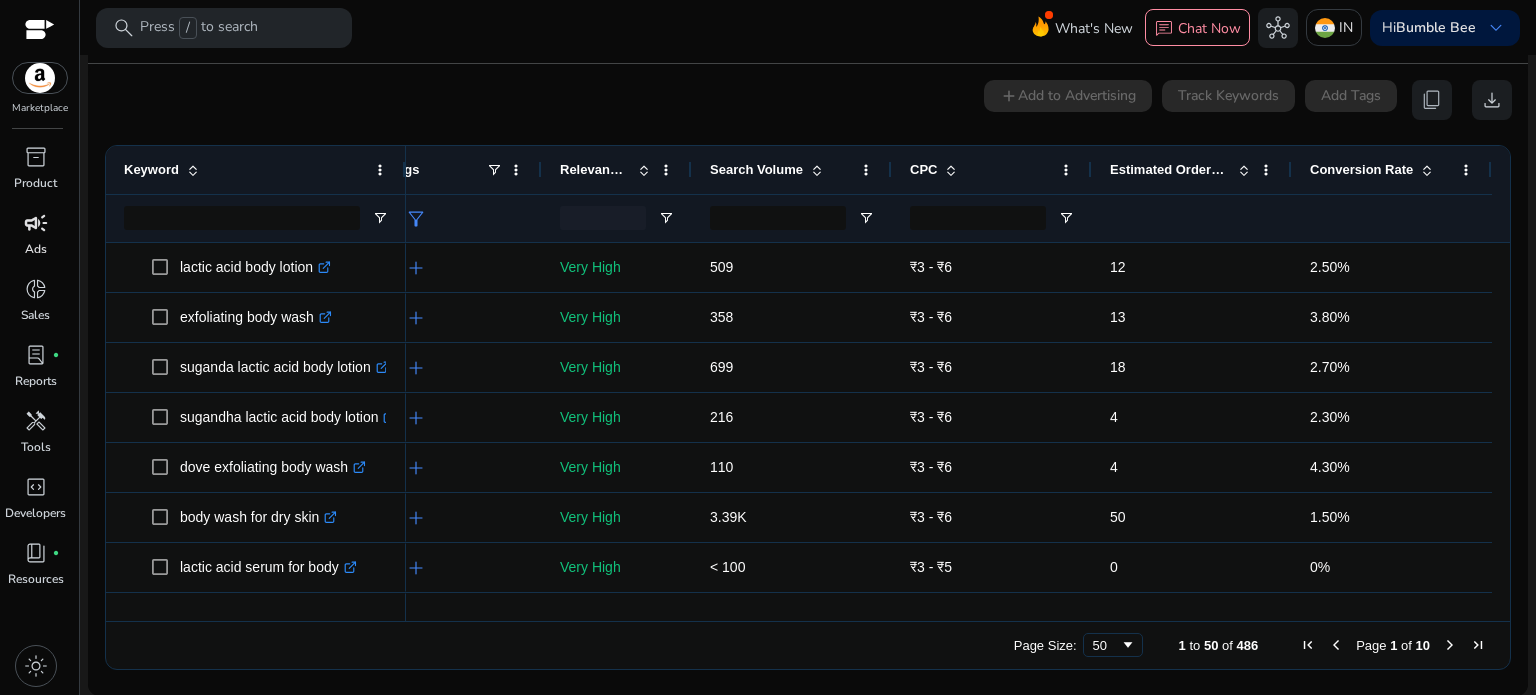 click 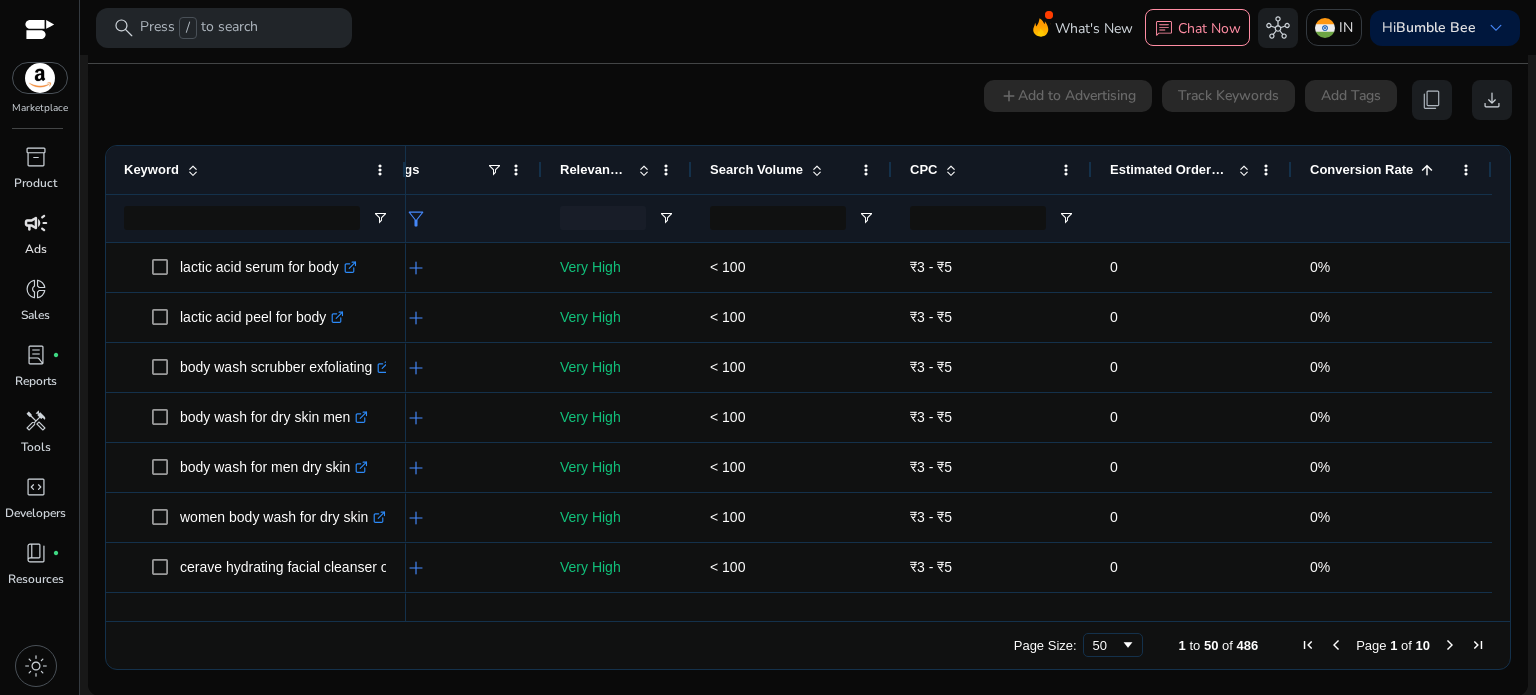 click 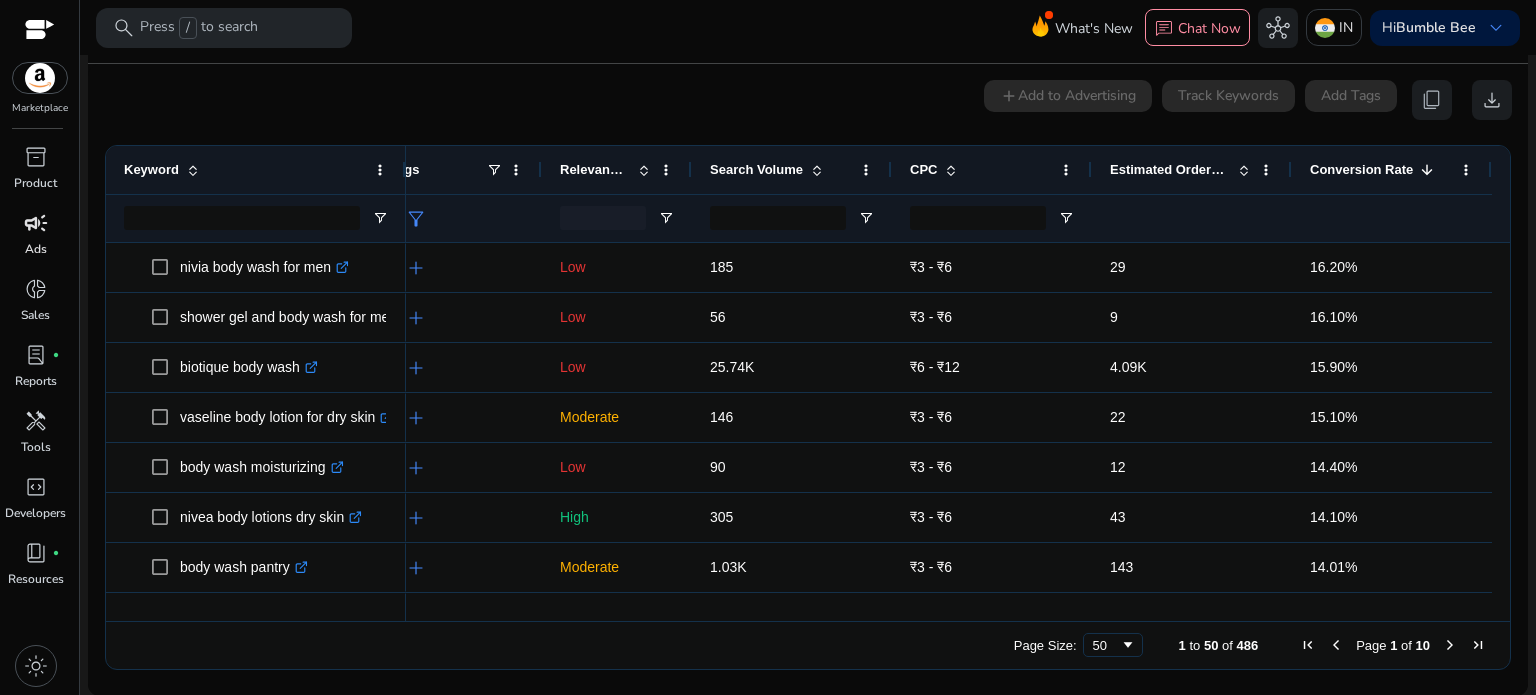 click 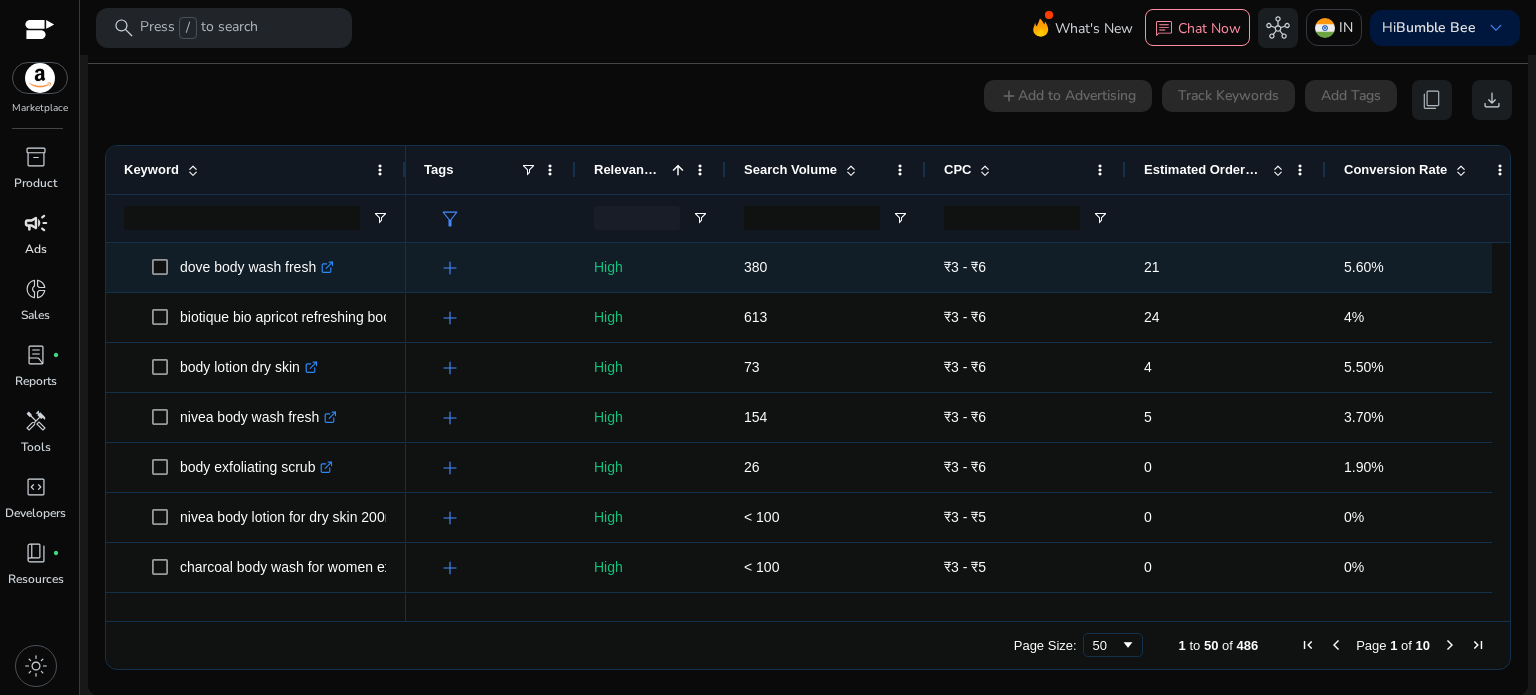 click on "add" 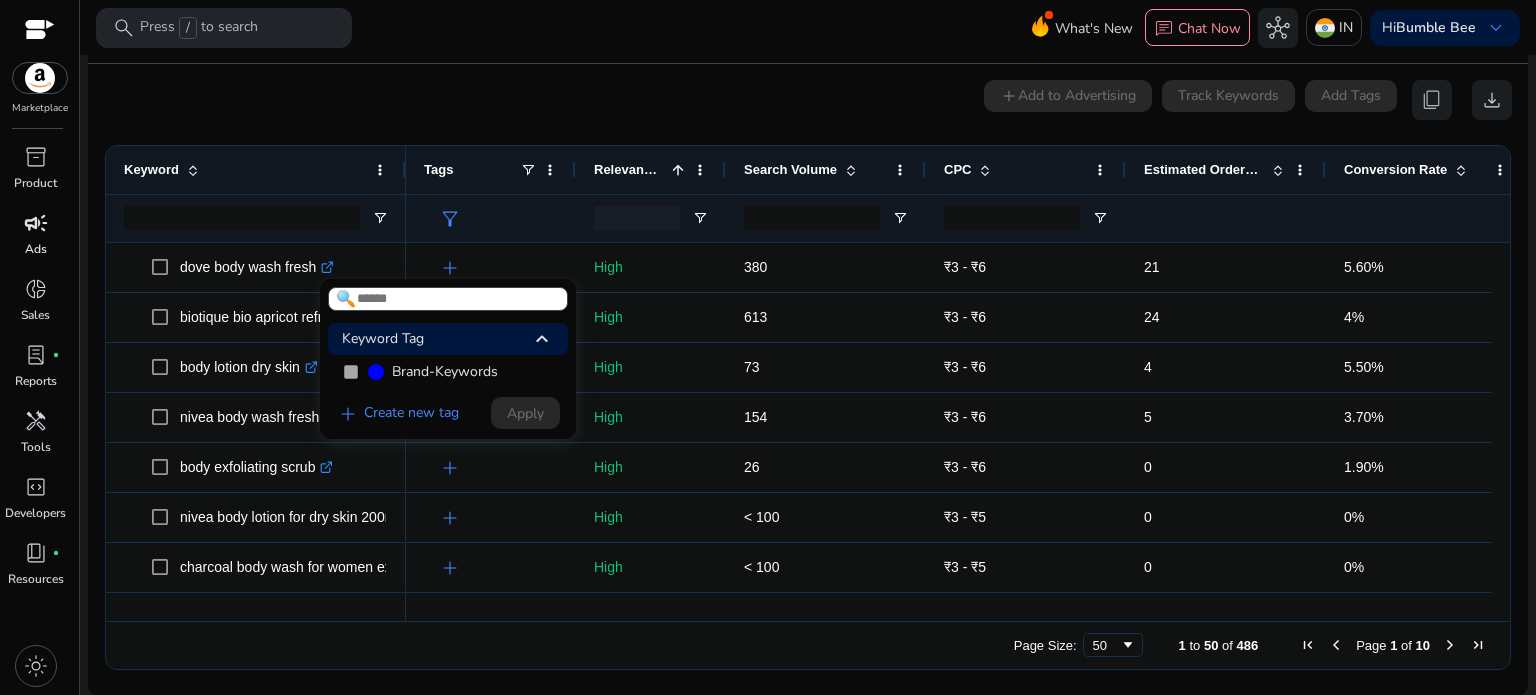 click on "keyboard_arrow_up" at bounding box center (542, 339) 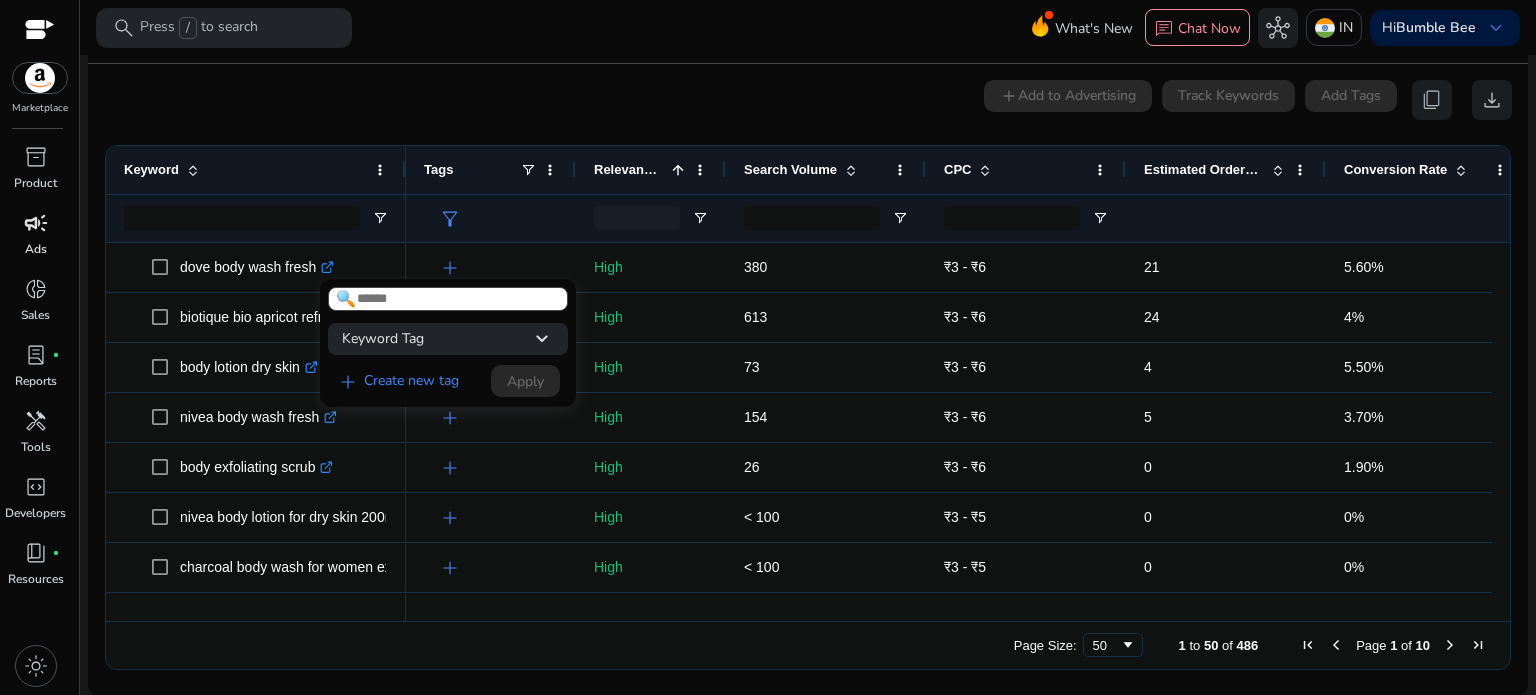 click on "keyboard_arrow_down" at bounding box center (542, 339) 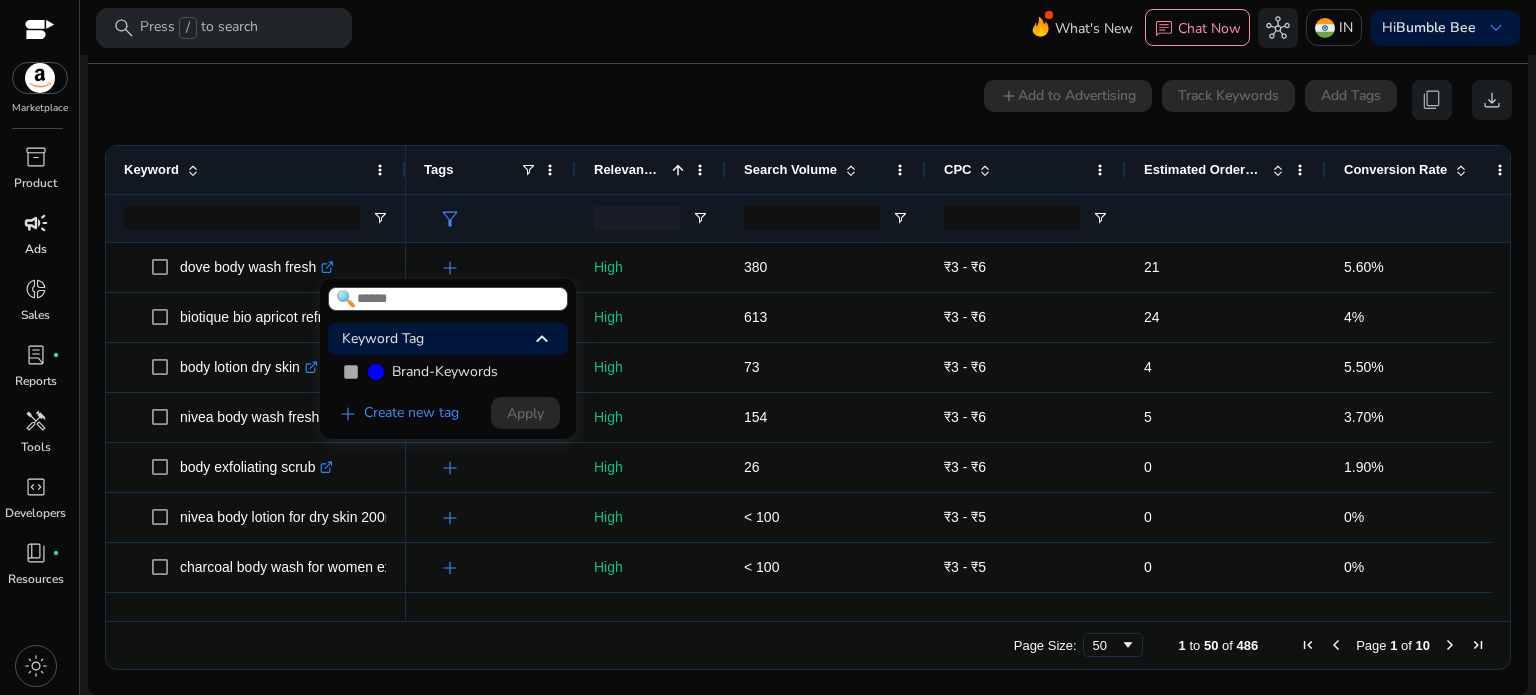 click at bounding box center (768, 347) 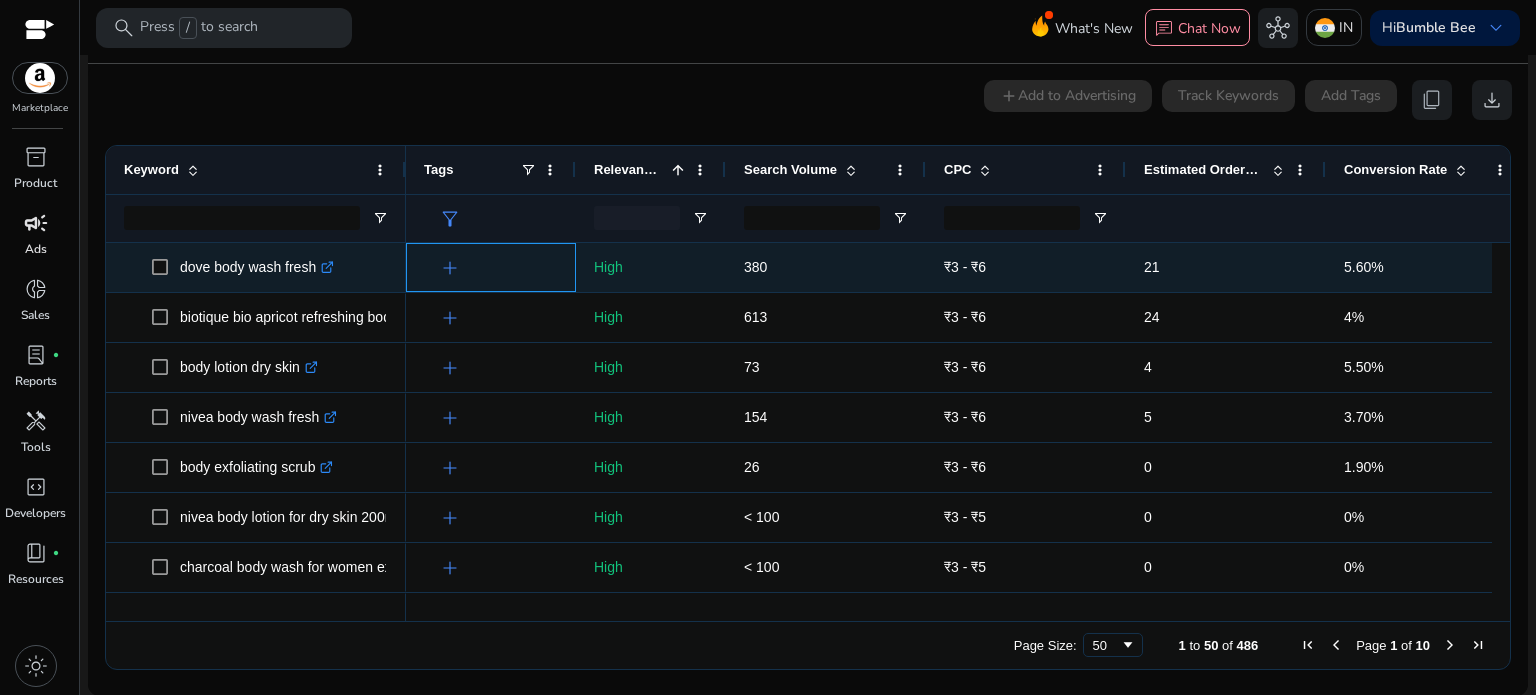click on "add" 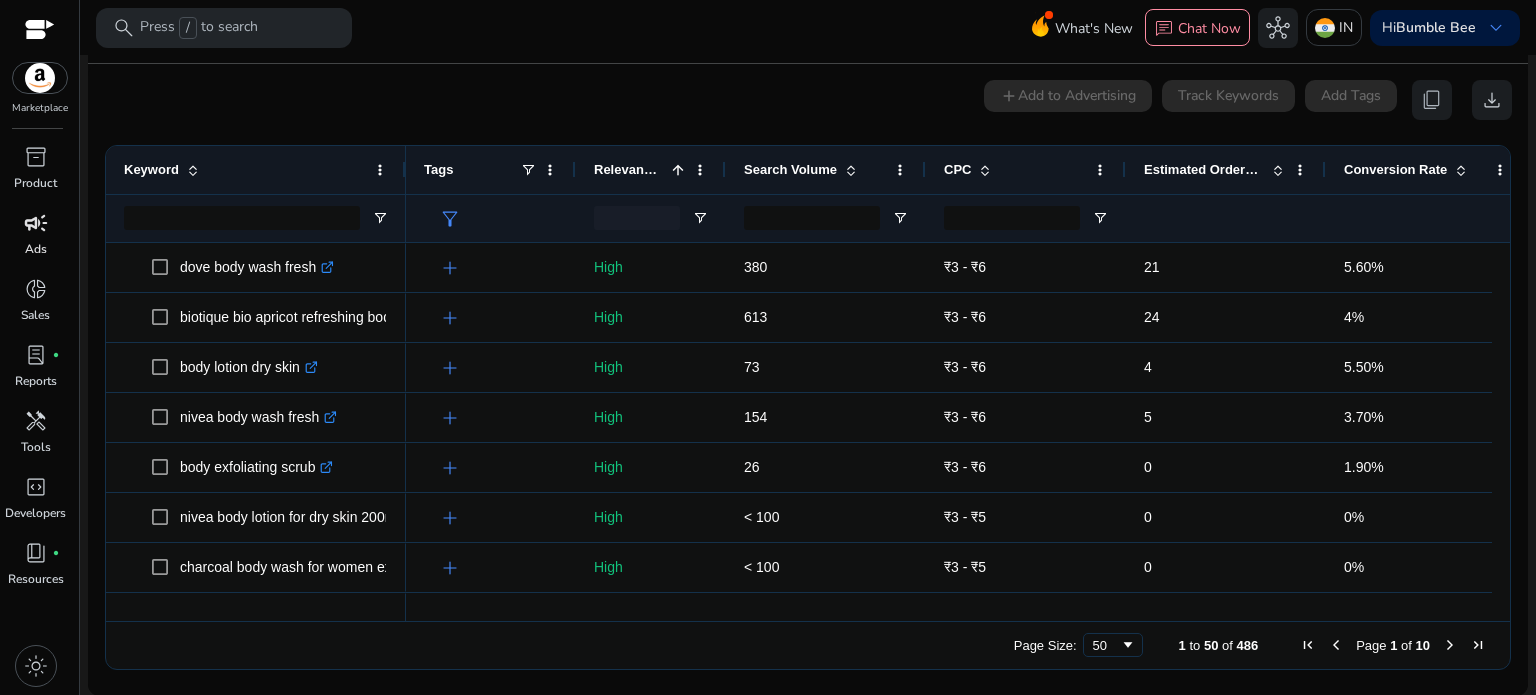 click at bounding box center [768, 347] 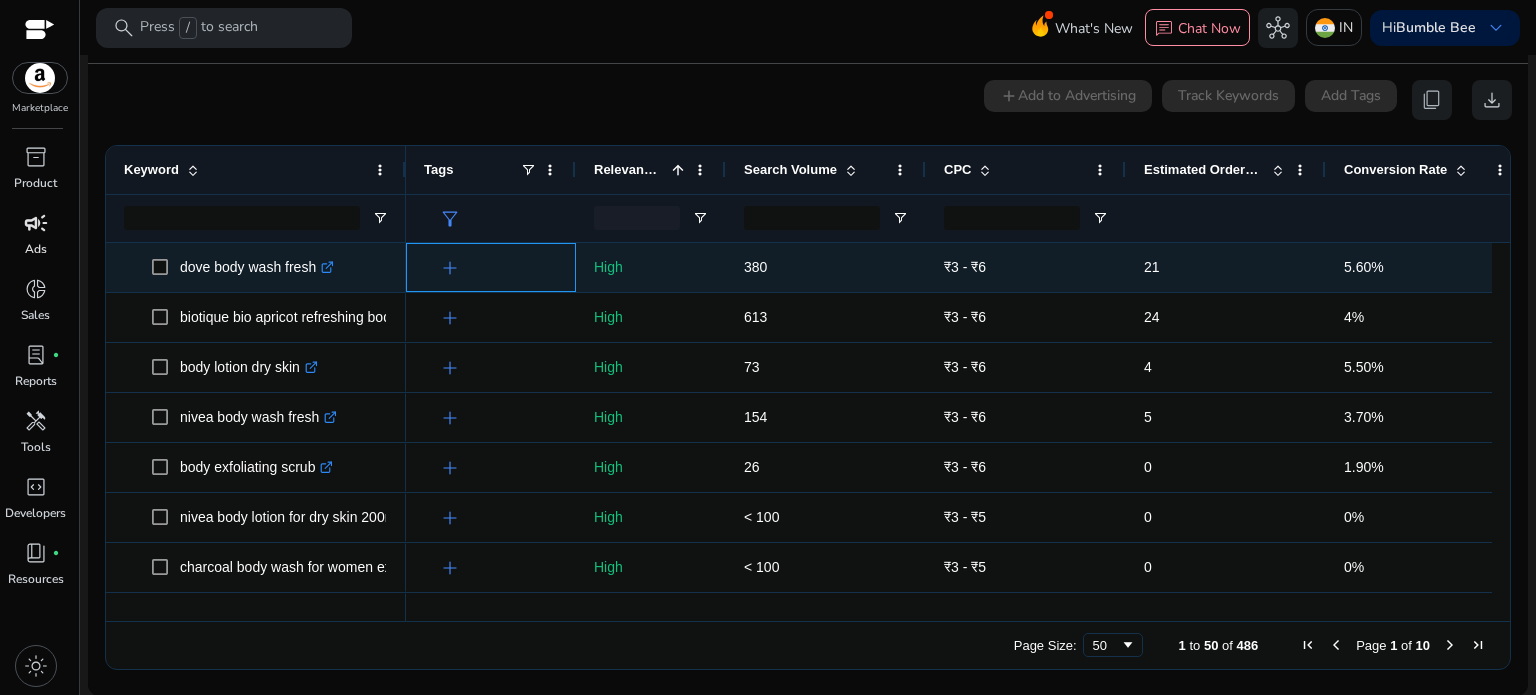 click on "add" 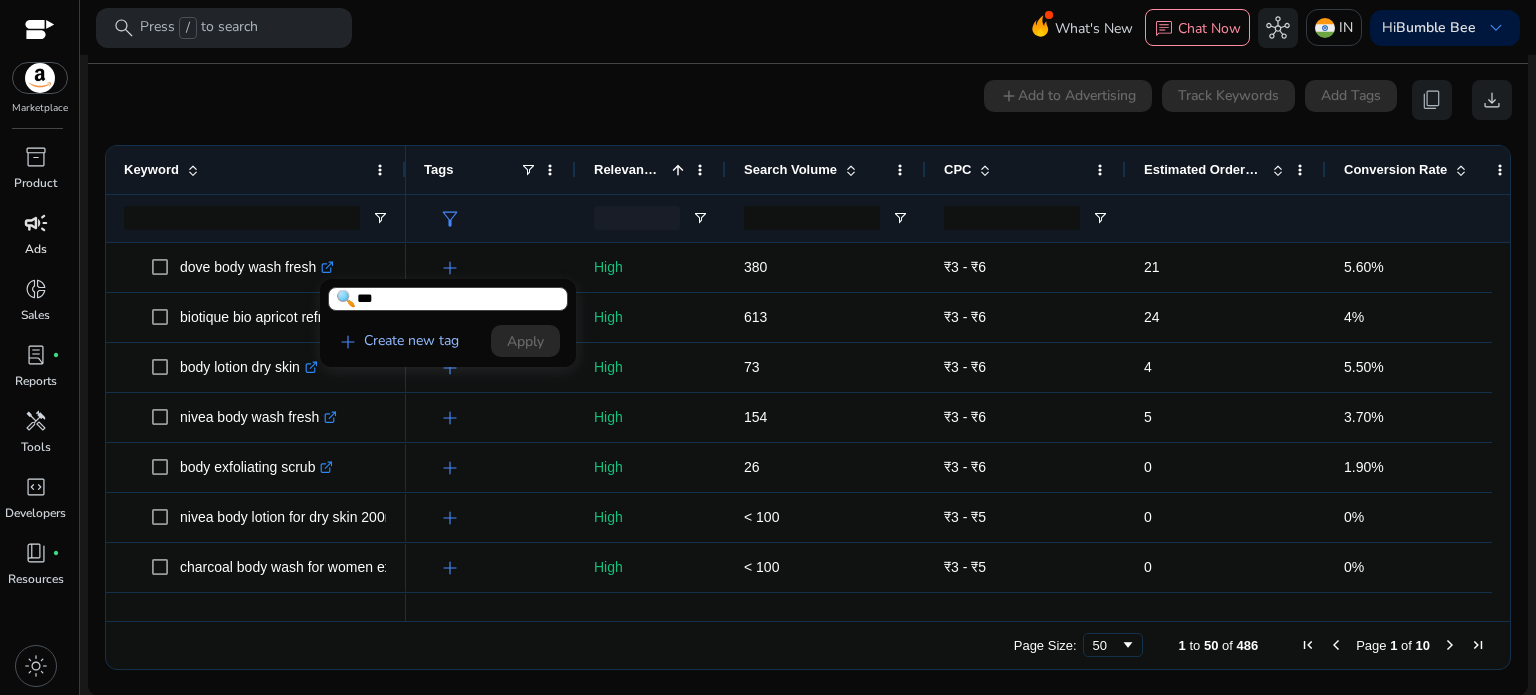 type on "***" 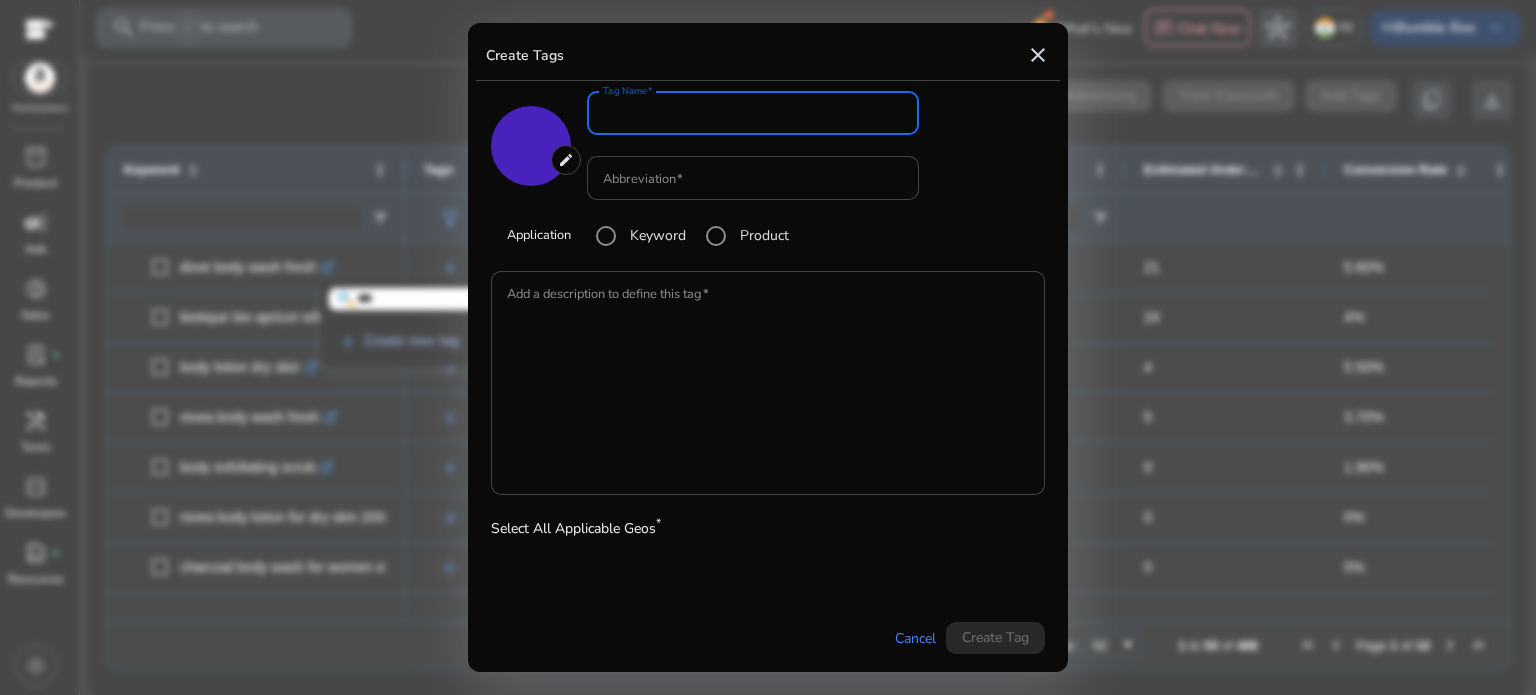 type on "*******" 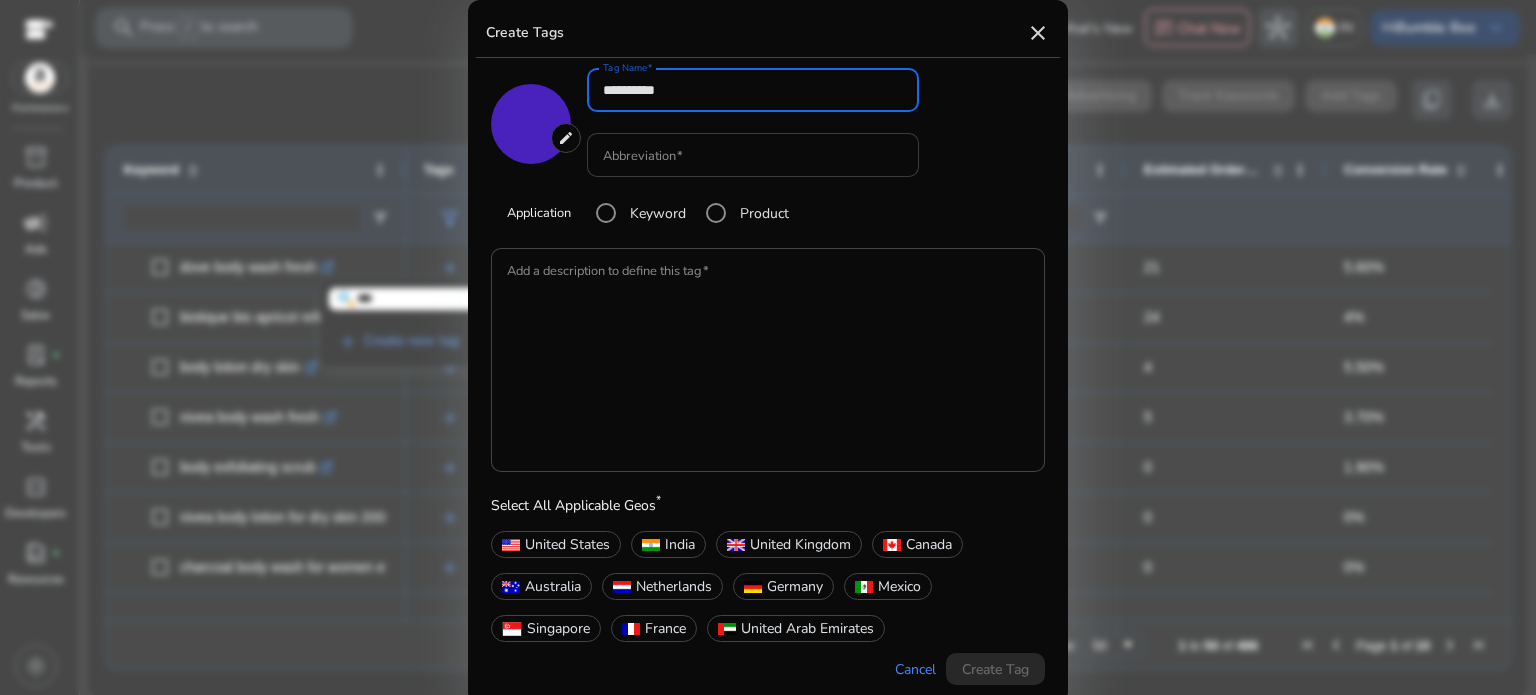 type on "**********" 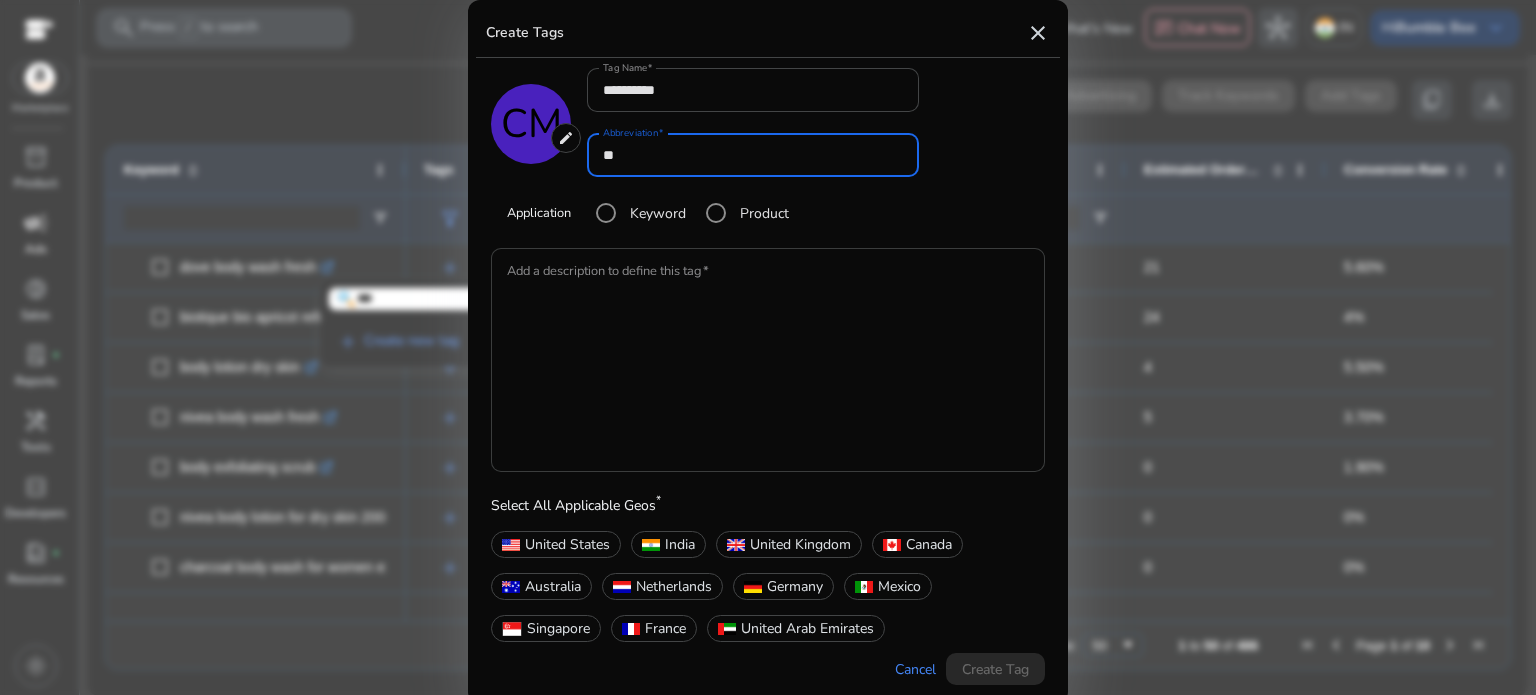 type on "**" 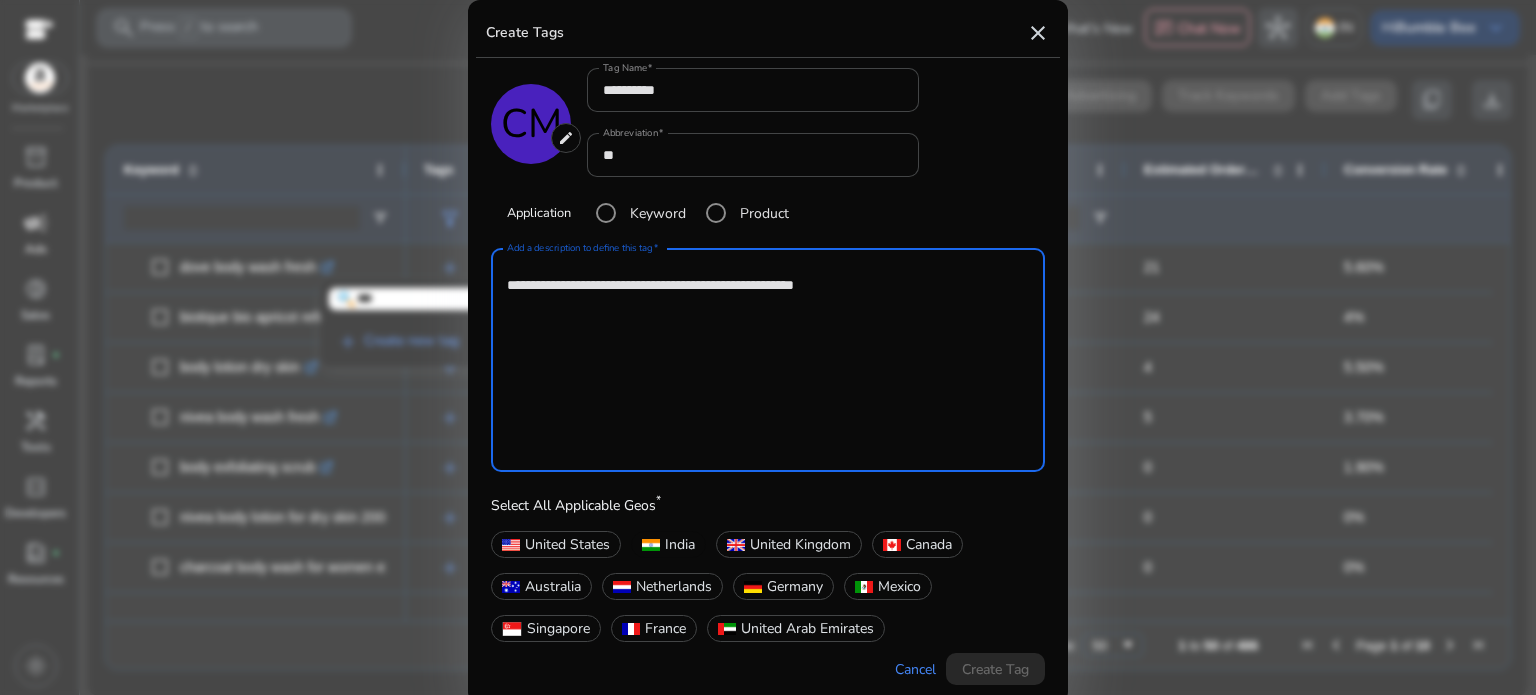type on "**********" 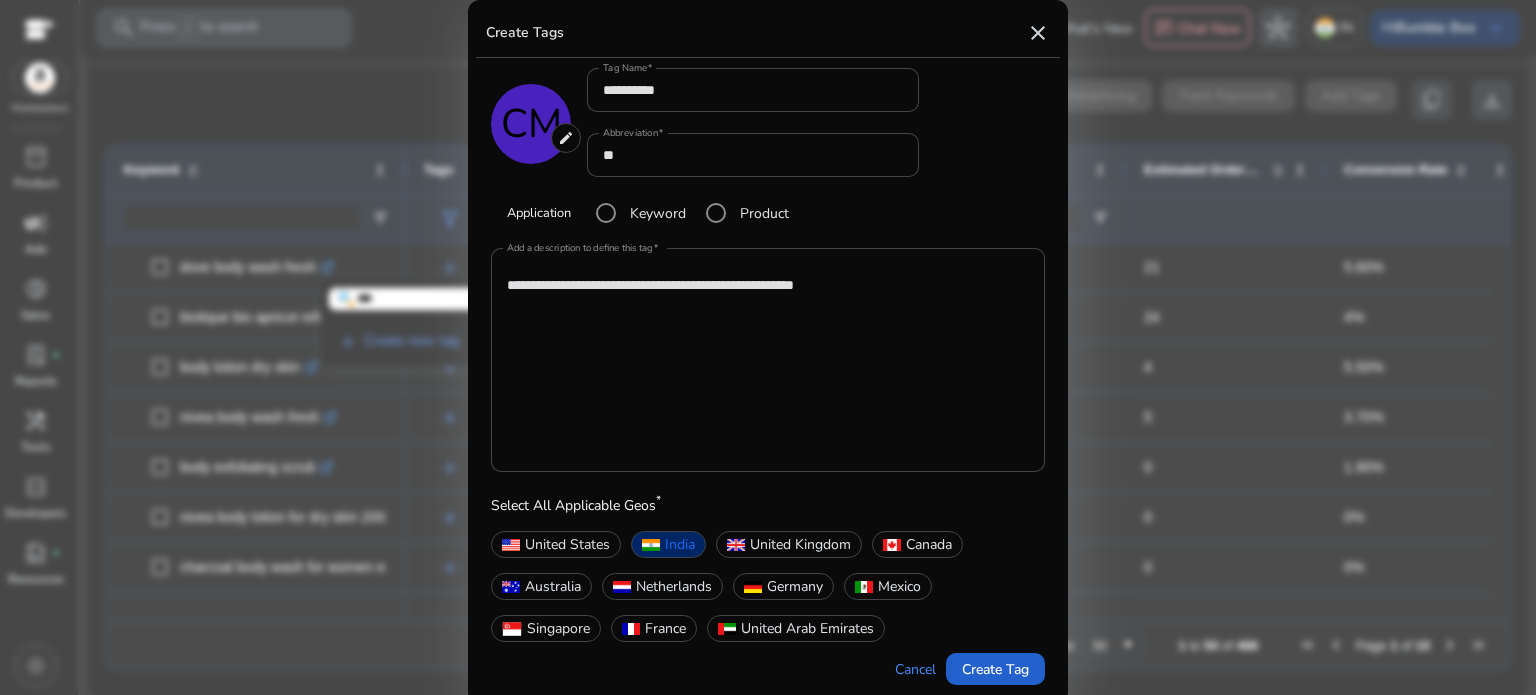 click on "Create Tag" at bounding box center (995, 669) 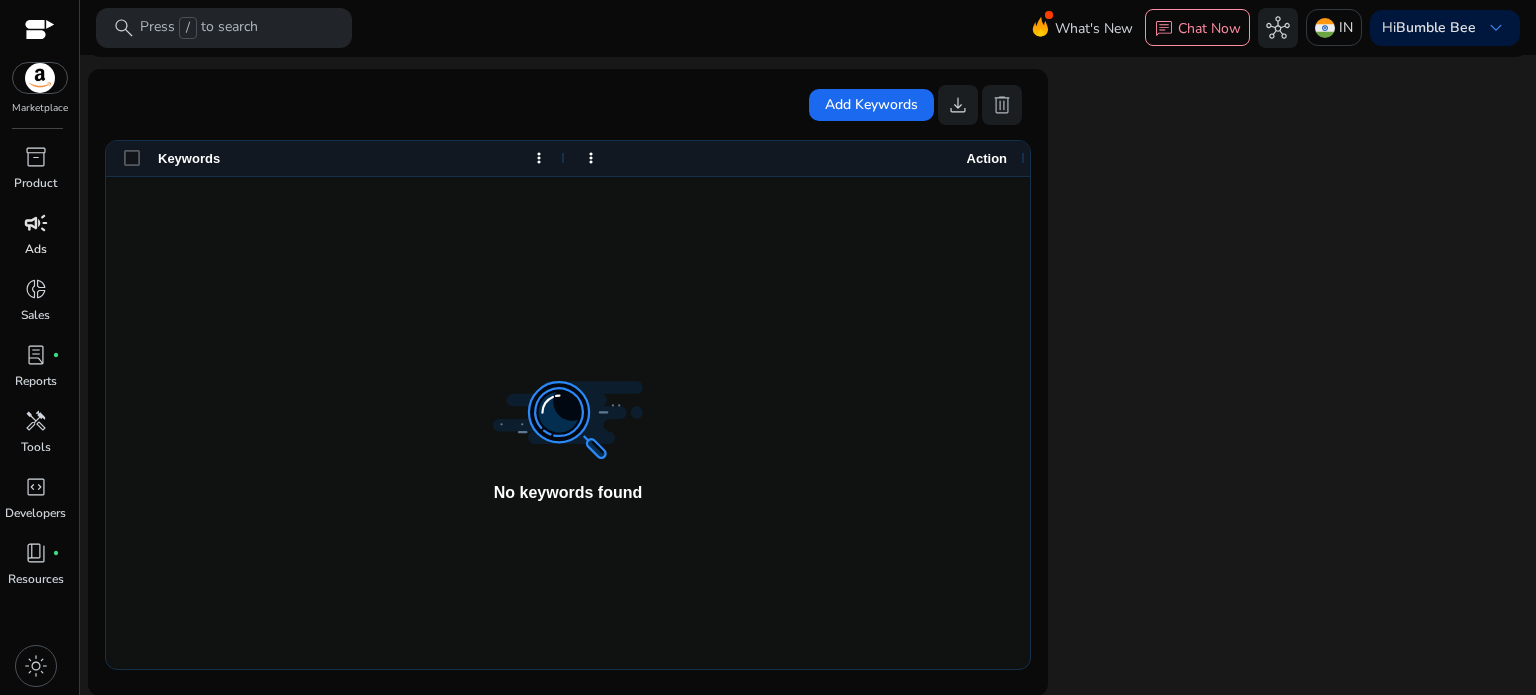 scroll, scrollTop: 0, scrollLeft: 0, axis: both 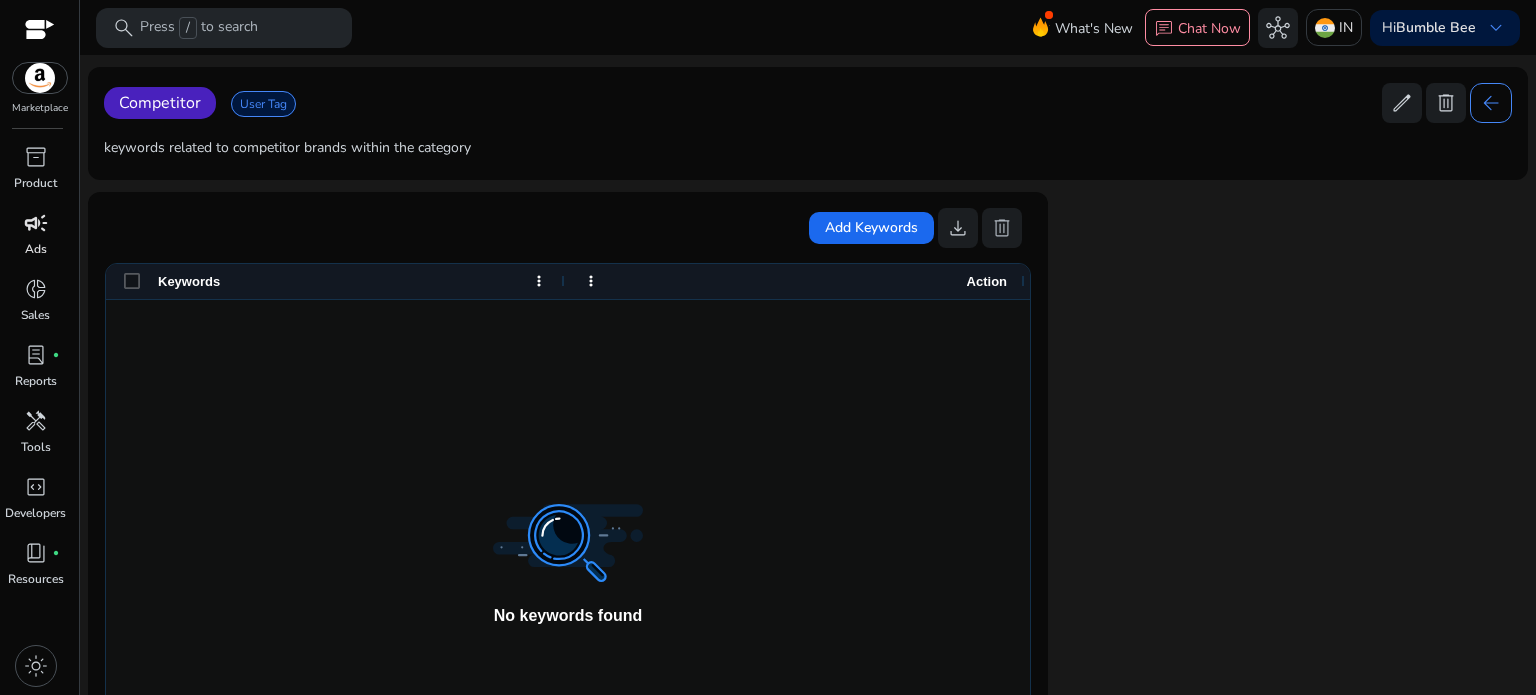 click on "arrow_back" 